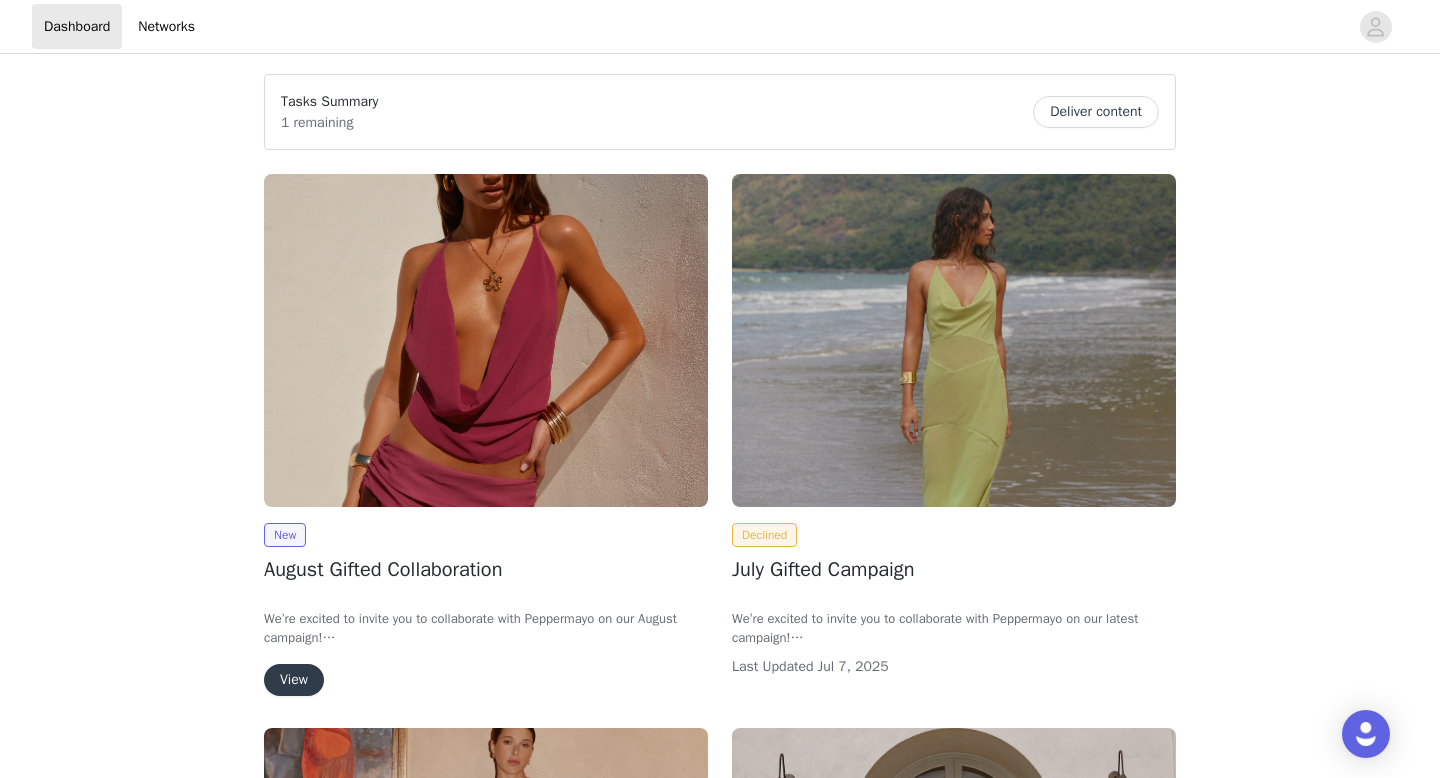 scroll, scrollTop: 0, scrollLeft: 0, axis: both 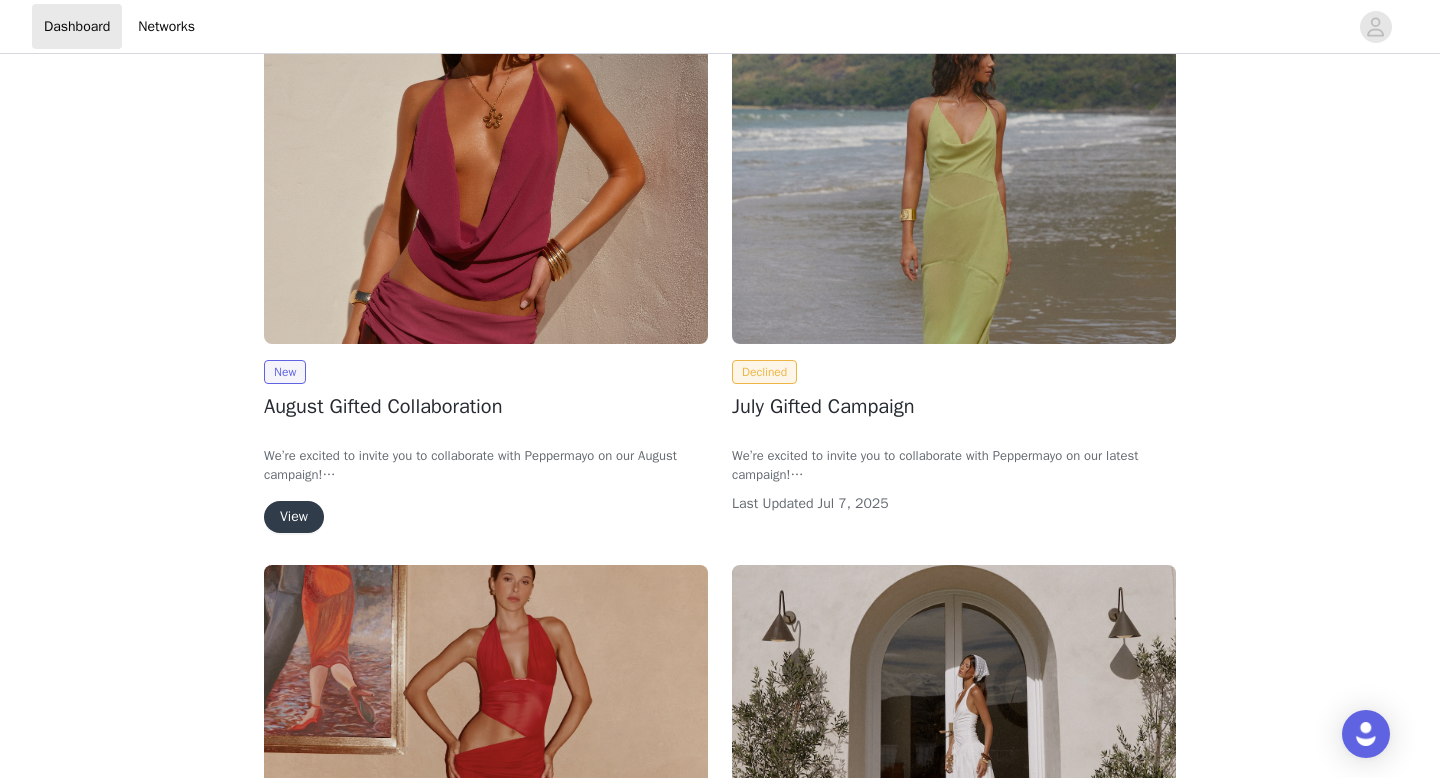 click on "View" at bounding box center (294, 517) 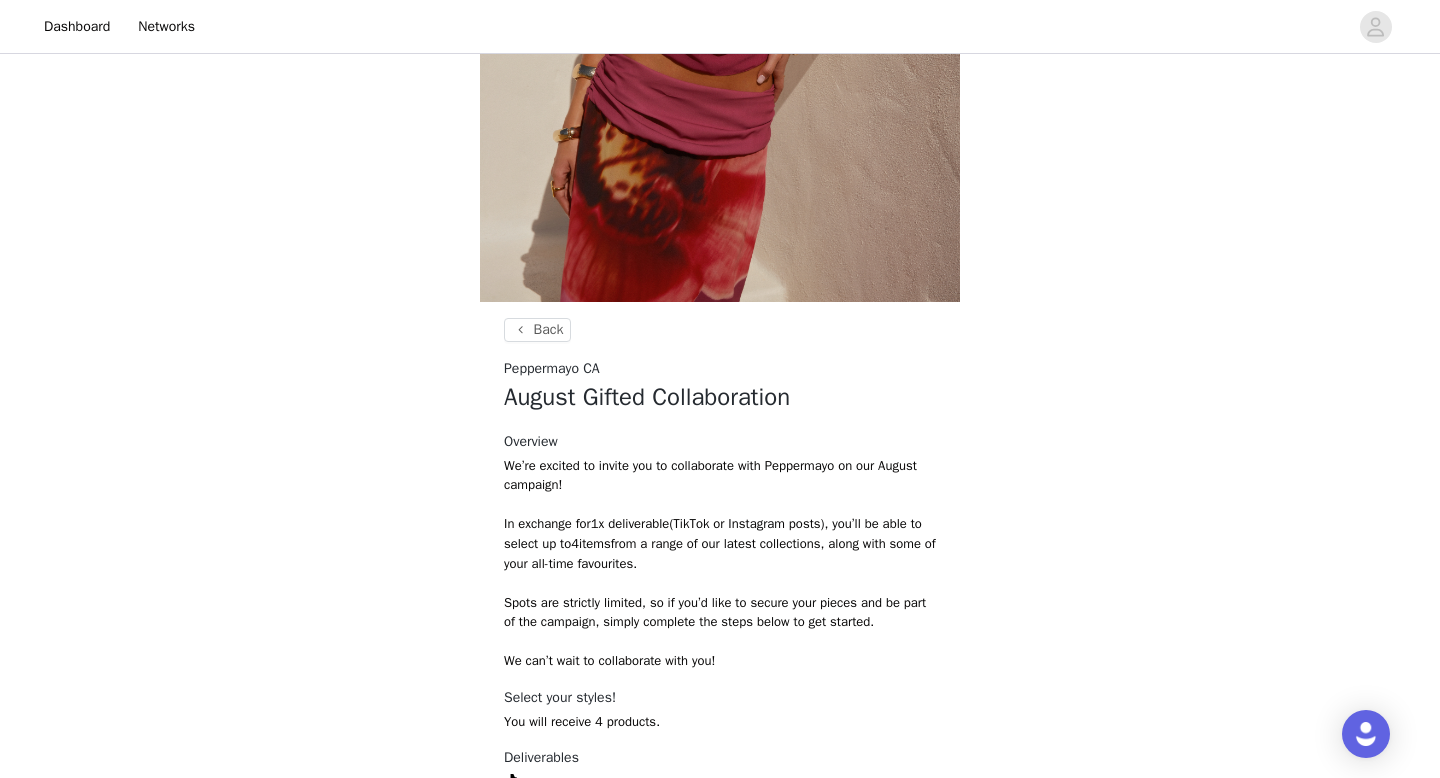 scroll, scrollTop: 738, scrollLeft: 0, axis: vertical 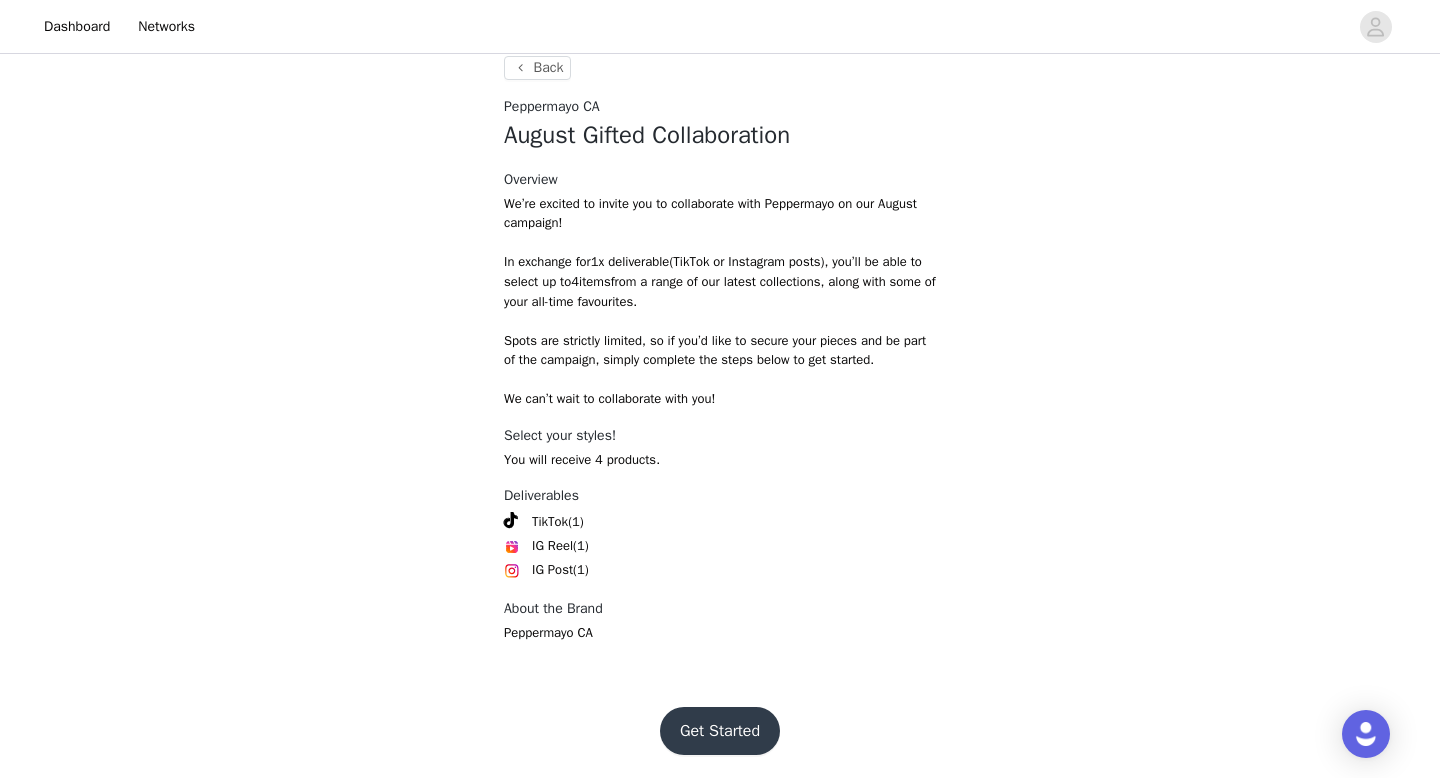 click on "Get Started" at bounding box center [720, 731] 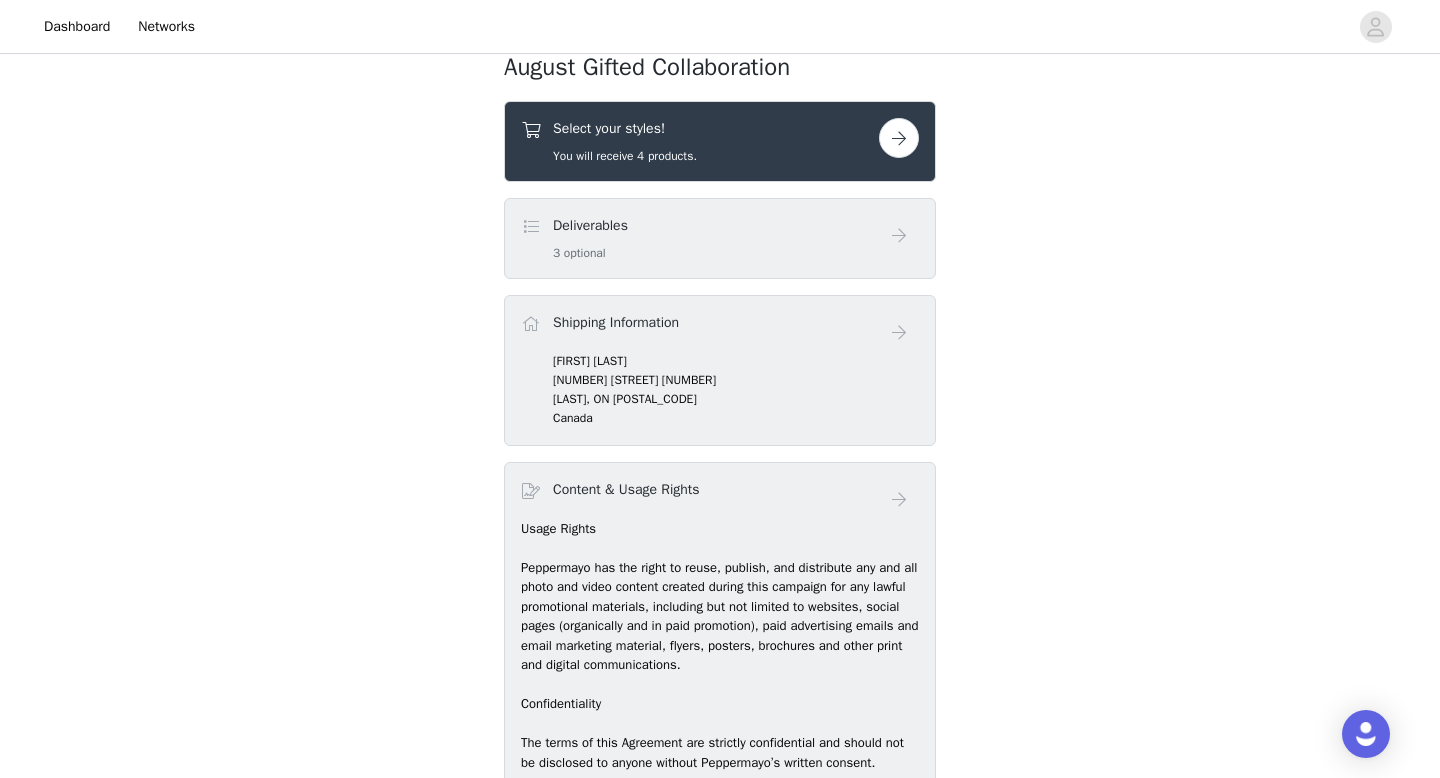 scroll, scrollTop: 733, scrollLeft: 0, axis: vertical 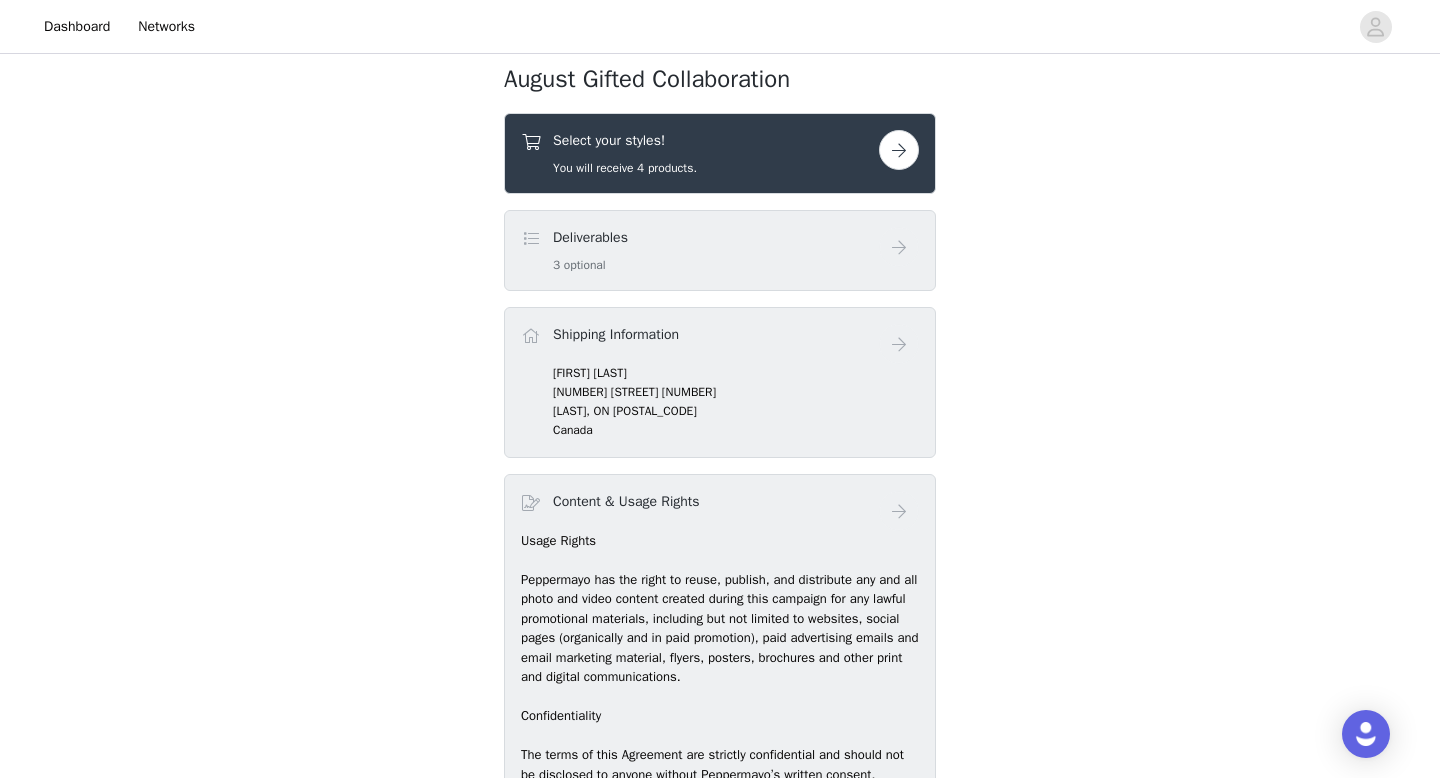 click at bounding box center (899, 150) 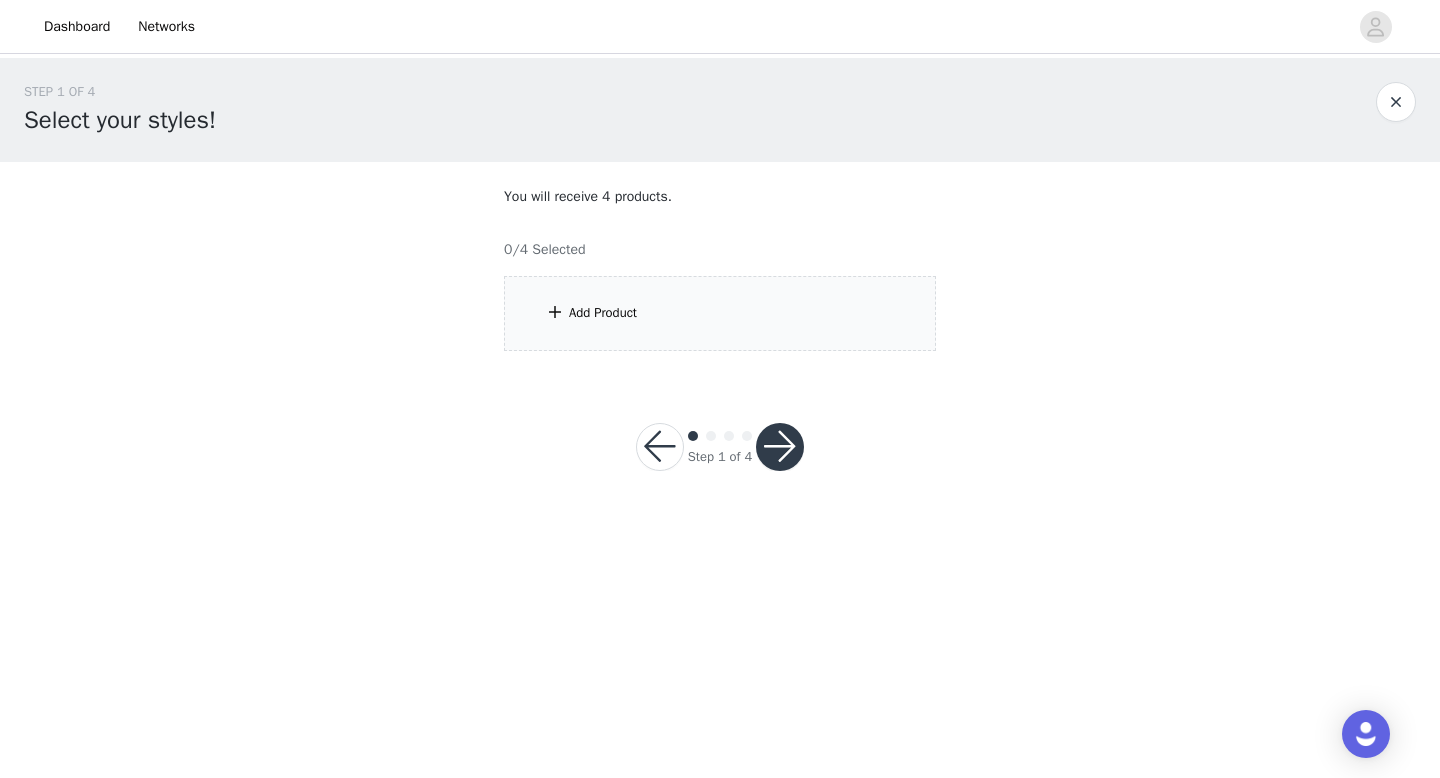 click on "Add Product" at bounding box center [720, 313] 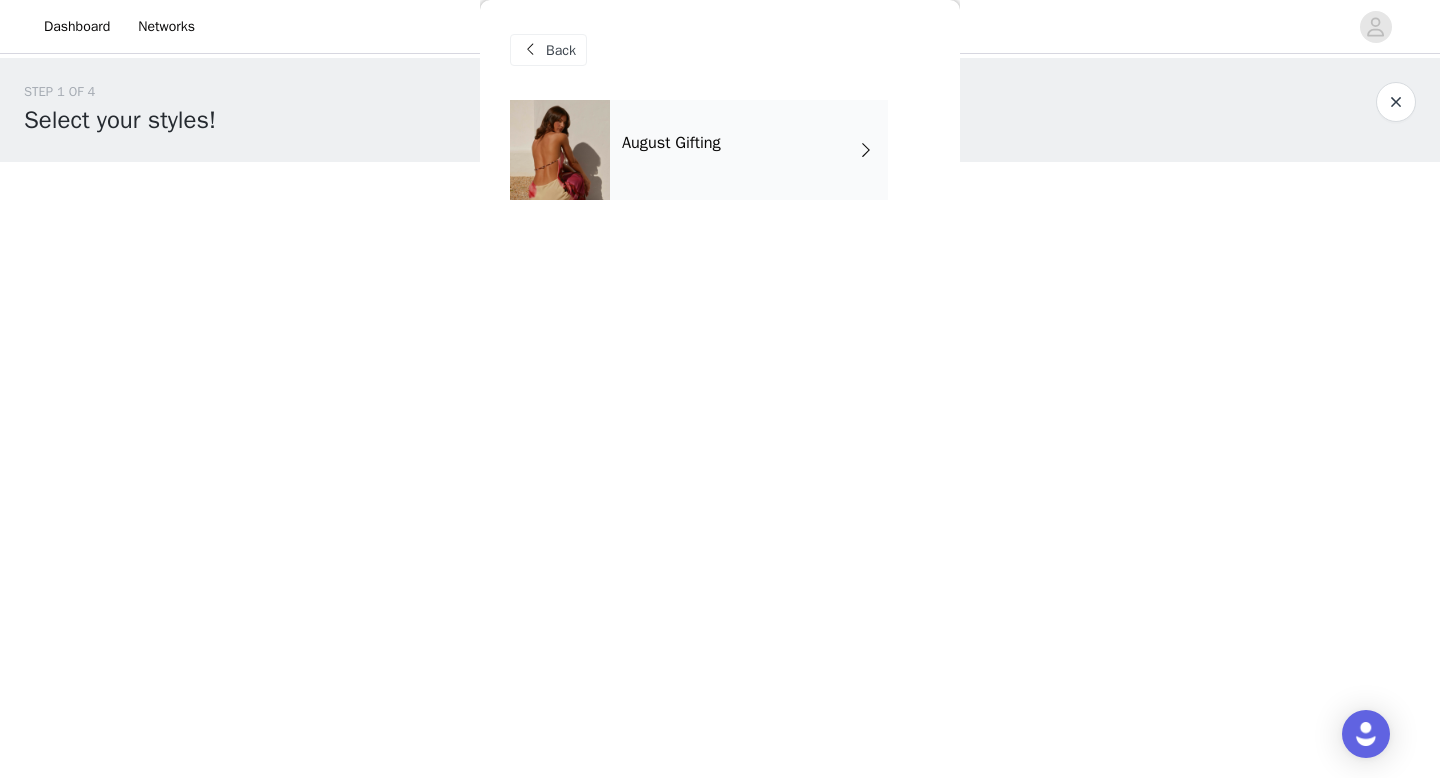 click on "August Gifting" at bounding box center (749, 150) 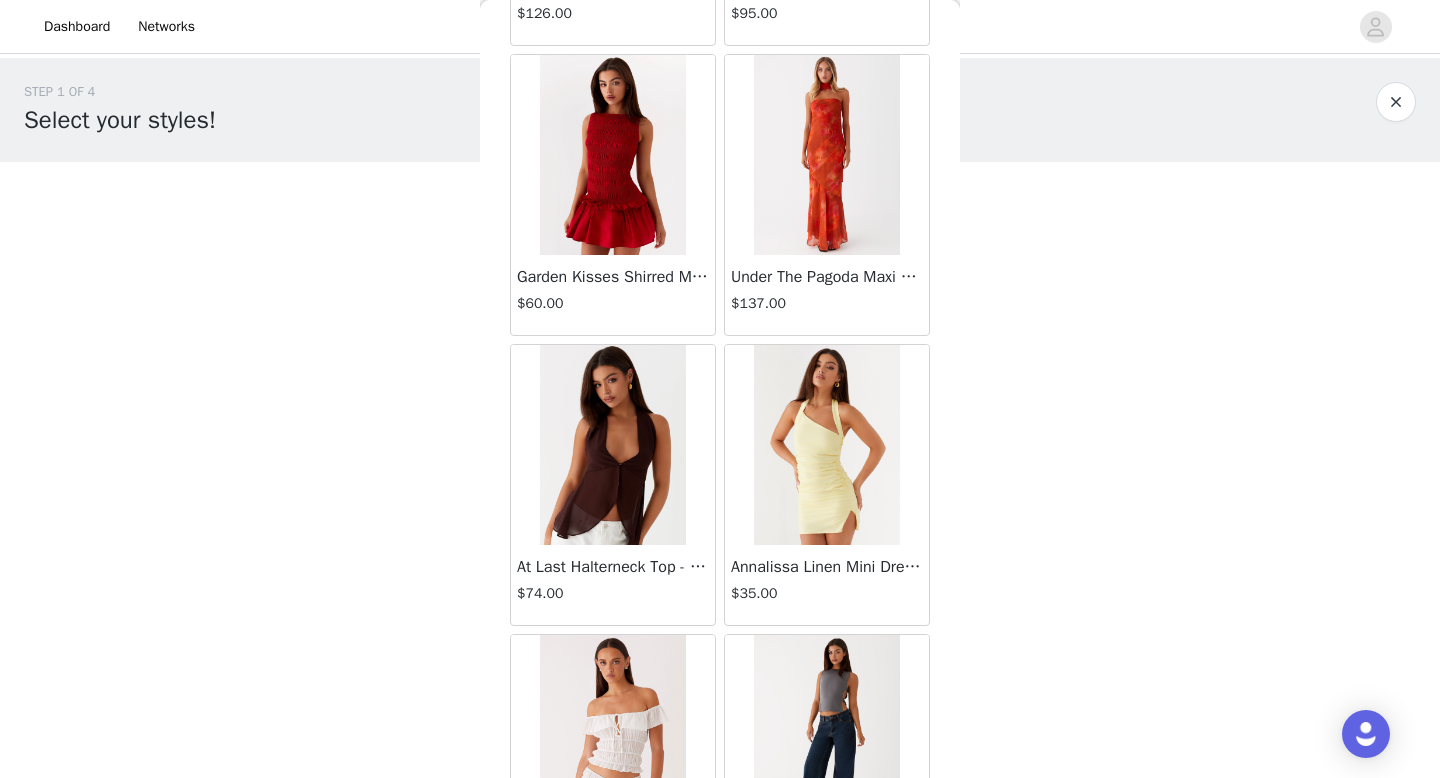 scroll, scrollTop: 2282, scrollLeft: 0, axis: vertical 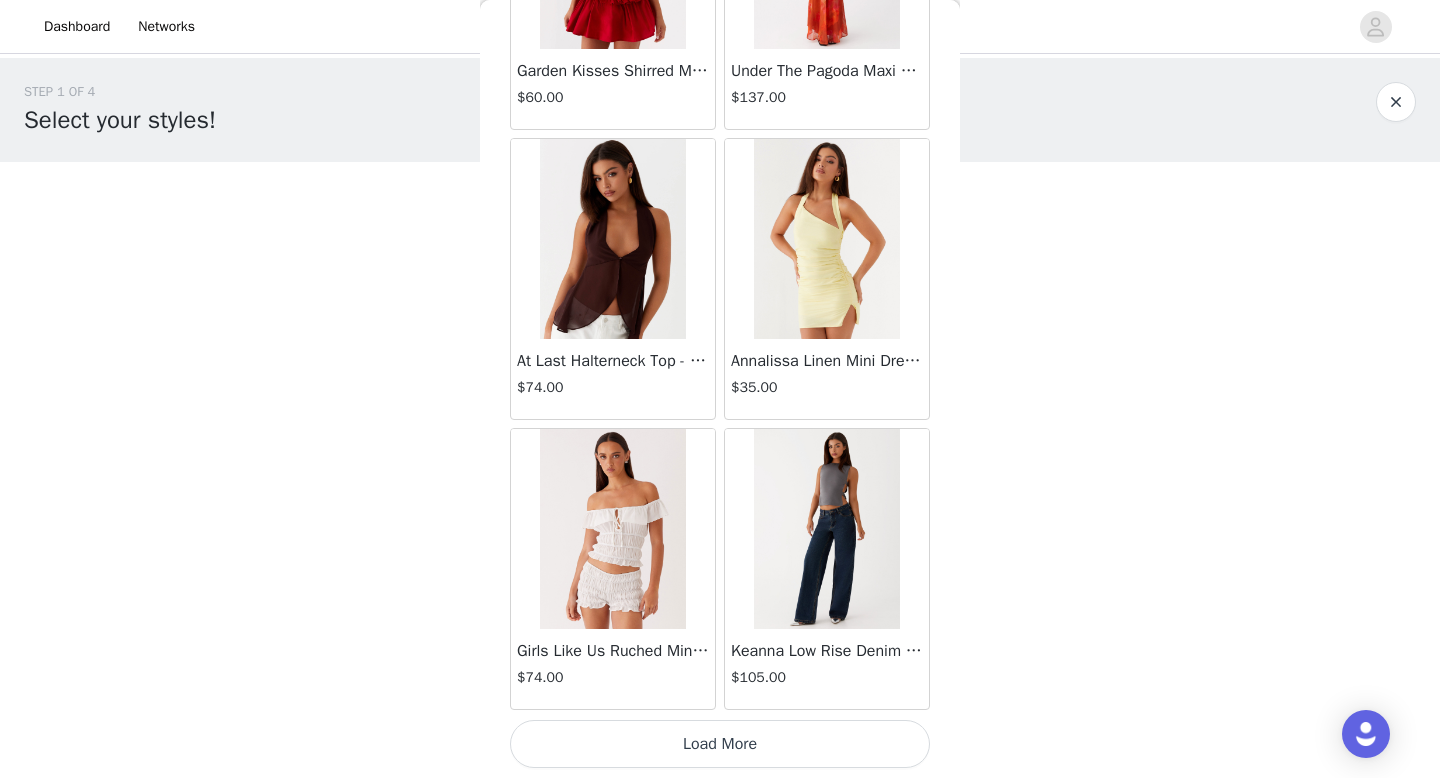 click on "Load More" at bounding box center (720, 744) 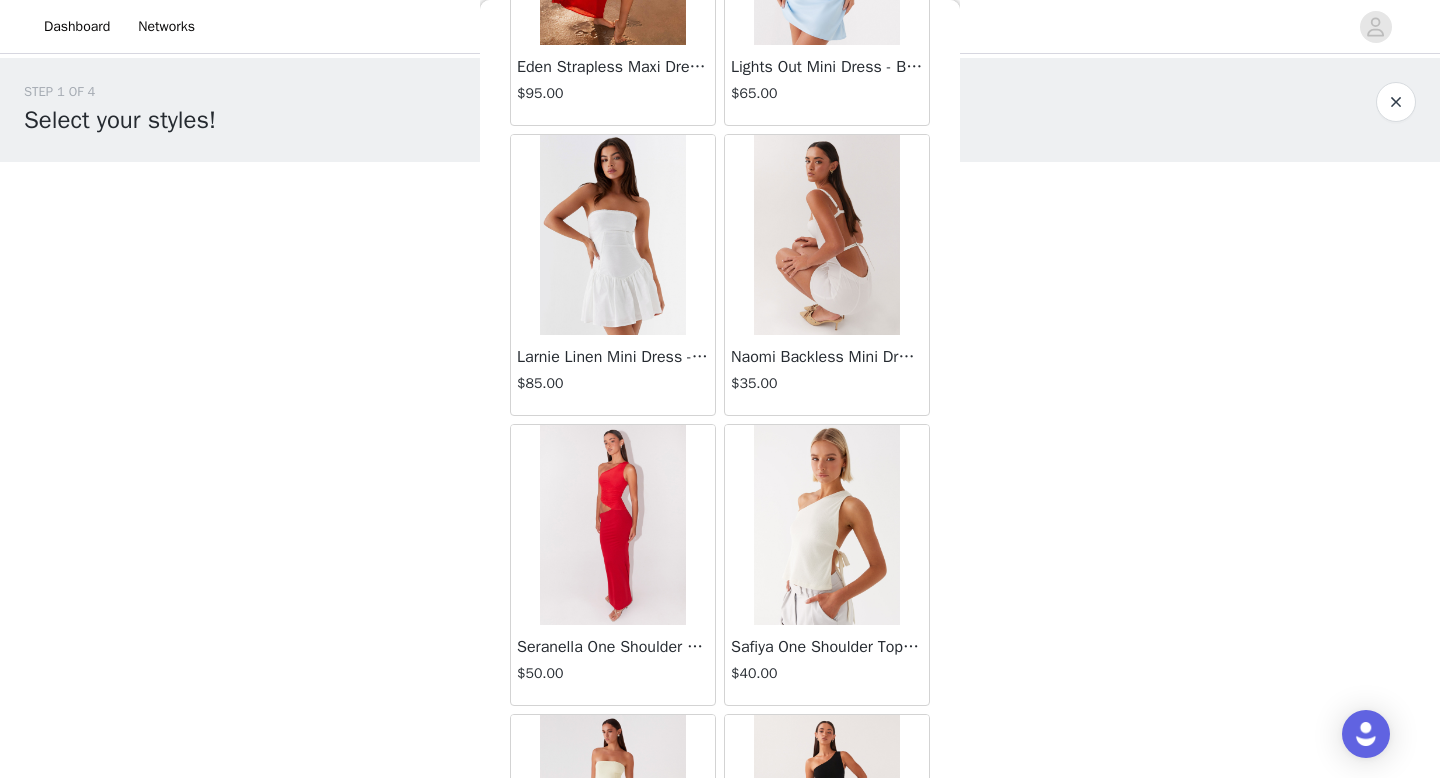 scroll, scrollTop: 5182, scrollLeft: 0, axis: vertical 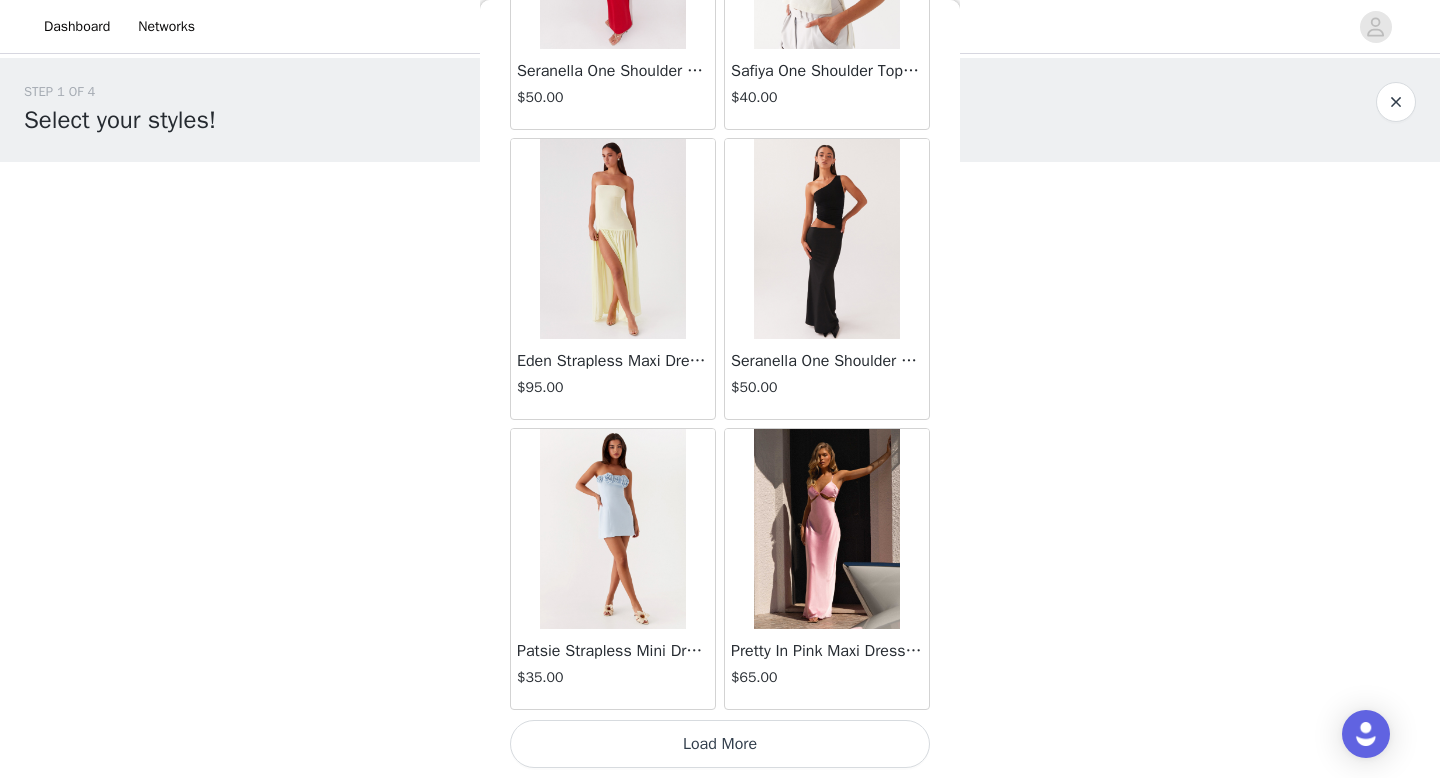 click on "Load More" at bounding box center (720, 744) 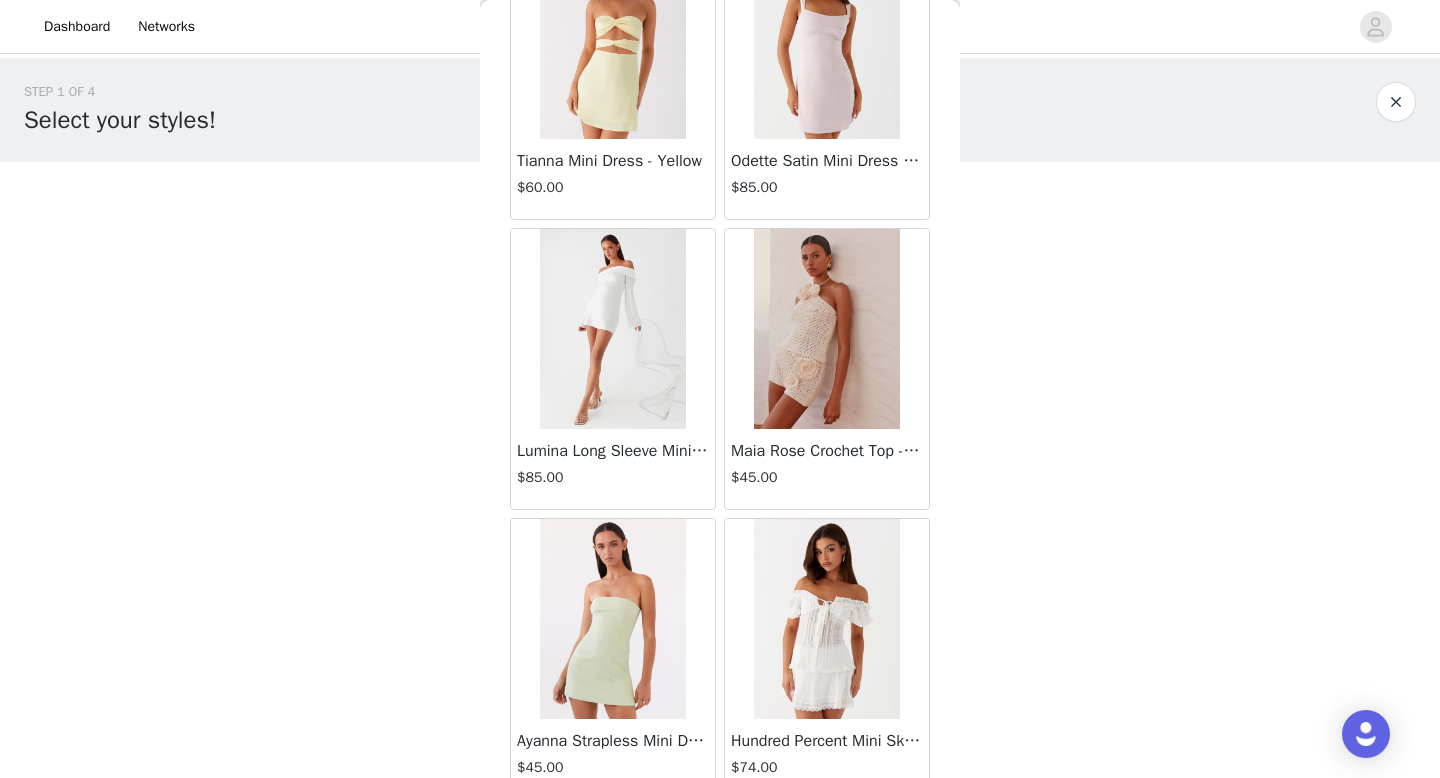 scroll, scrollTop: 8082, scrollLeft: 0, axis: vertical 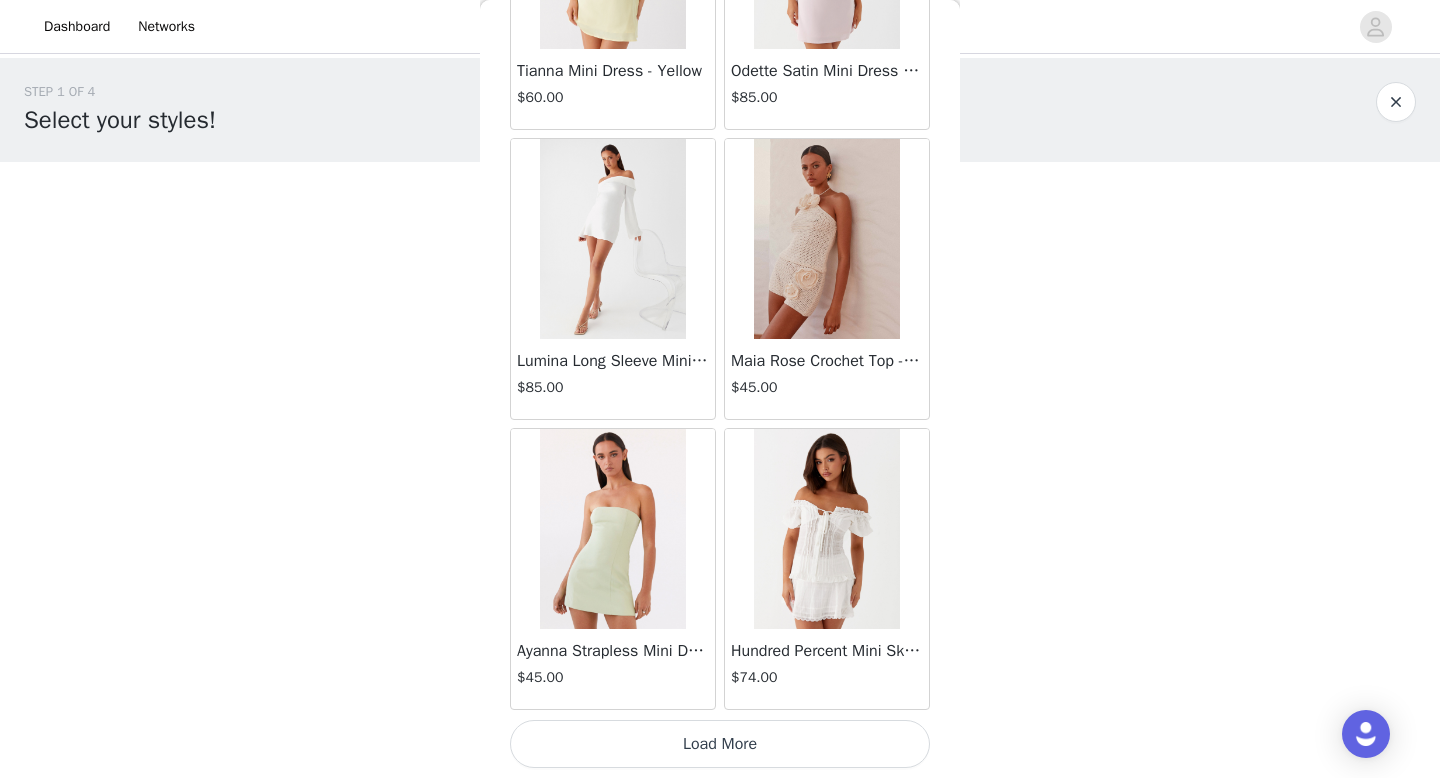 click on "Load More" at bounding box center (720, 744) 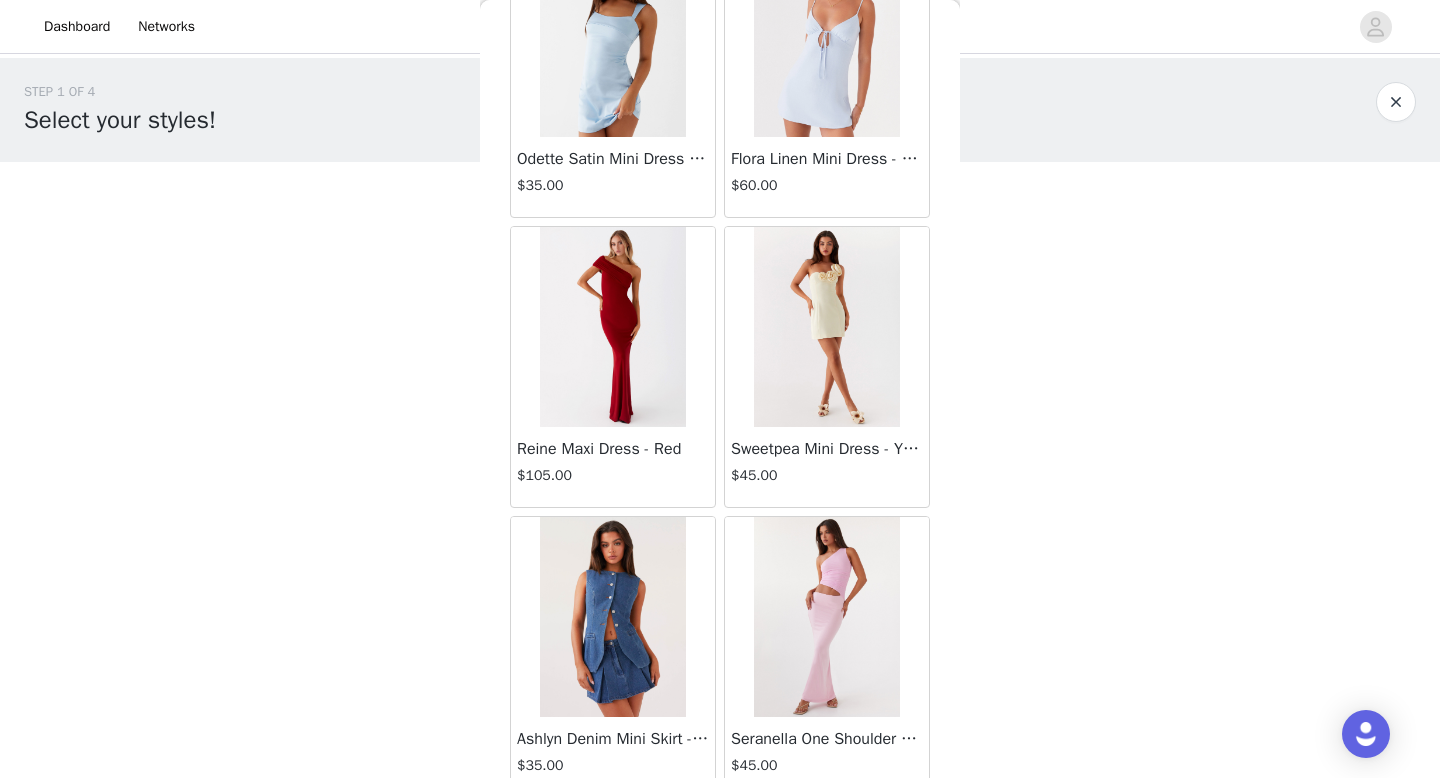 scroll, scrollTop: 10982, scrollLeft: 0, axis: vertical 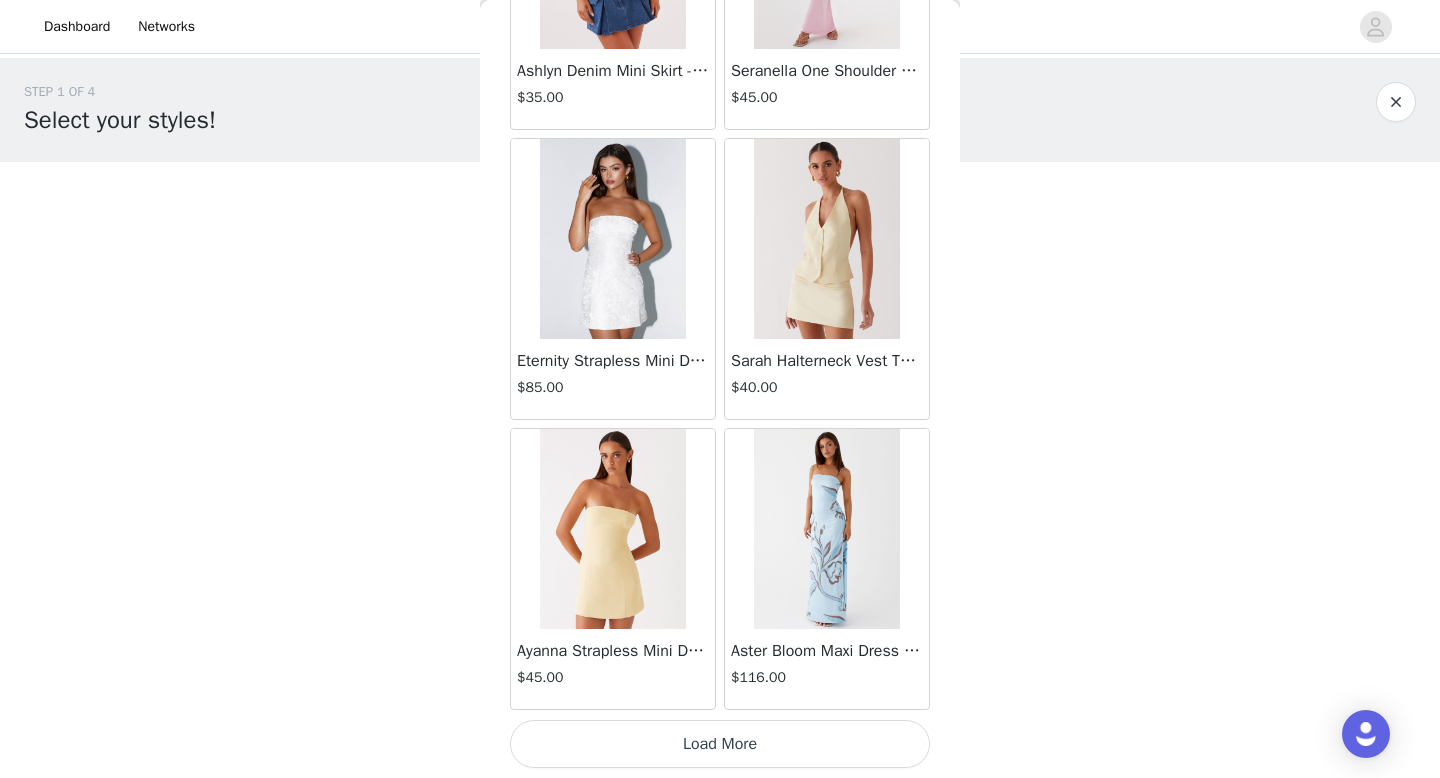 click on "Load More" at bounding box center (720, 744) 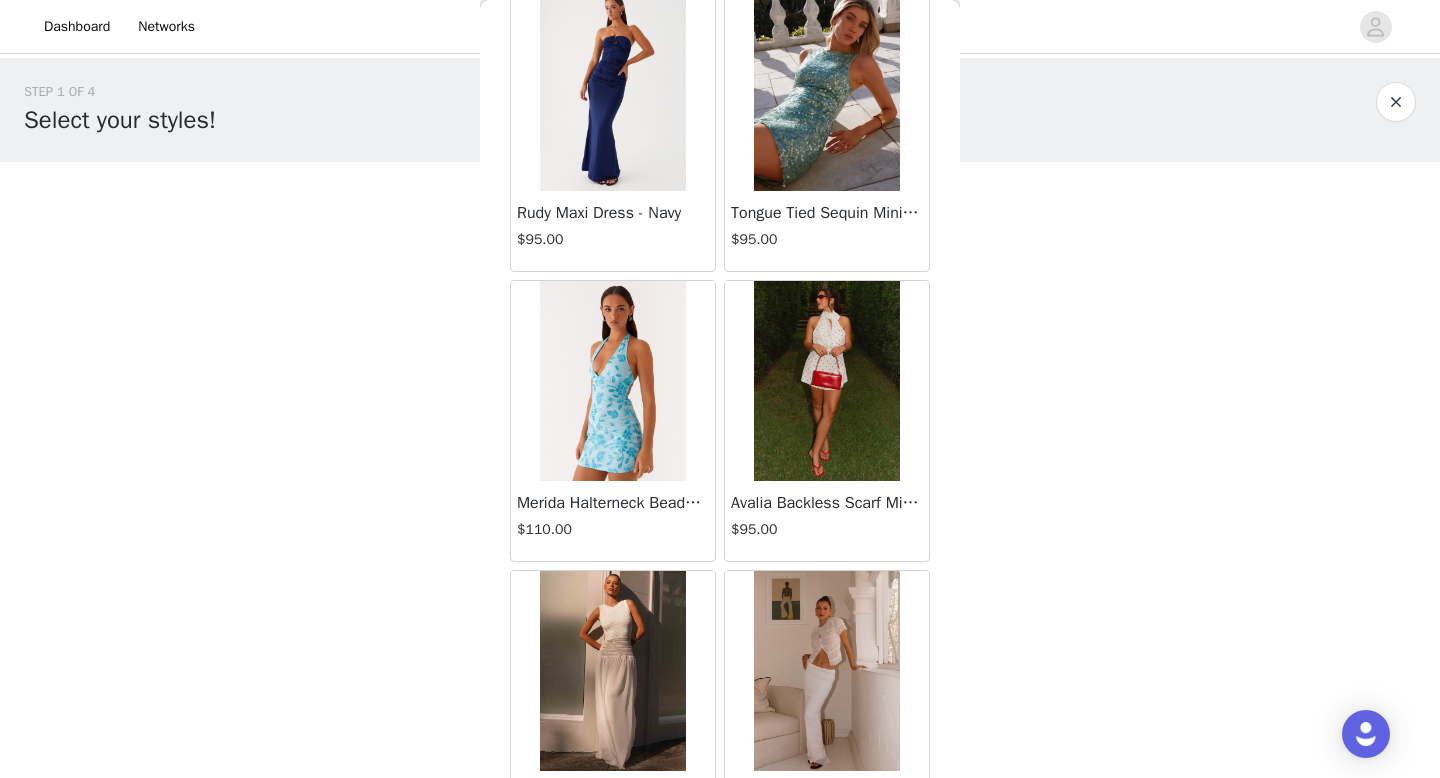 scroll, scrollTop: 13882, scrollLeft: 0, axis: vertical 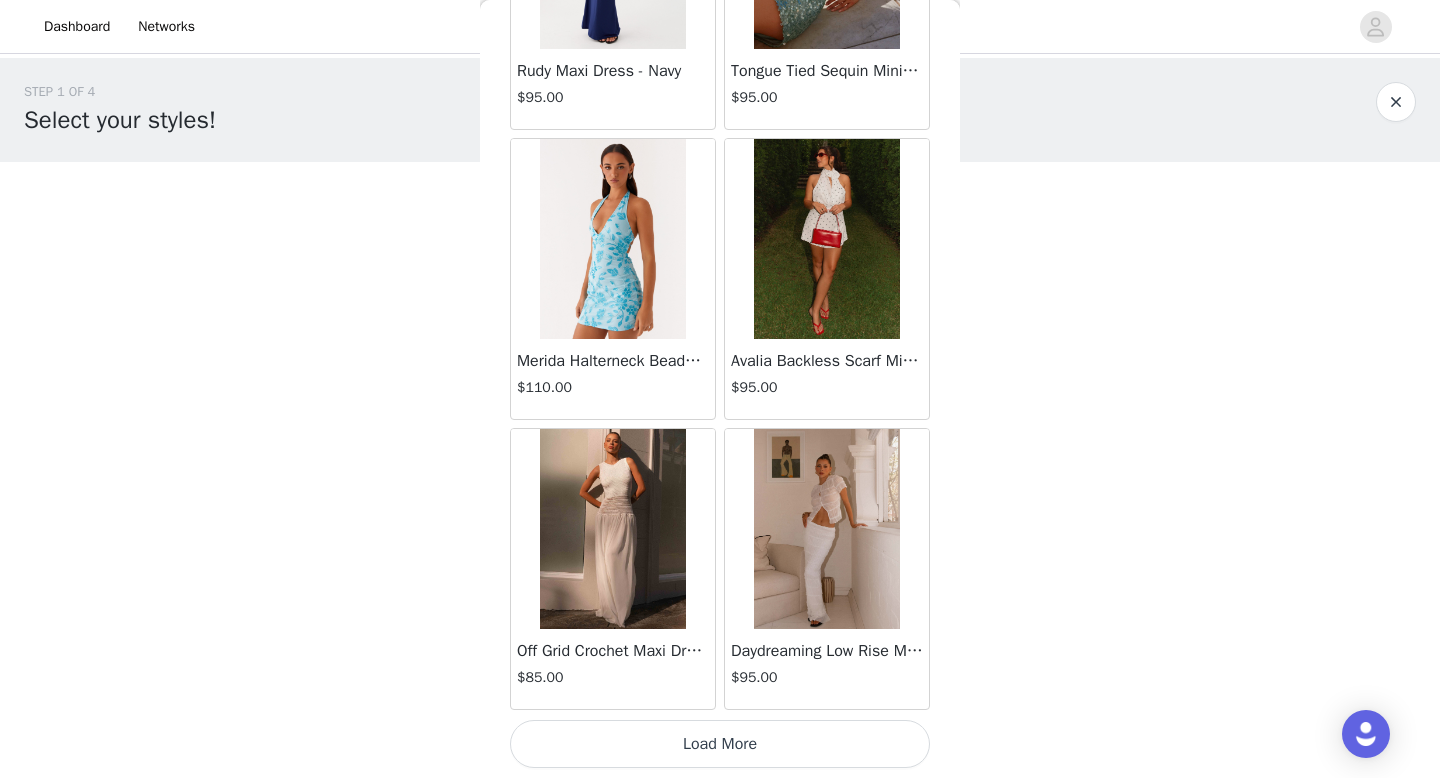 click on "Load More" at bounding box center [720, 744] 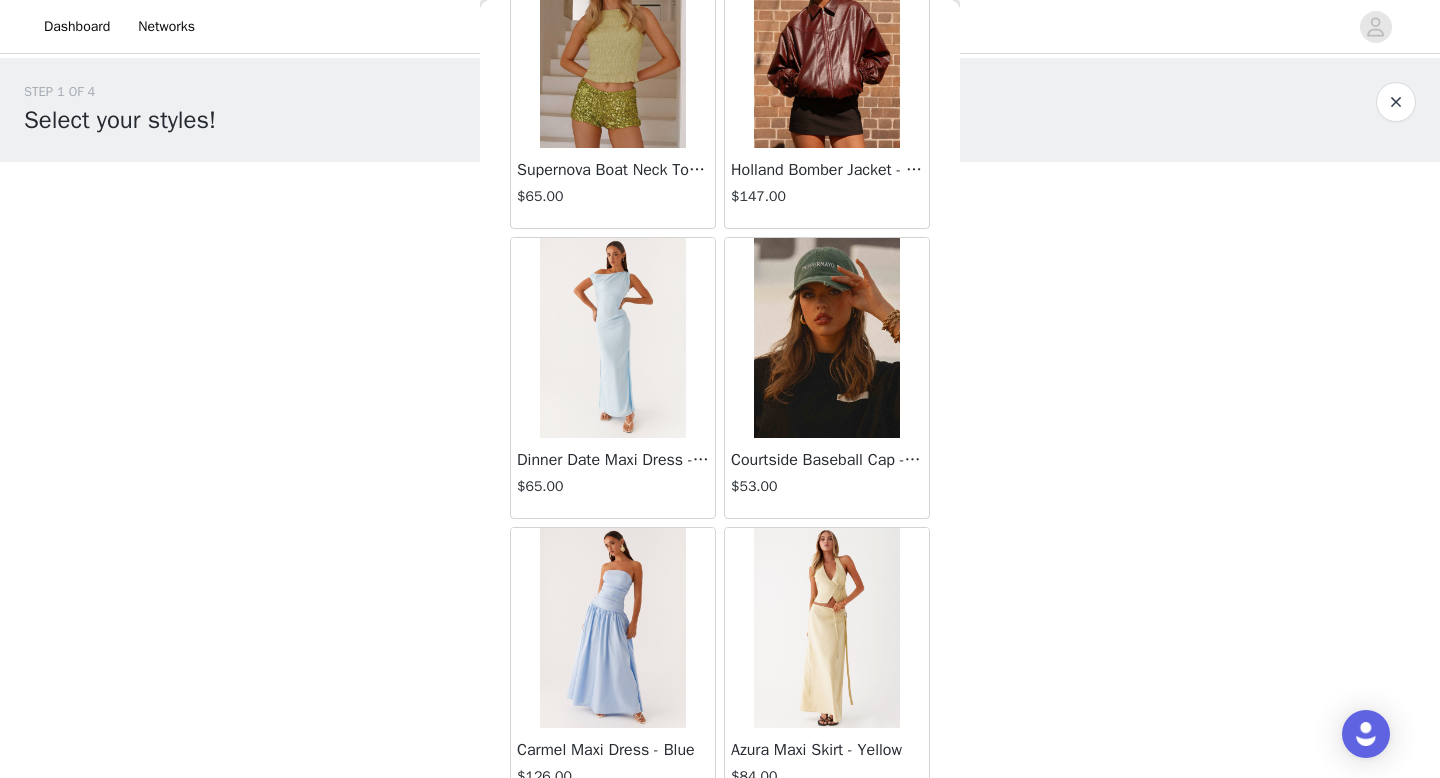 scroll, scrollTop: 16782, scrollLeft: 0, axis: vertical 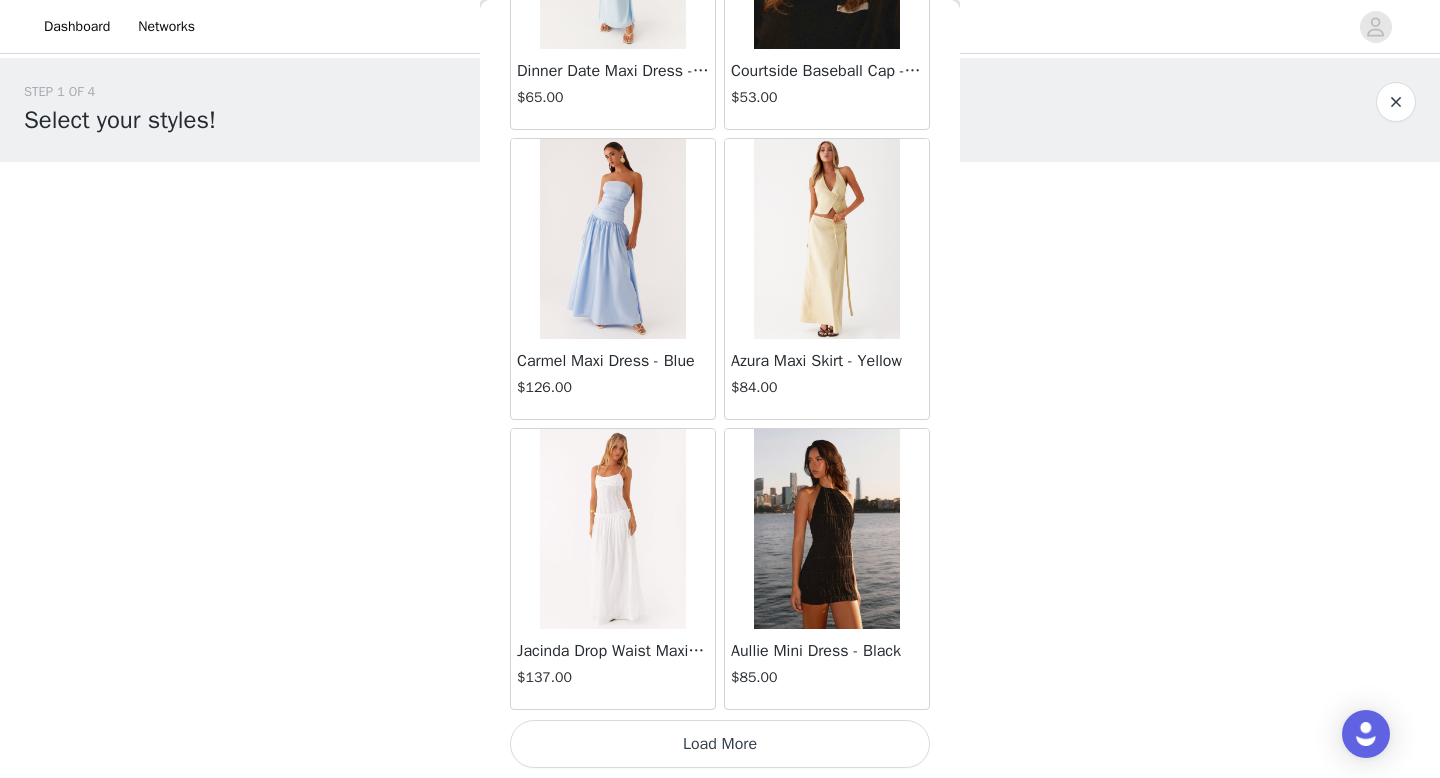click on "Load More" at bounding box center (720, 744) 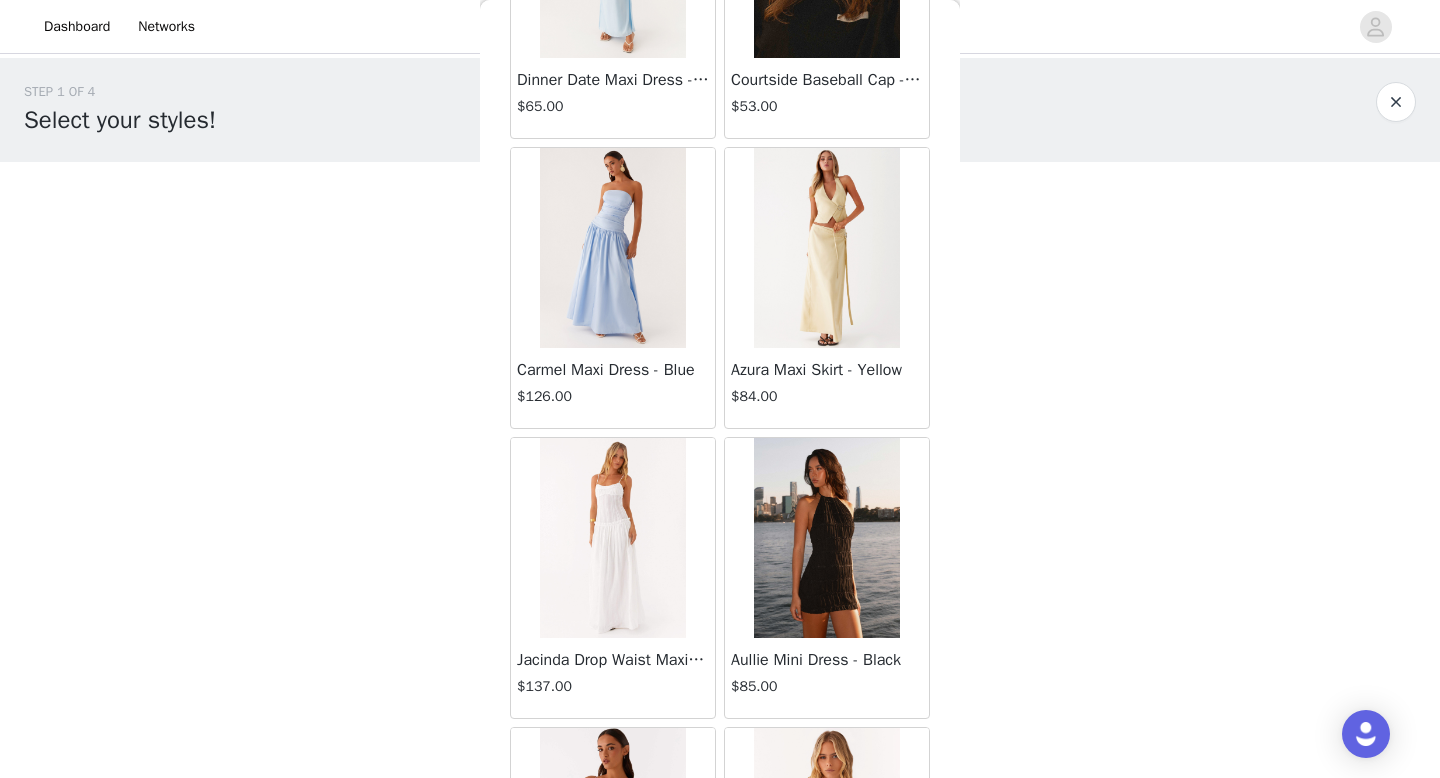 scroll, scrollTop: 16782, scrollLeft: 0, axis: vertical 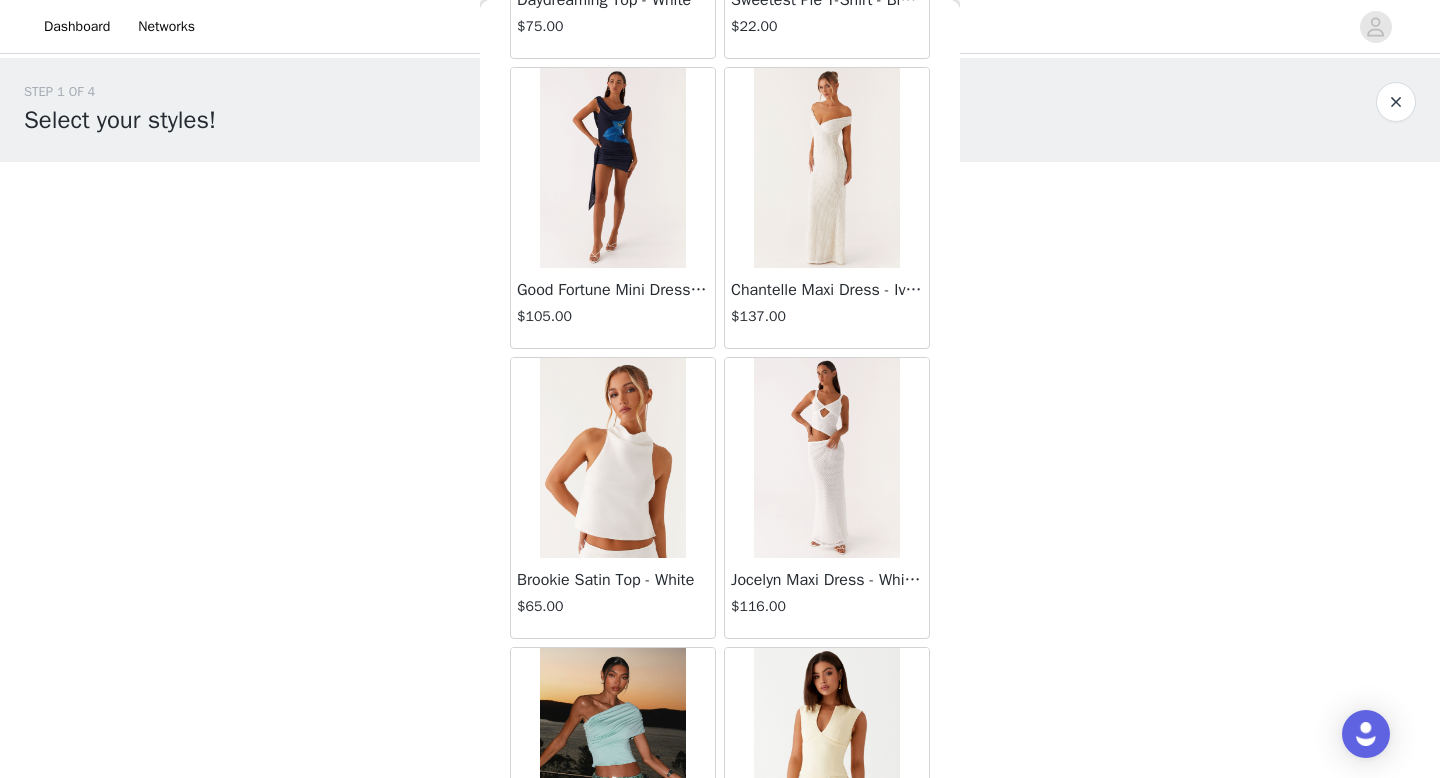 click on "$105.00" at bounding box center (613, 316) 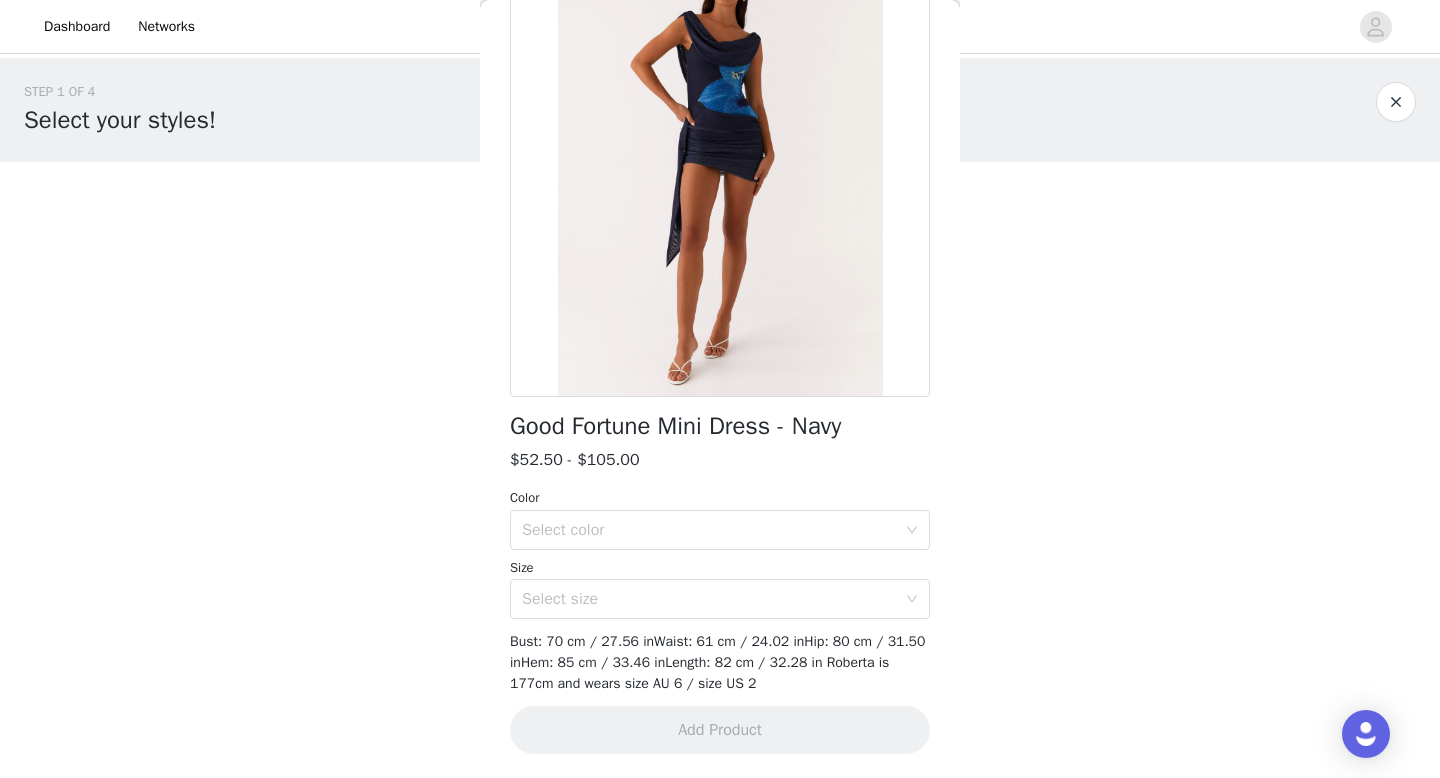 scroll, scrollTop: 342, scrollLeft: 0, axis: vertical 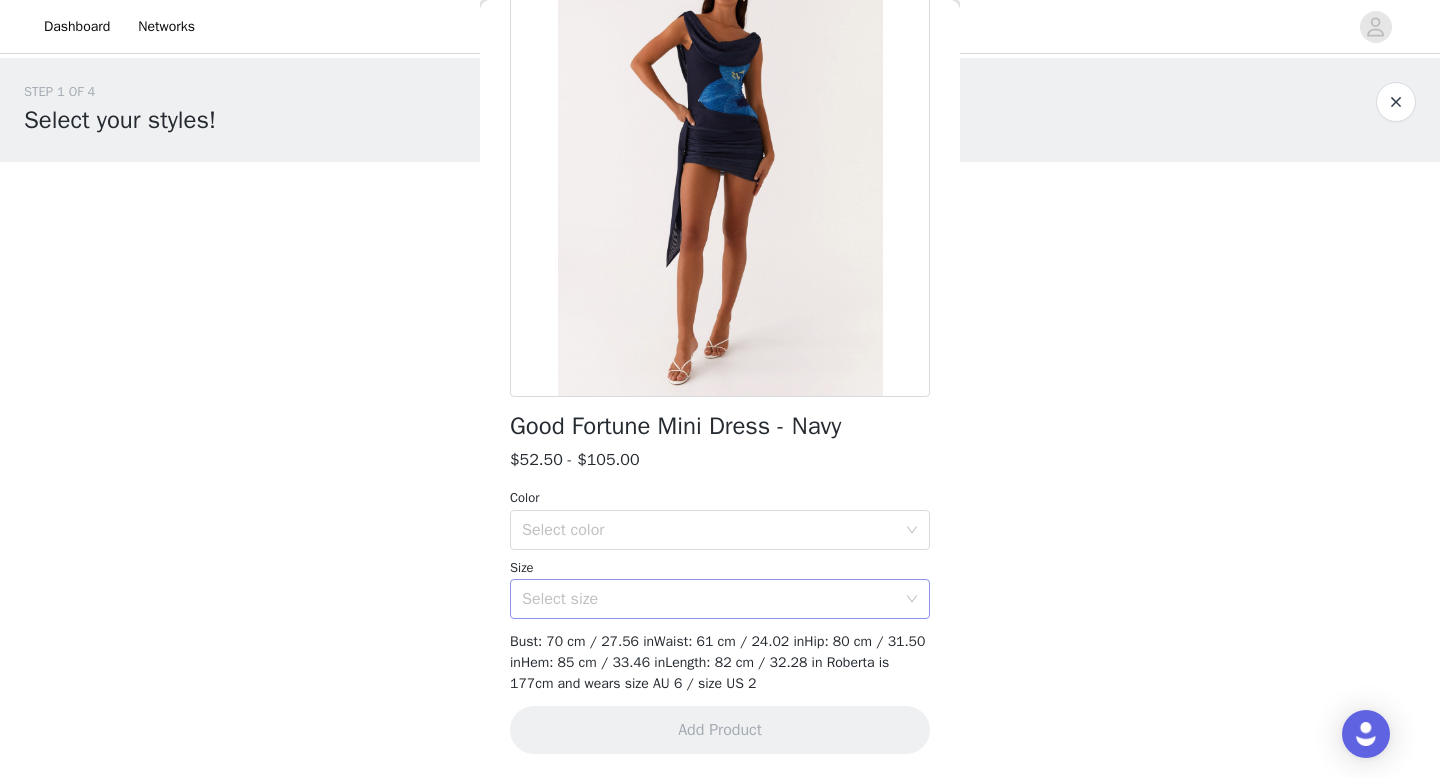 click on "Select size" at bounding box center (713, 599) 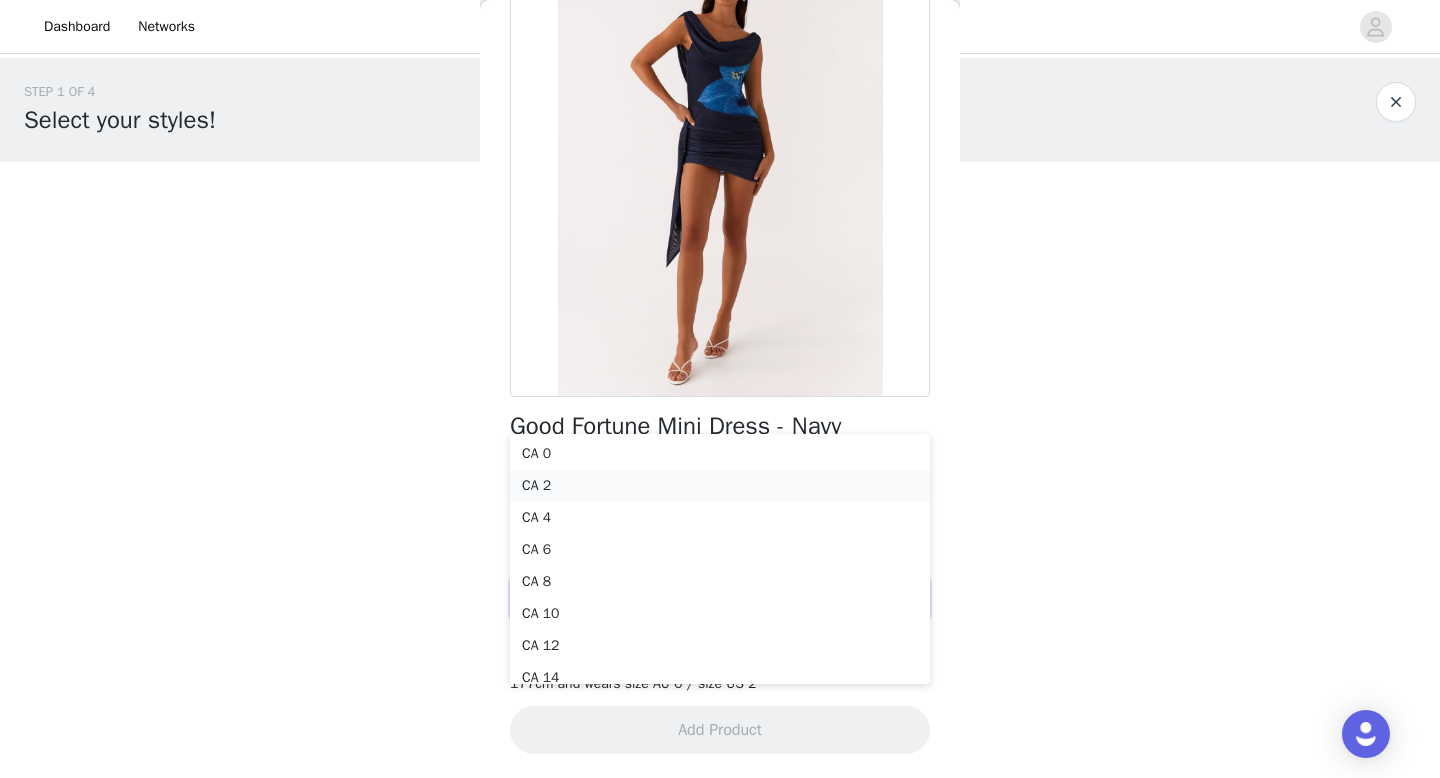click on "CA 2" at bounding box center (720, 486) 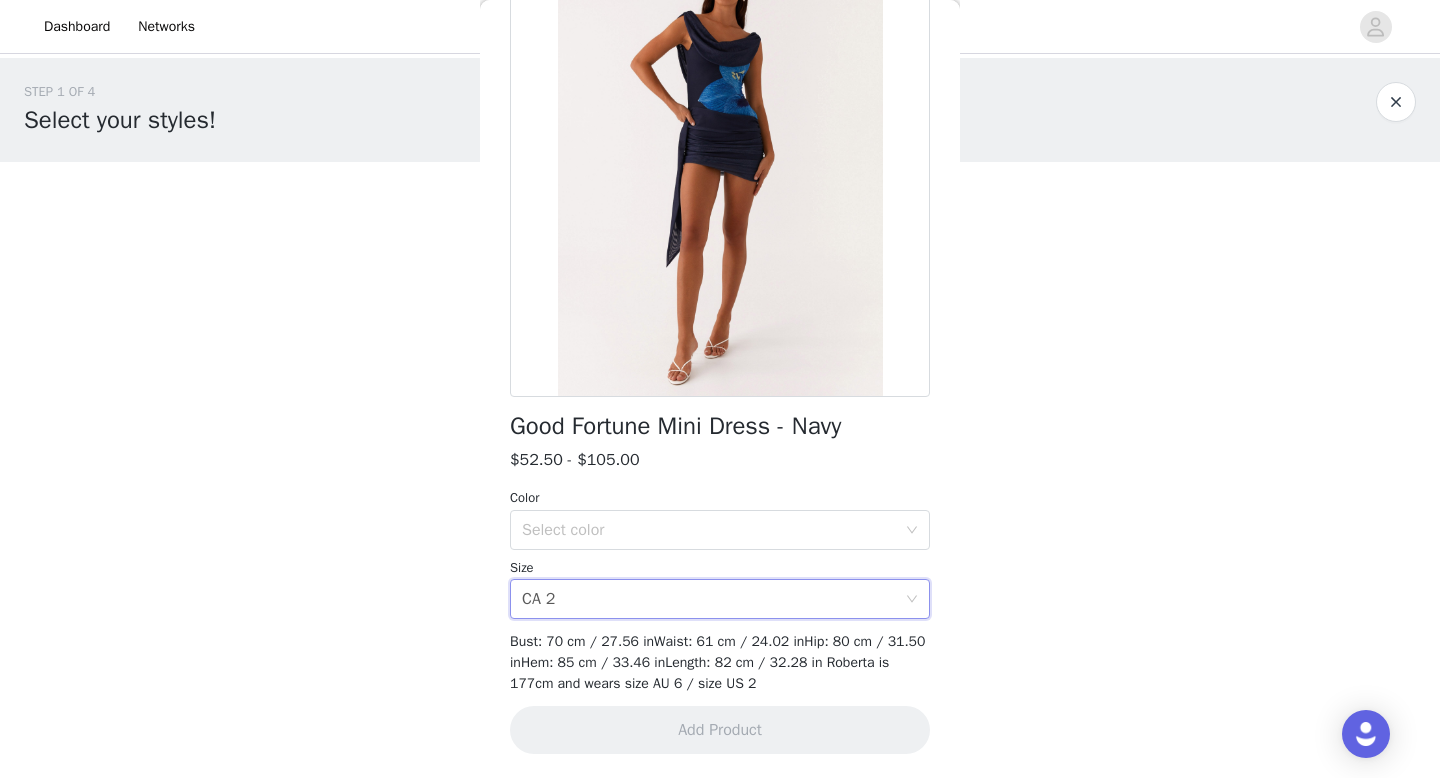 click on "Color" at bounding box center (720, 498) 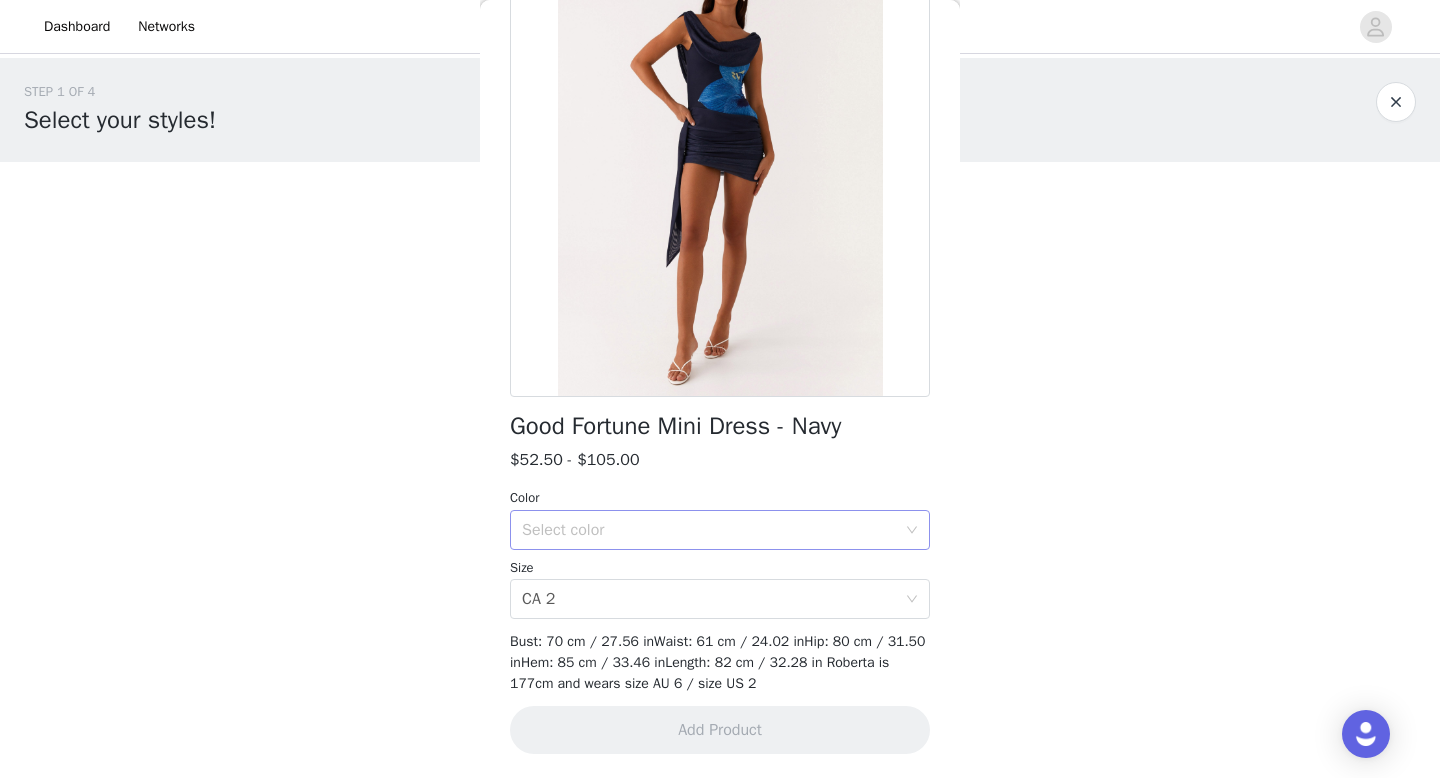 click on "Select color" at bounding box center [709, 530] 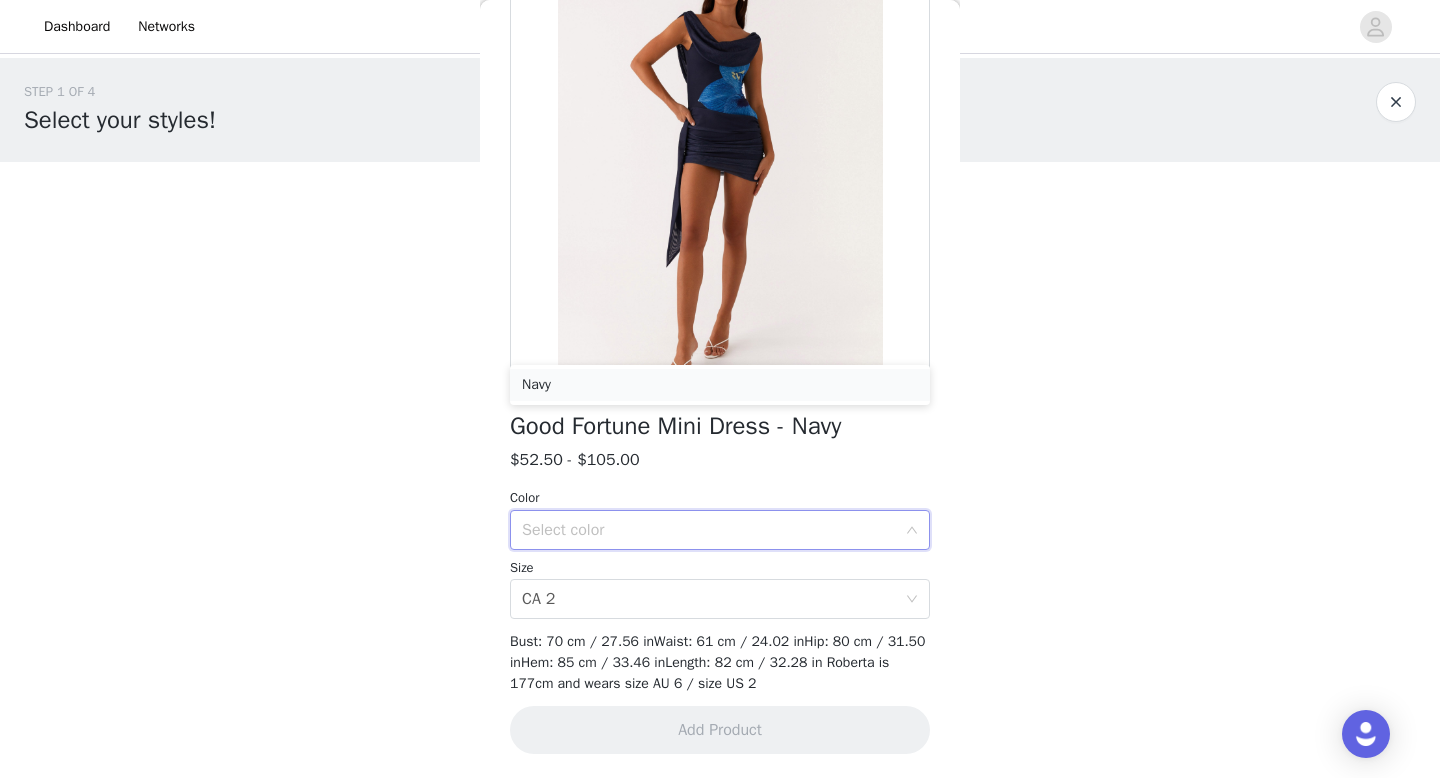 click on "Navy" at bounding box center [720, 385] 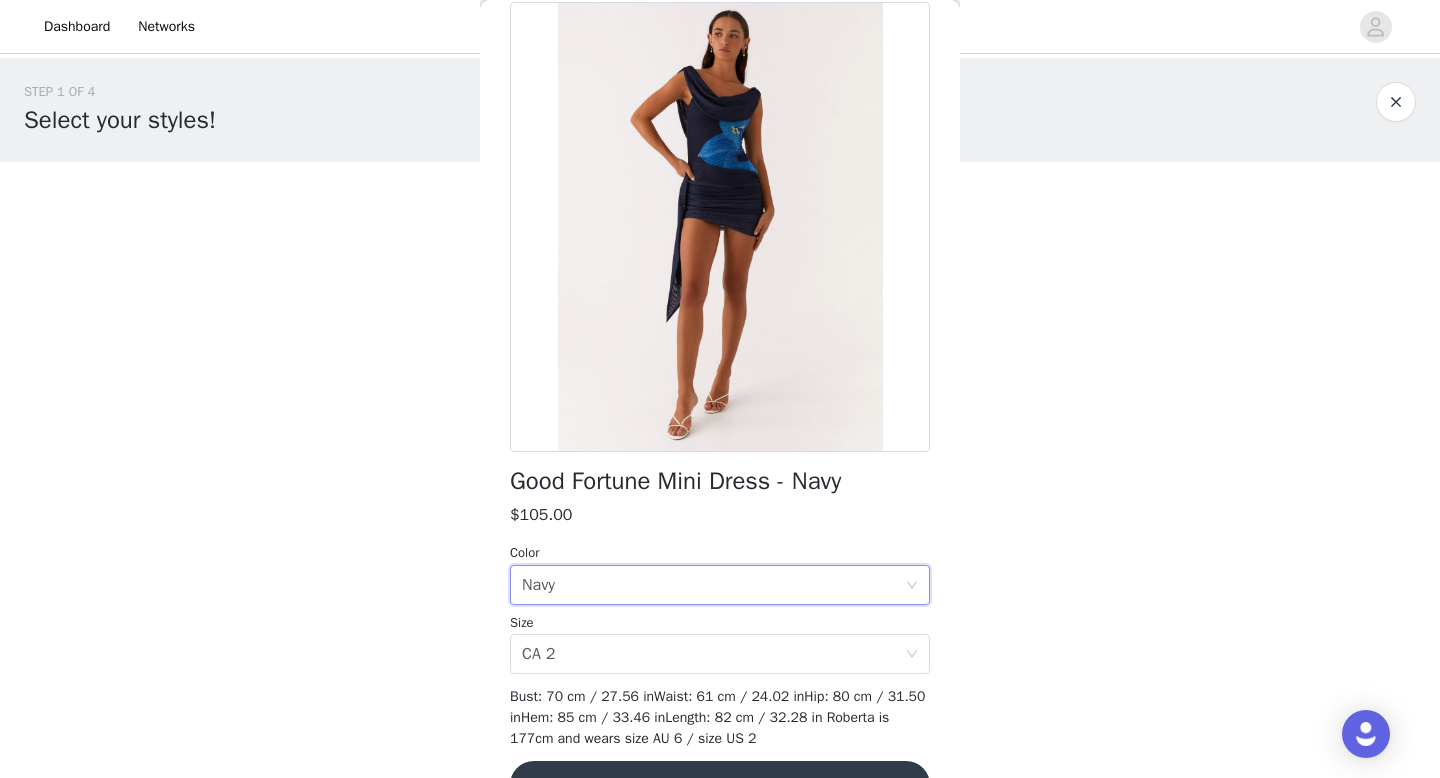 scroll, scrollTop: 342, scrollLeft: 0, axis: vertical 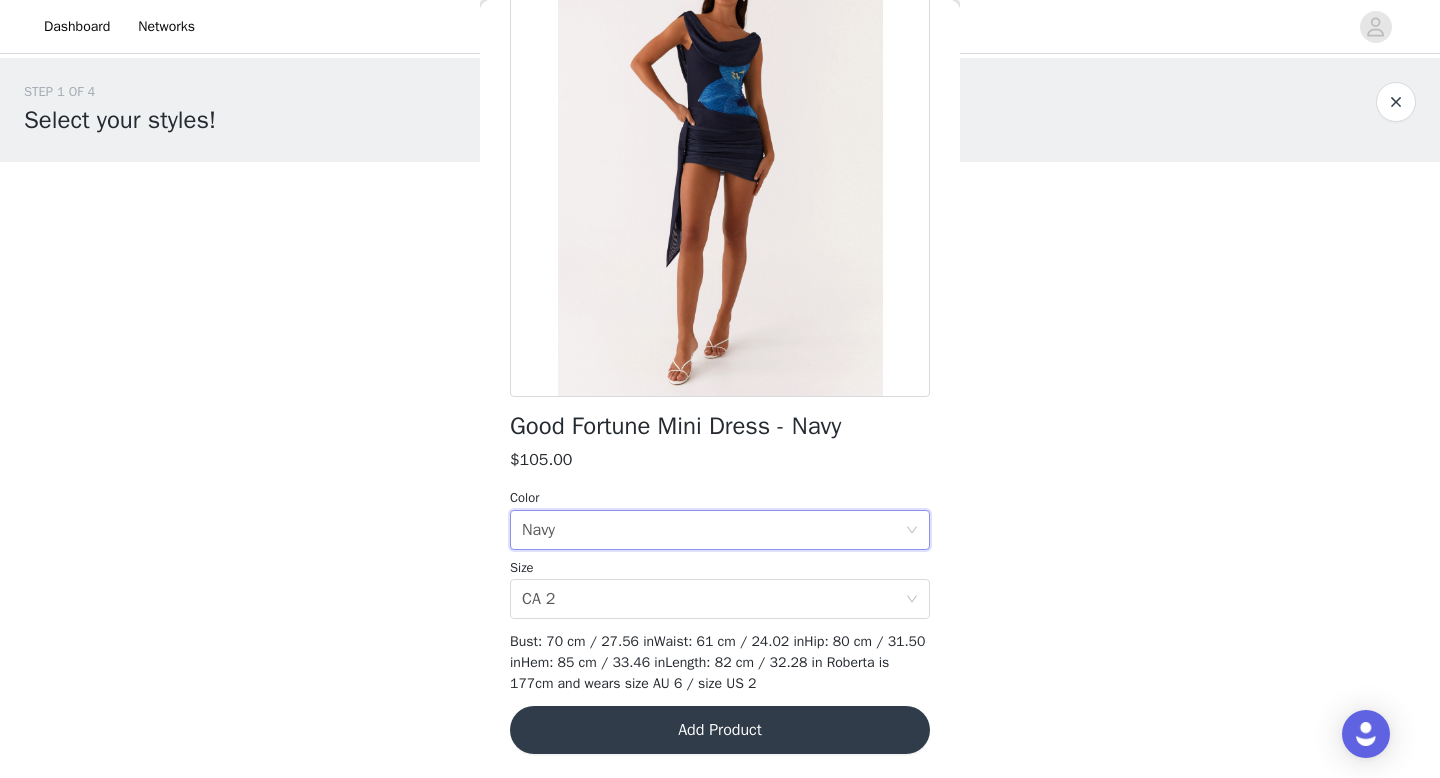 click on "Add Product" at bounding box center [720, 730] 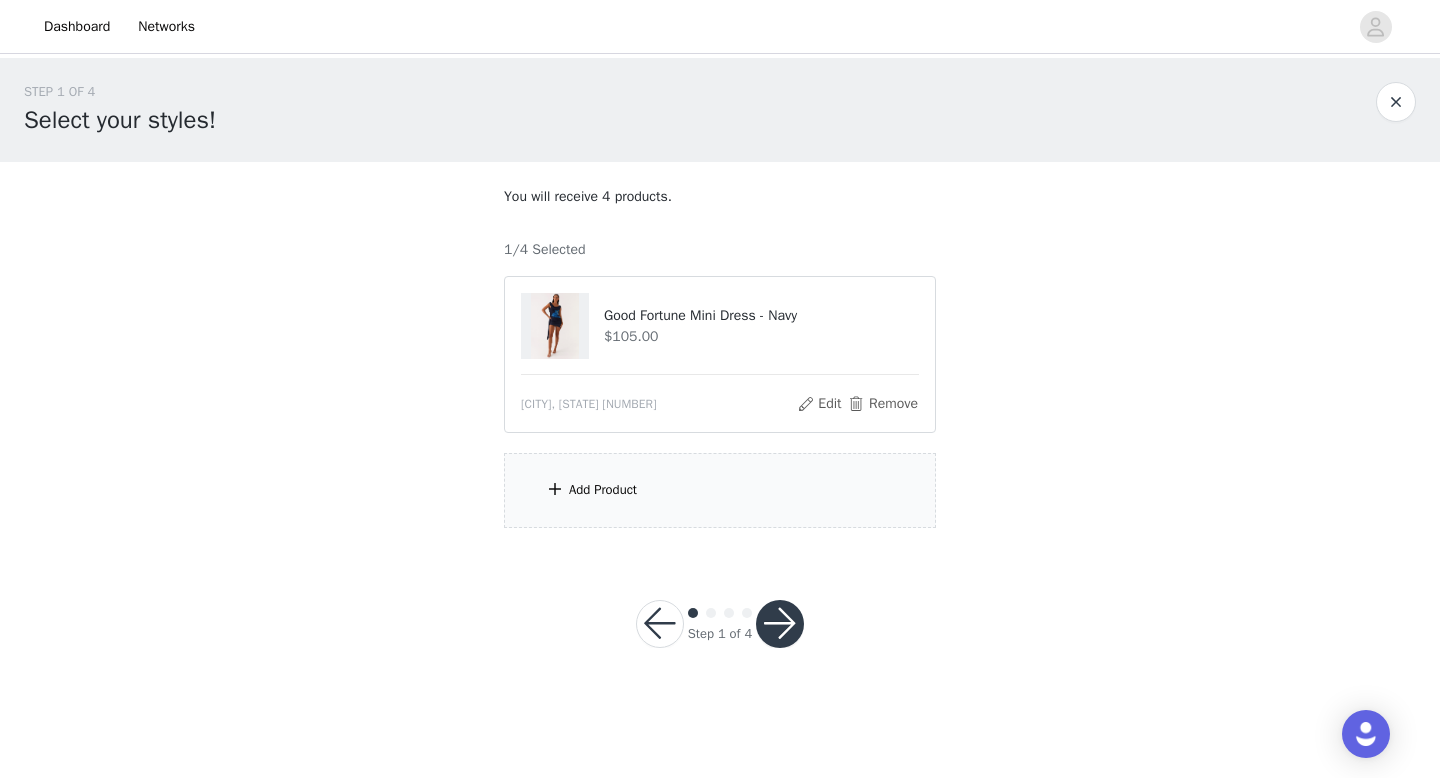 click on "Add Product" at bounding box center [720, 490] 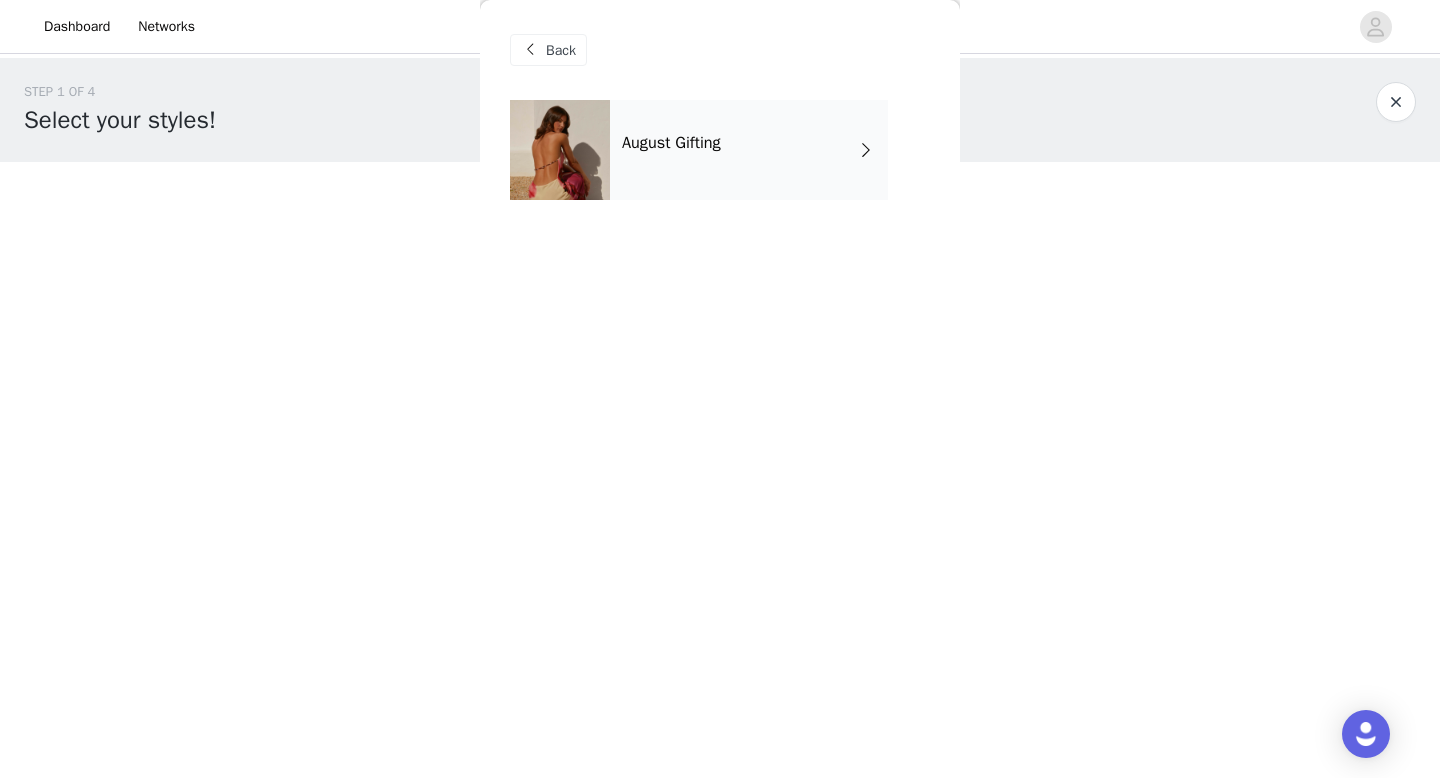 click on "August Gifting" at bounding box center (749, 150) 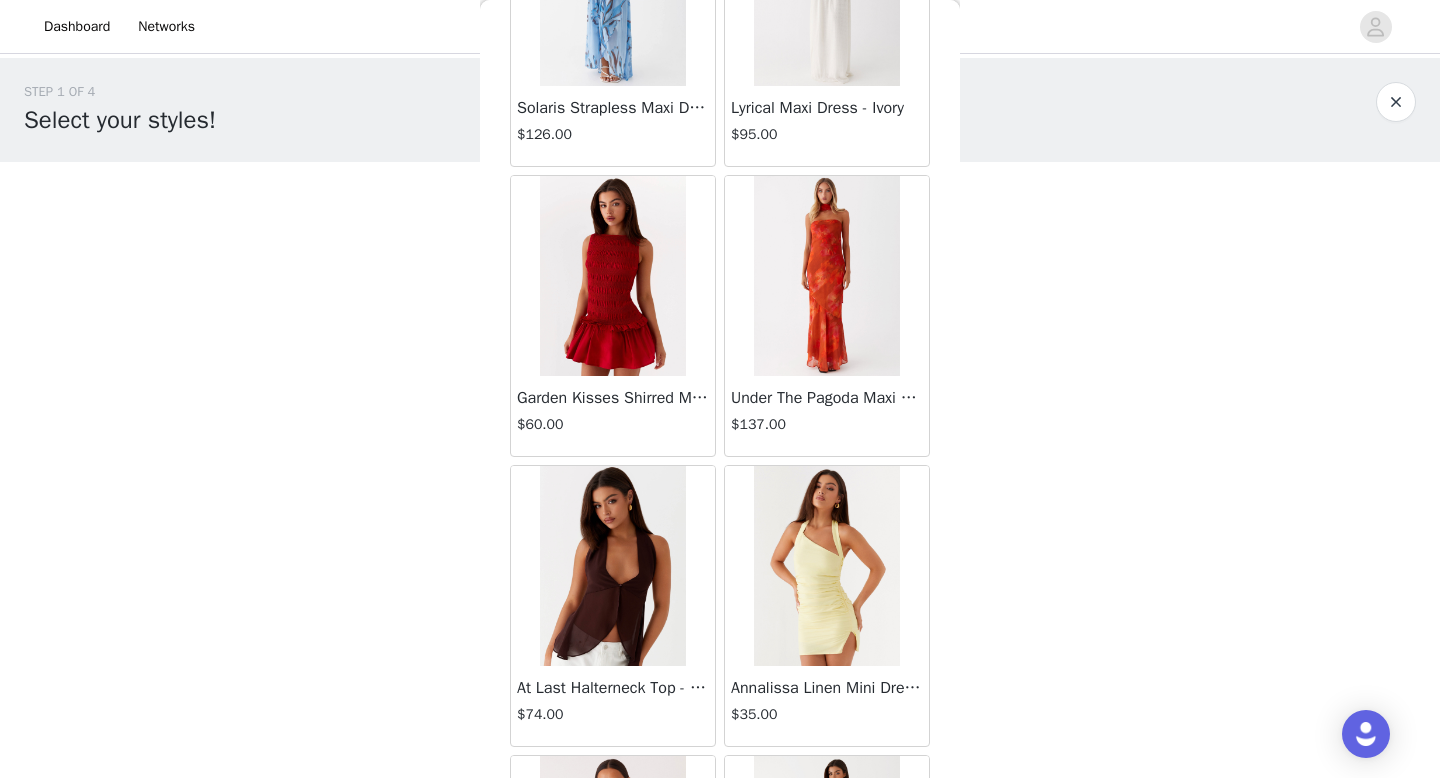 scroll, scrollTop: 2282, scrollLeft: 0, axis: vertical 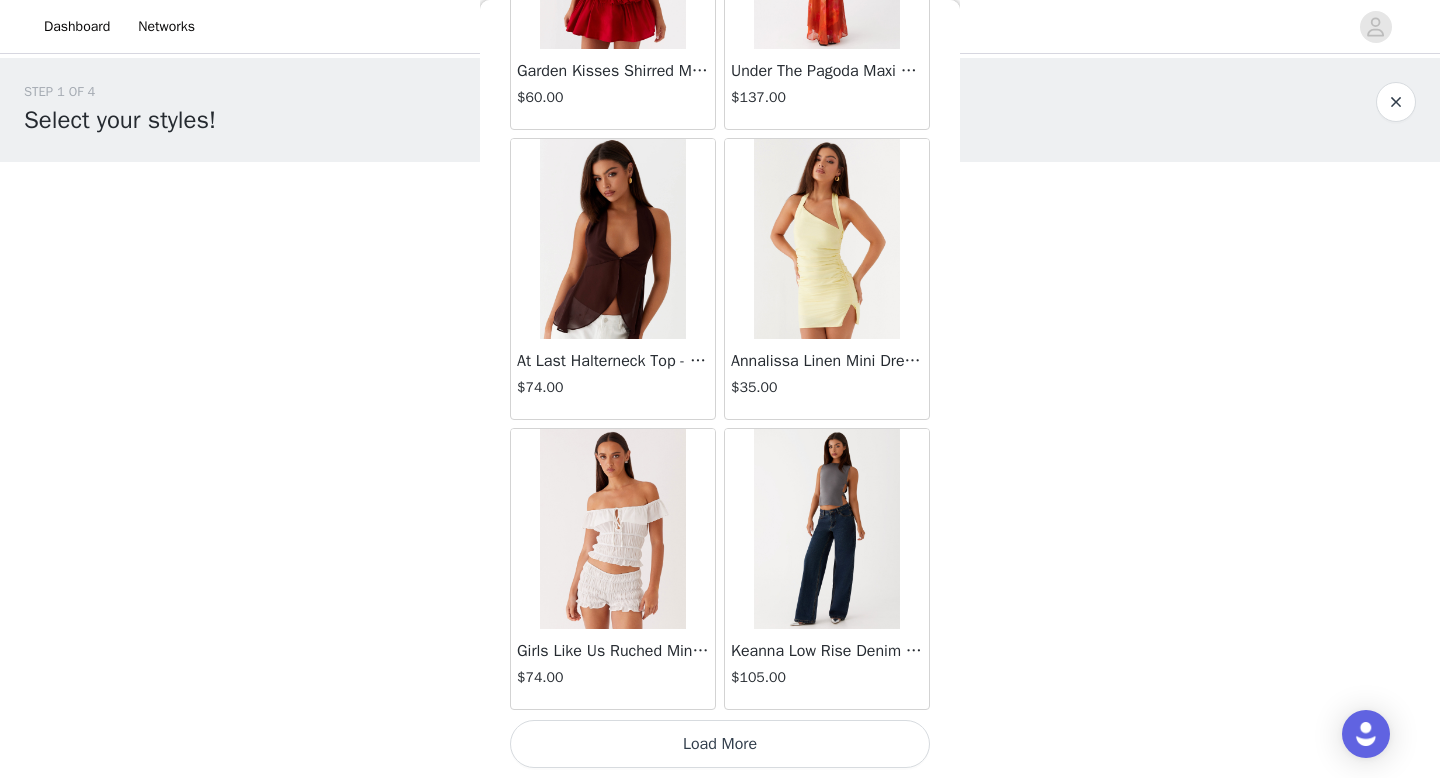click on "Load More" at bounding box center (720, 744) 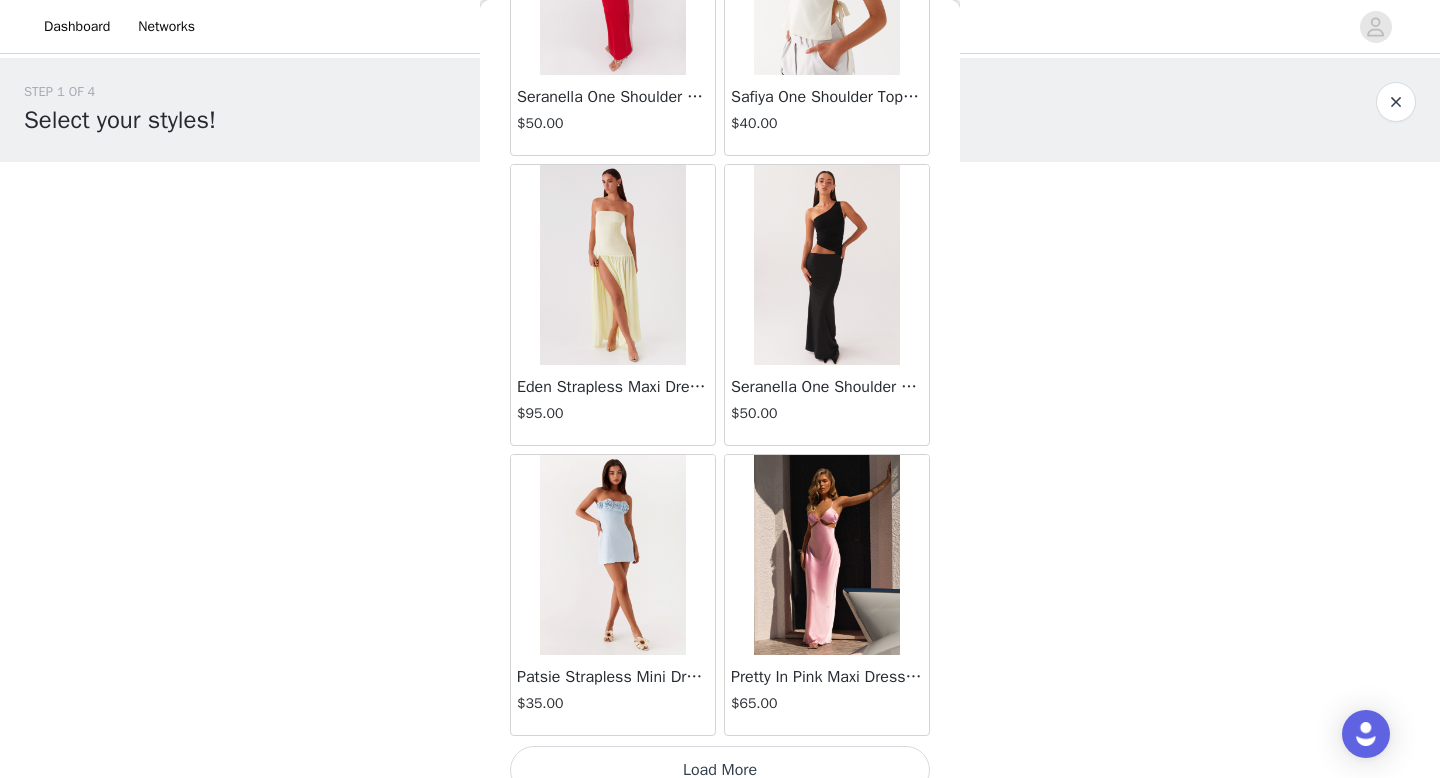 scroll, scrollTop: 5182, scrollLeft: 0, axis: vertical 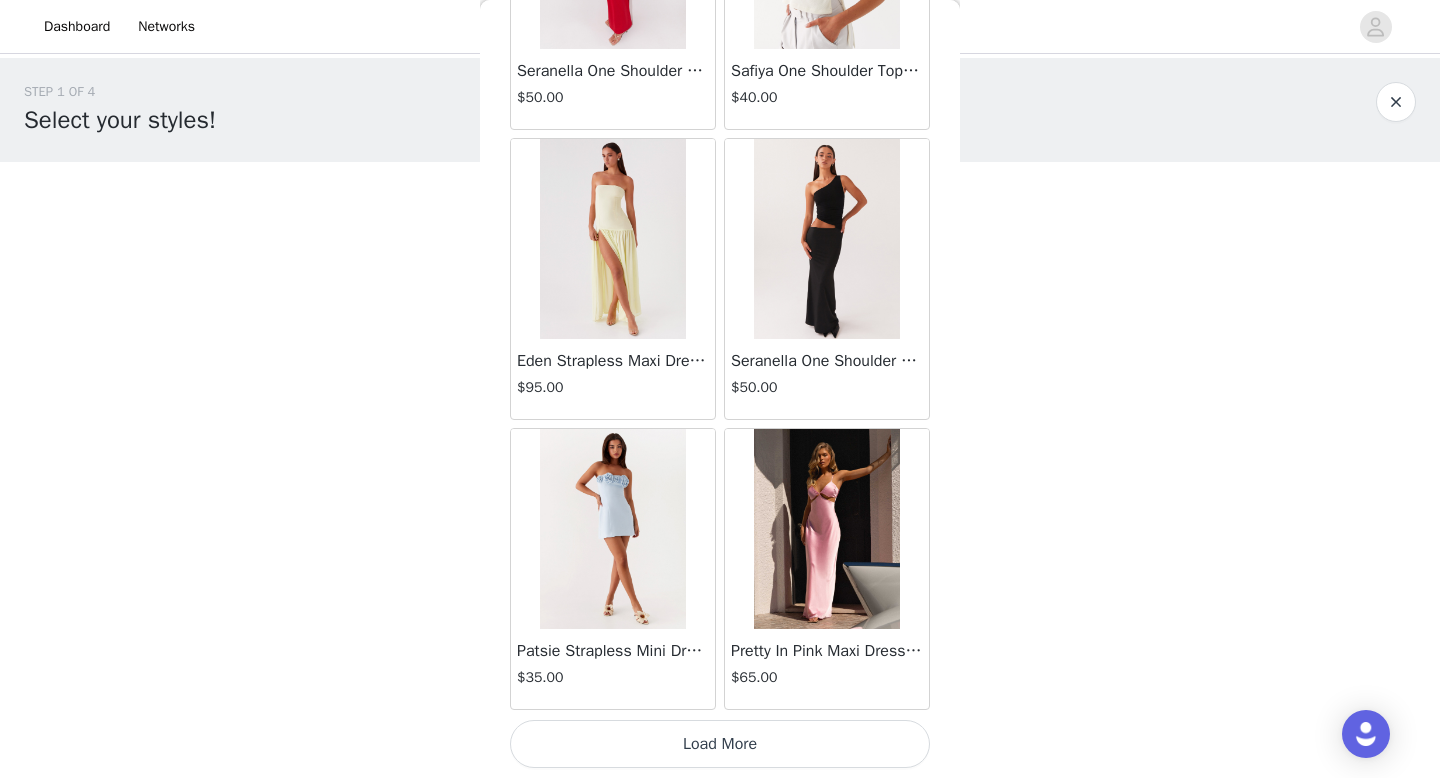 click on "Load More" at bounding box center [720, 744] 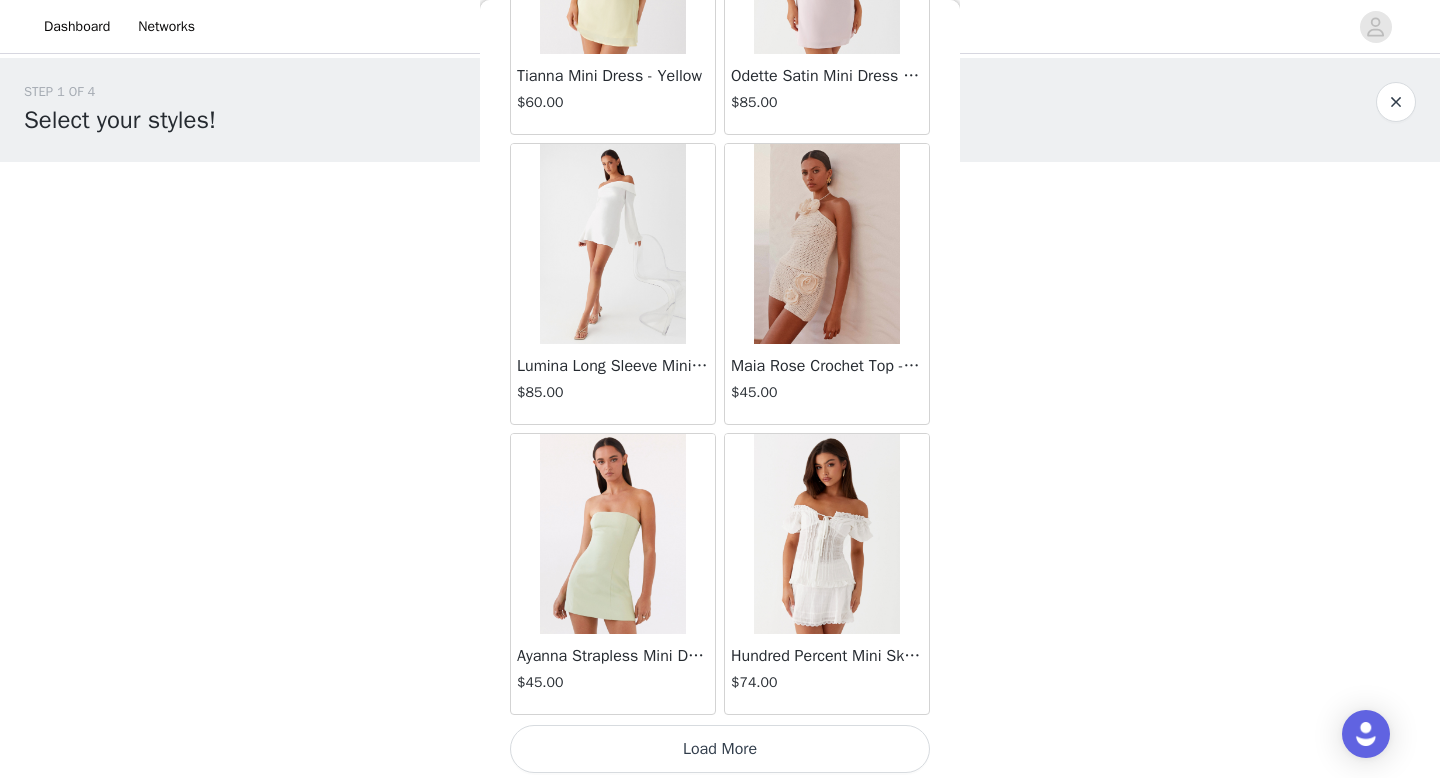 scroll, scrollTop: 8082, scrollLeft: 0, axis: vertical 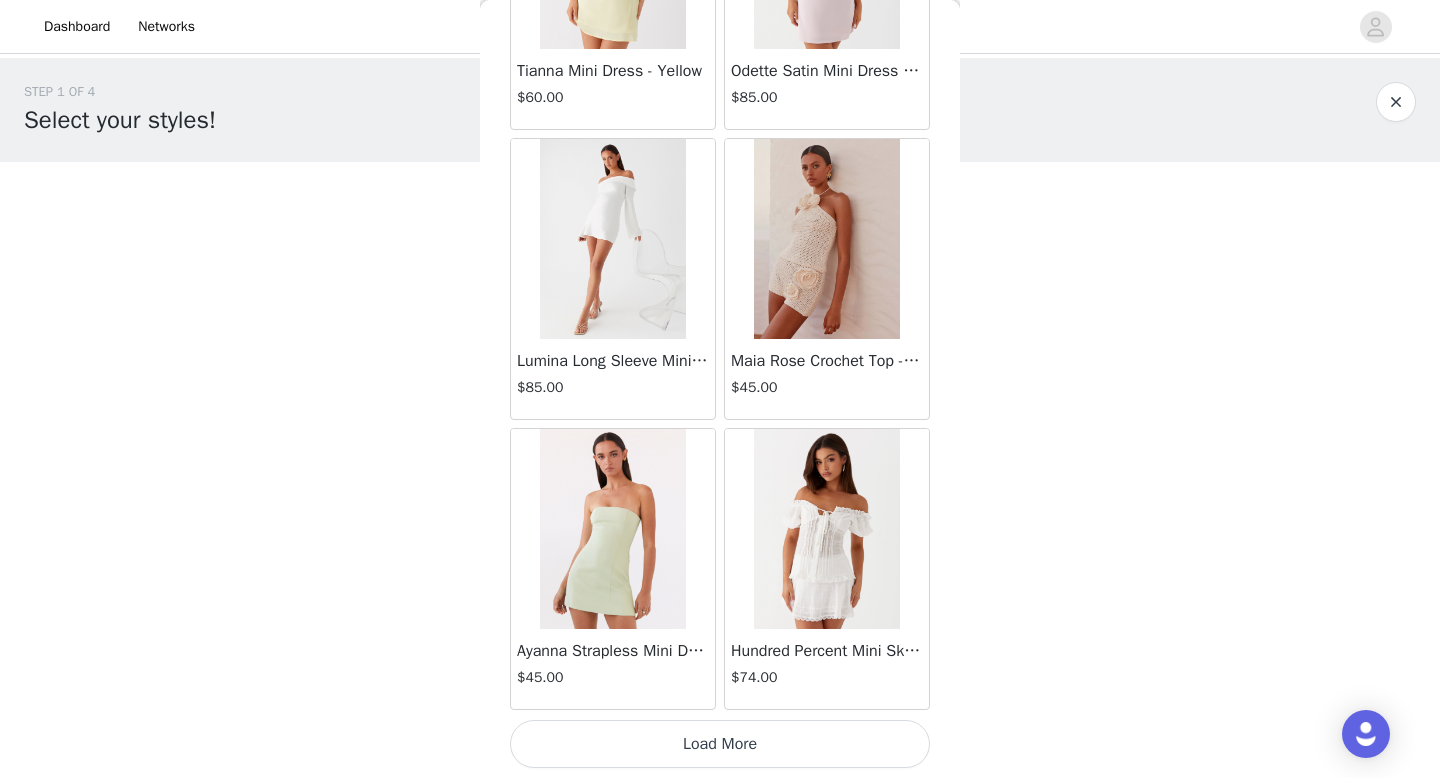click on "Load More" at bounding box center [720, 744] 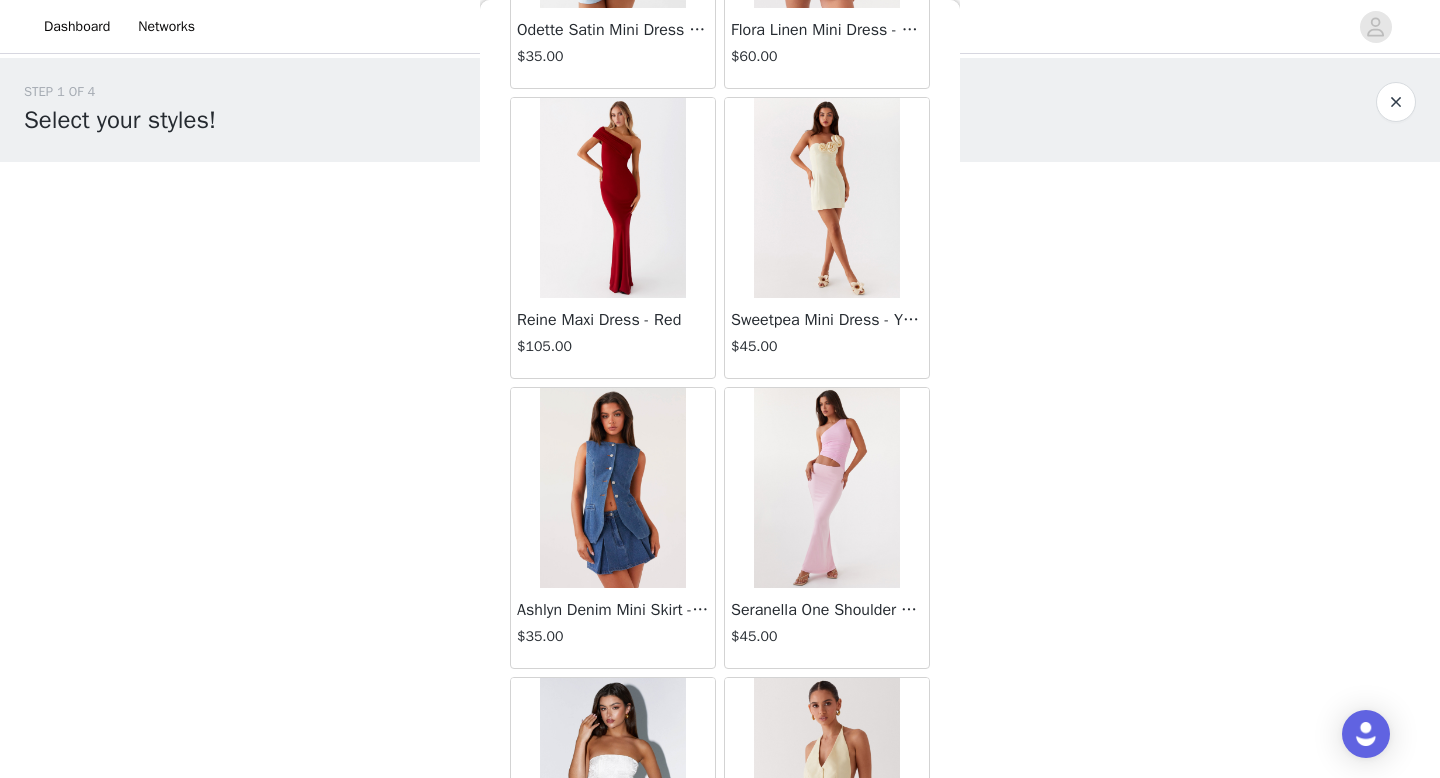 scroll, scrollTop: 10982, scrollLeft: 0, axis: vertical 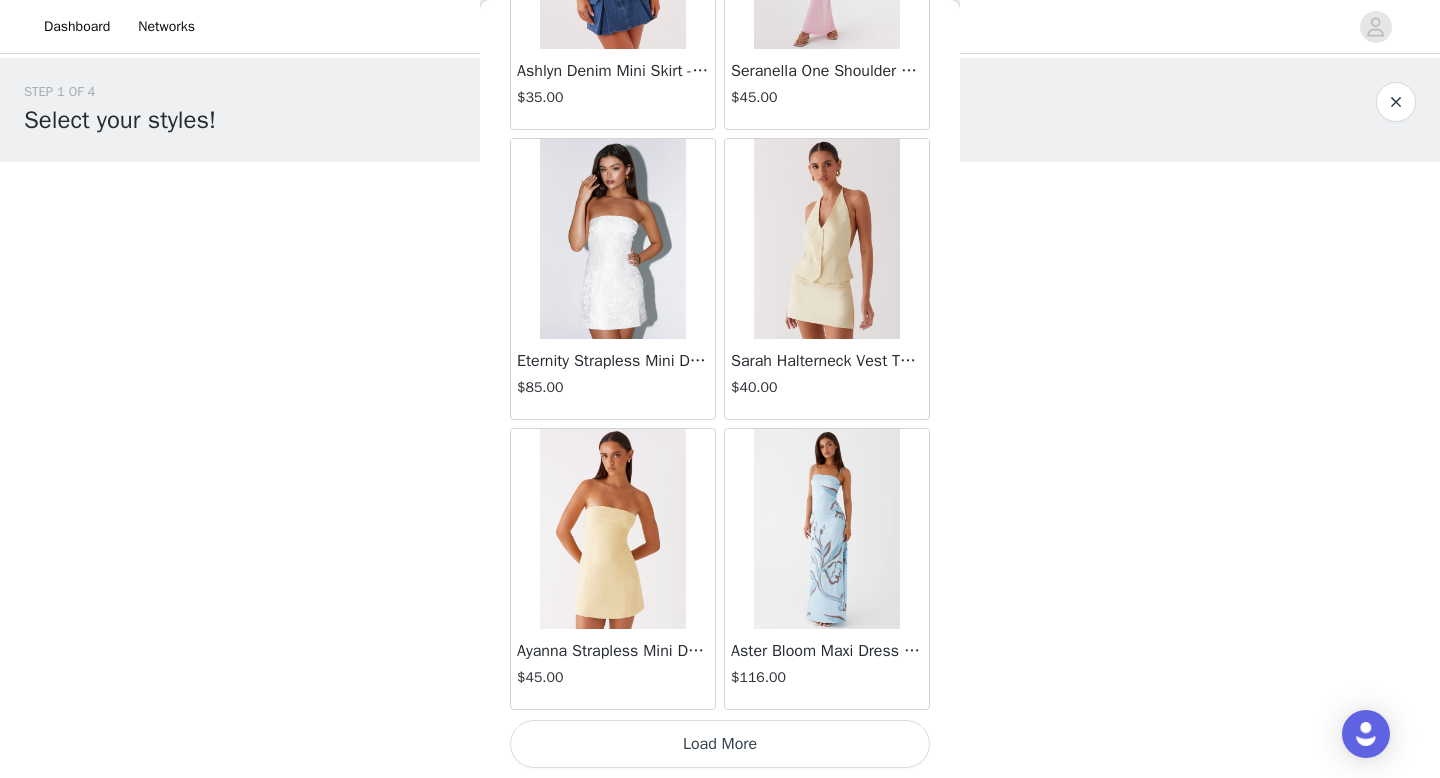 click on "Load More" at bounding box center [720, 744] 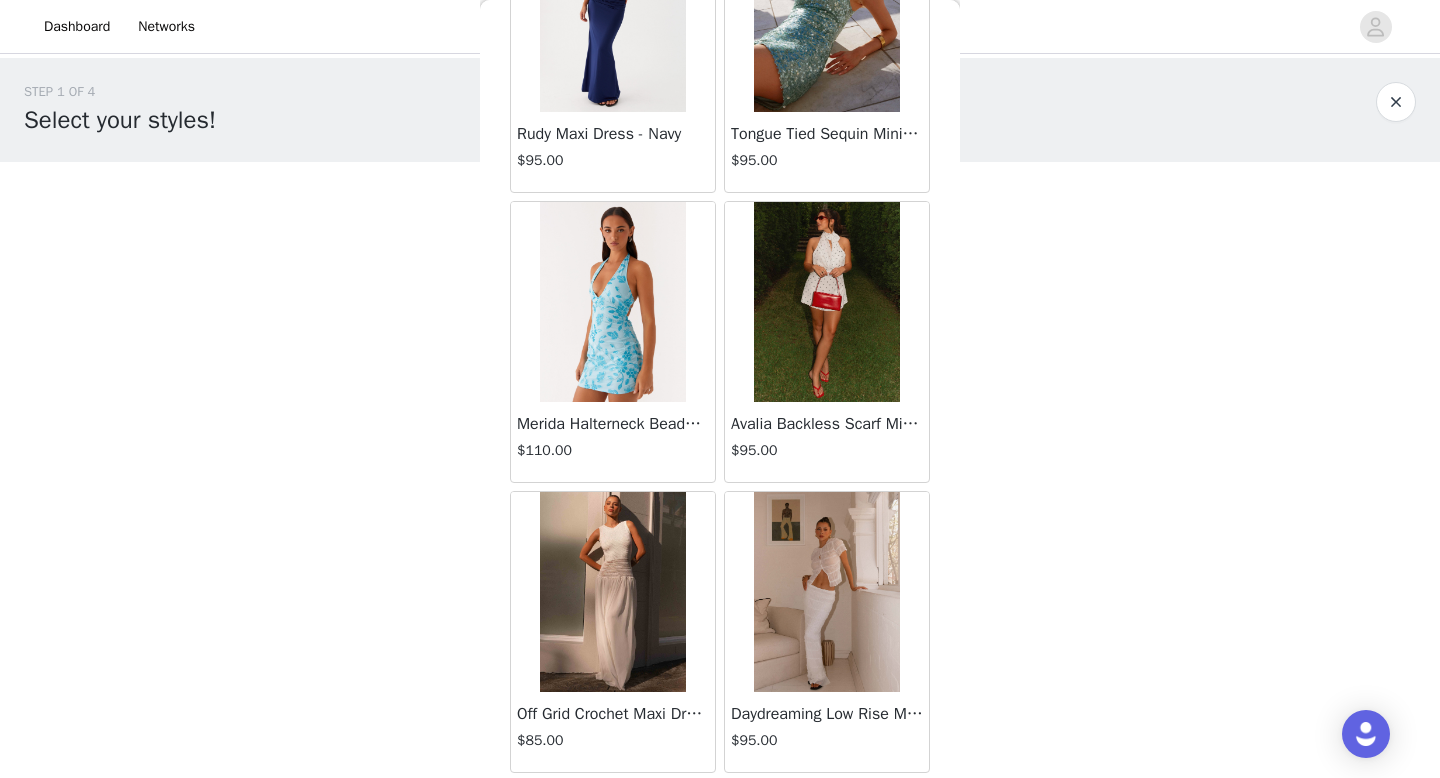 scroll, scrollTop: 13882, scrollLeft: 0, axis: vertical 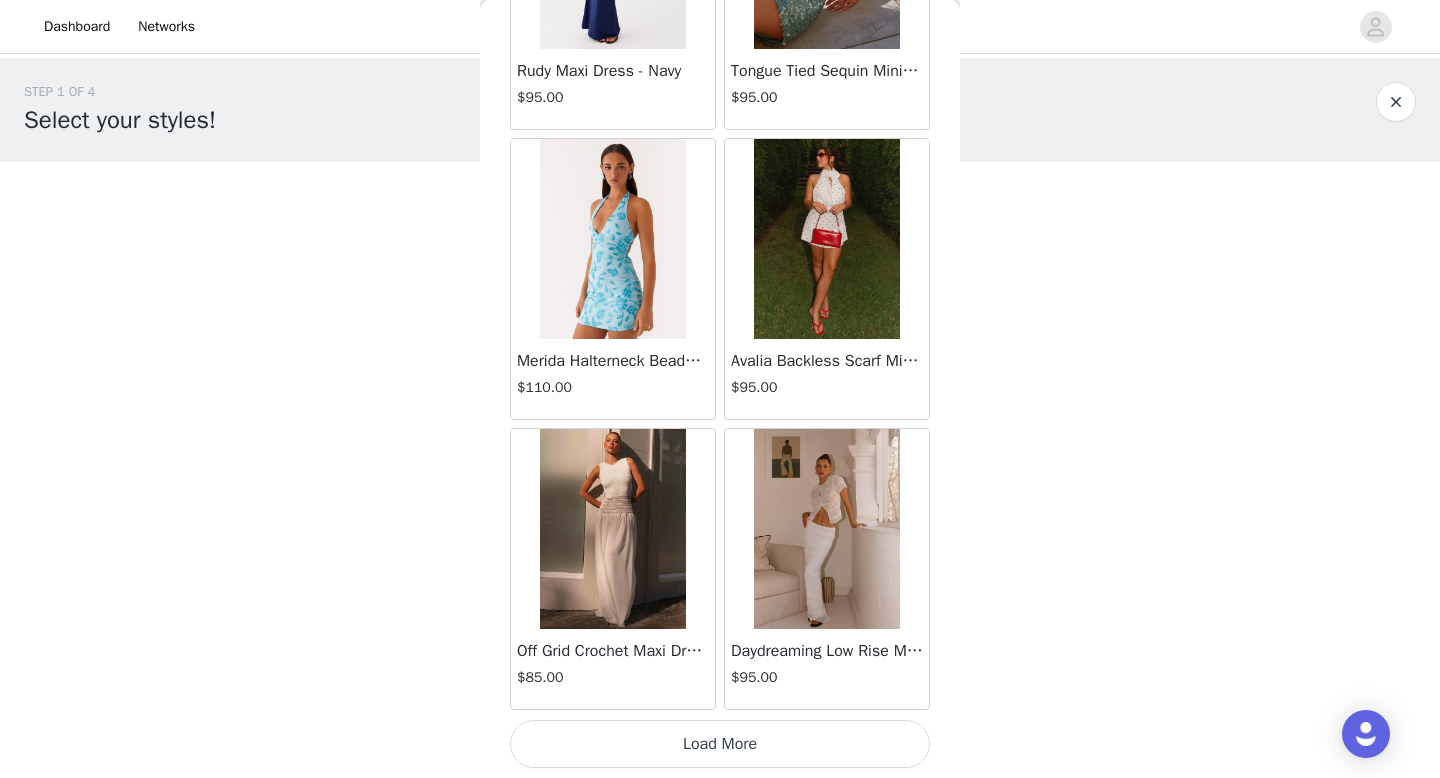 click on "Load More" at bounding box center [720, 744] 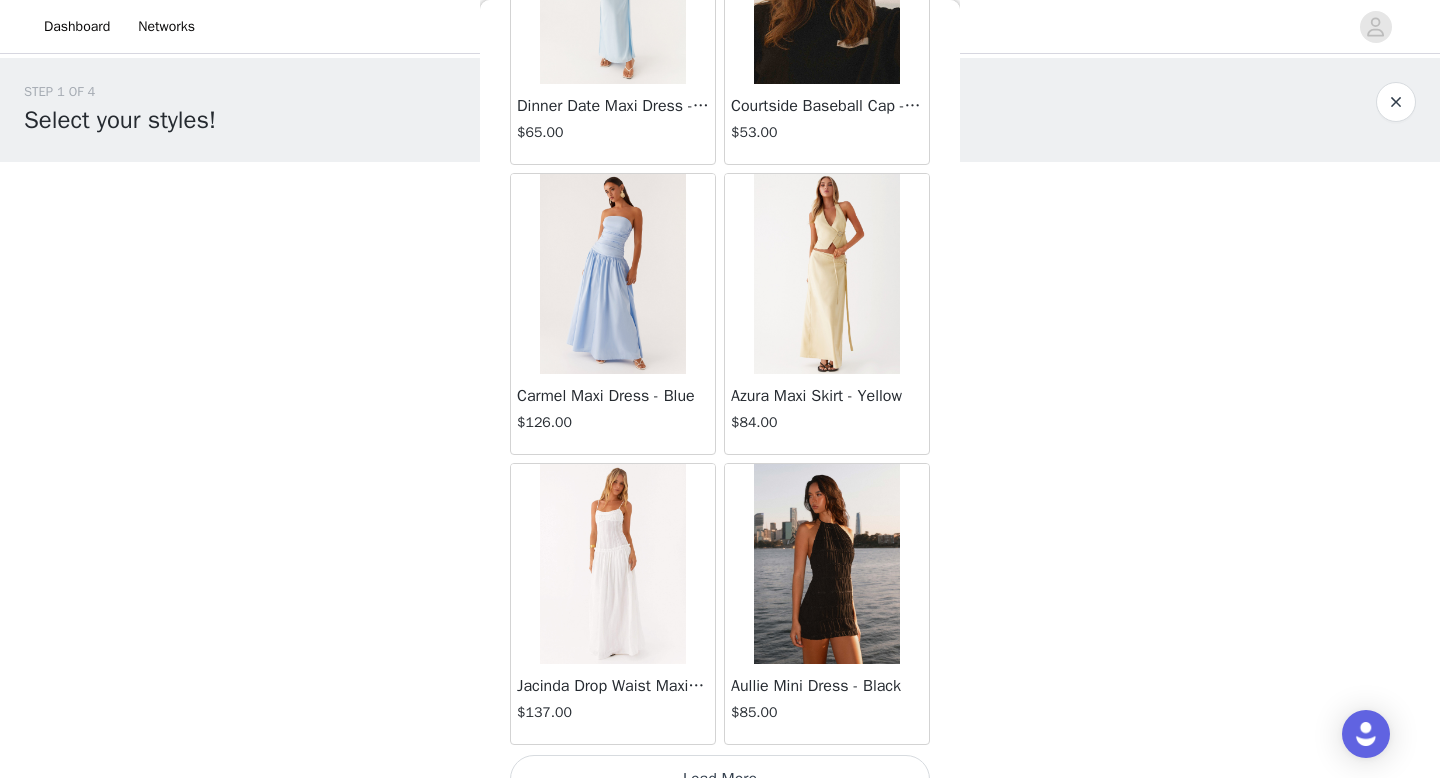 scroll, scrollTop: 16782, scrollLeft: 0, axis: vertical 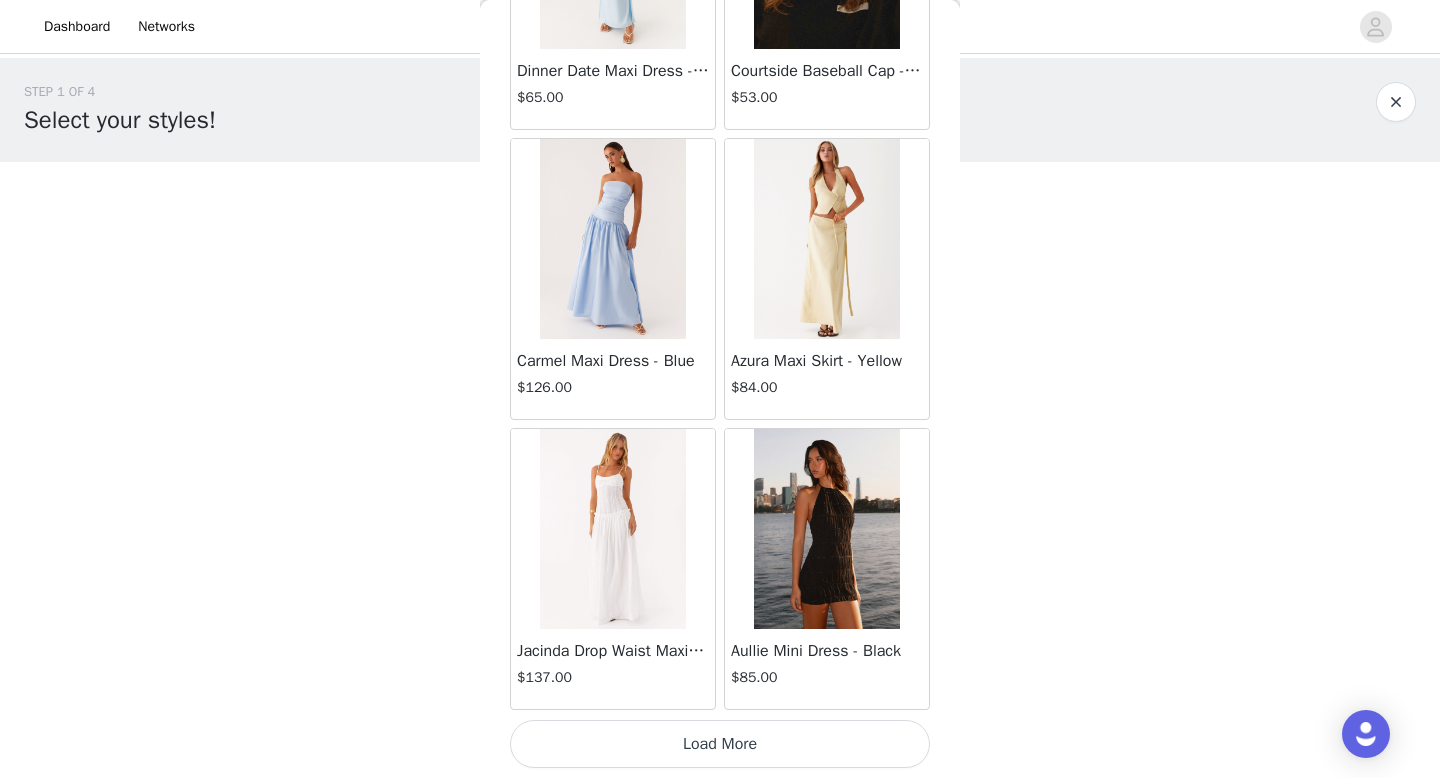 click on "Load More" at bounding box center (720, 744) 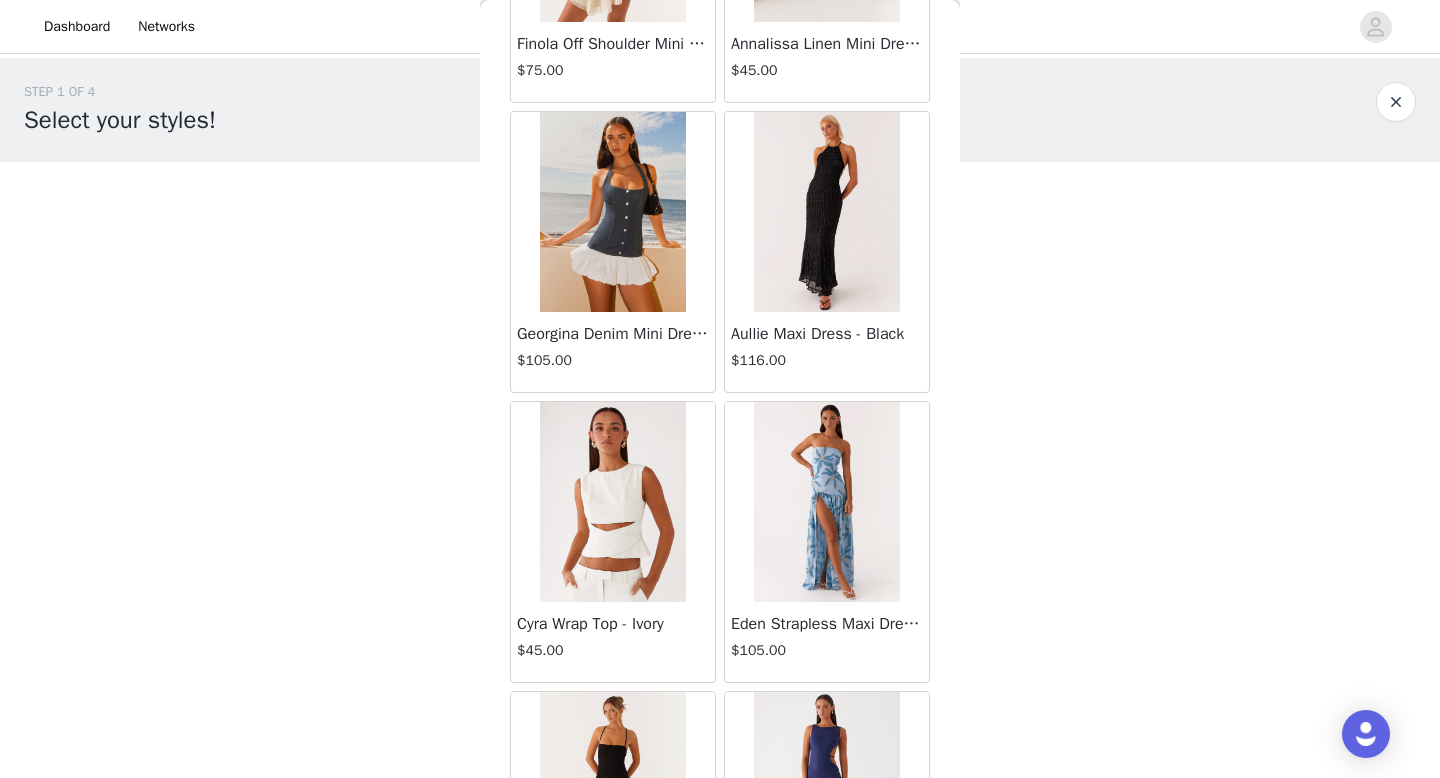 scroll, scrollTop: 19682, scrollLeft: 0, axis: vertical 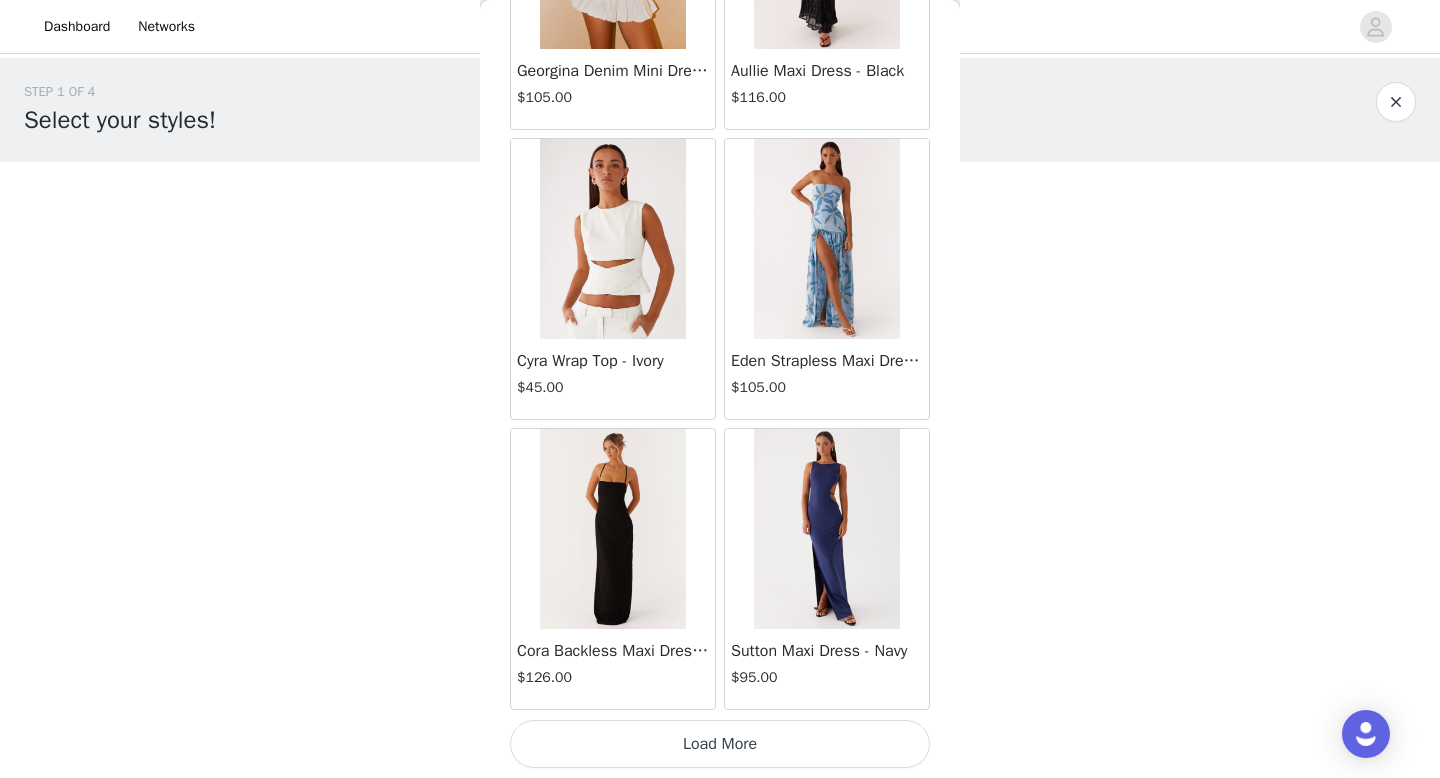 click on "Load More" at bounding box center [720, 744] 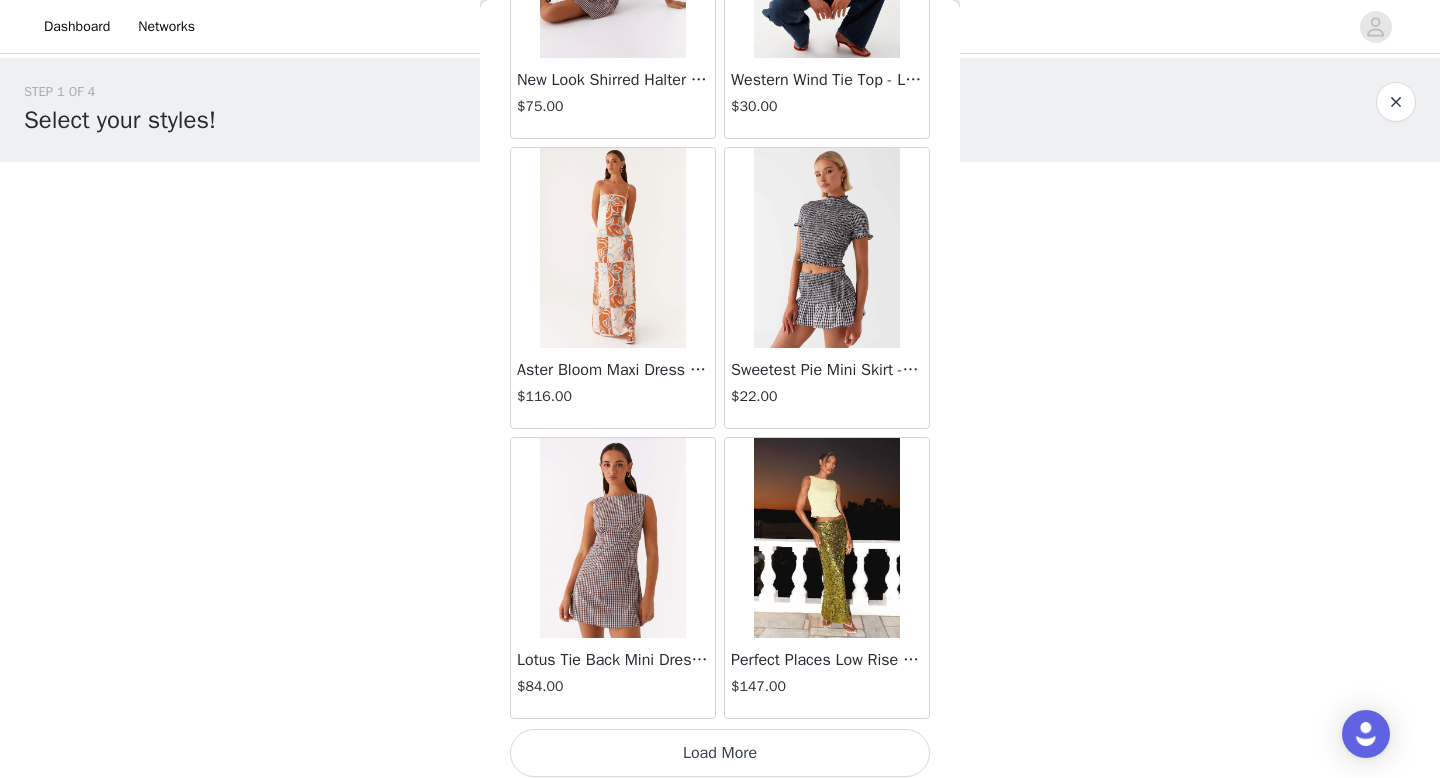 scroll, scrollTop: 22582, scrollLeft: 0, axis: vertical 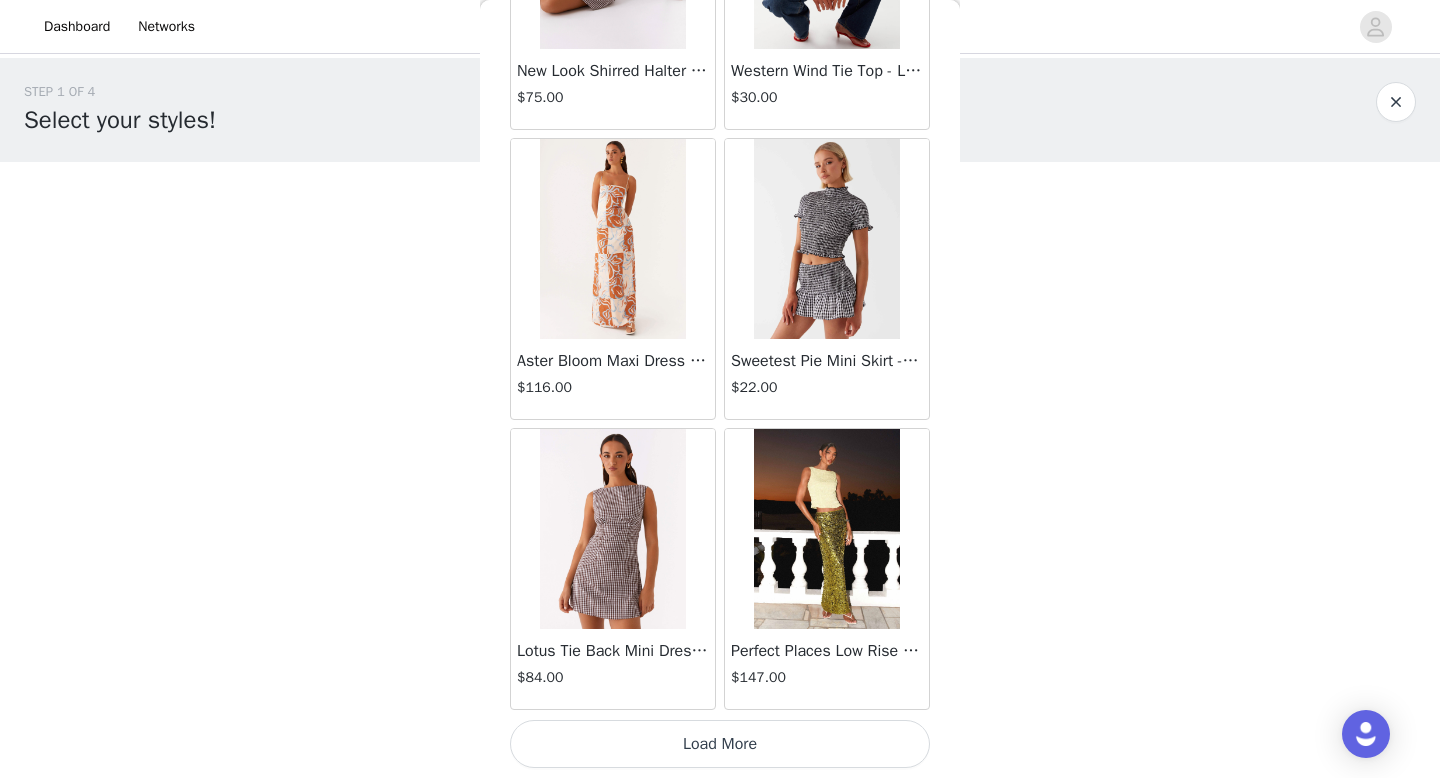 click on "Load More" at bounding box center [720, 744] 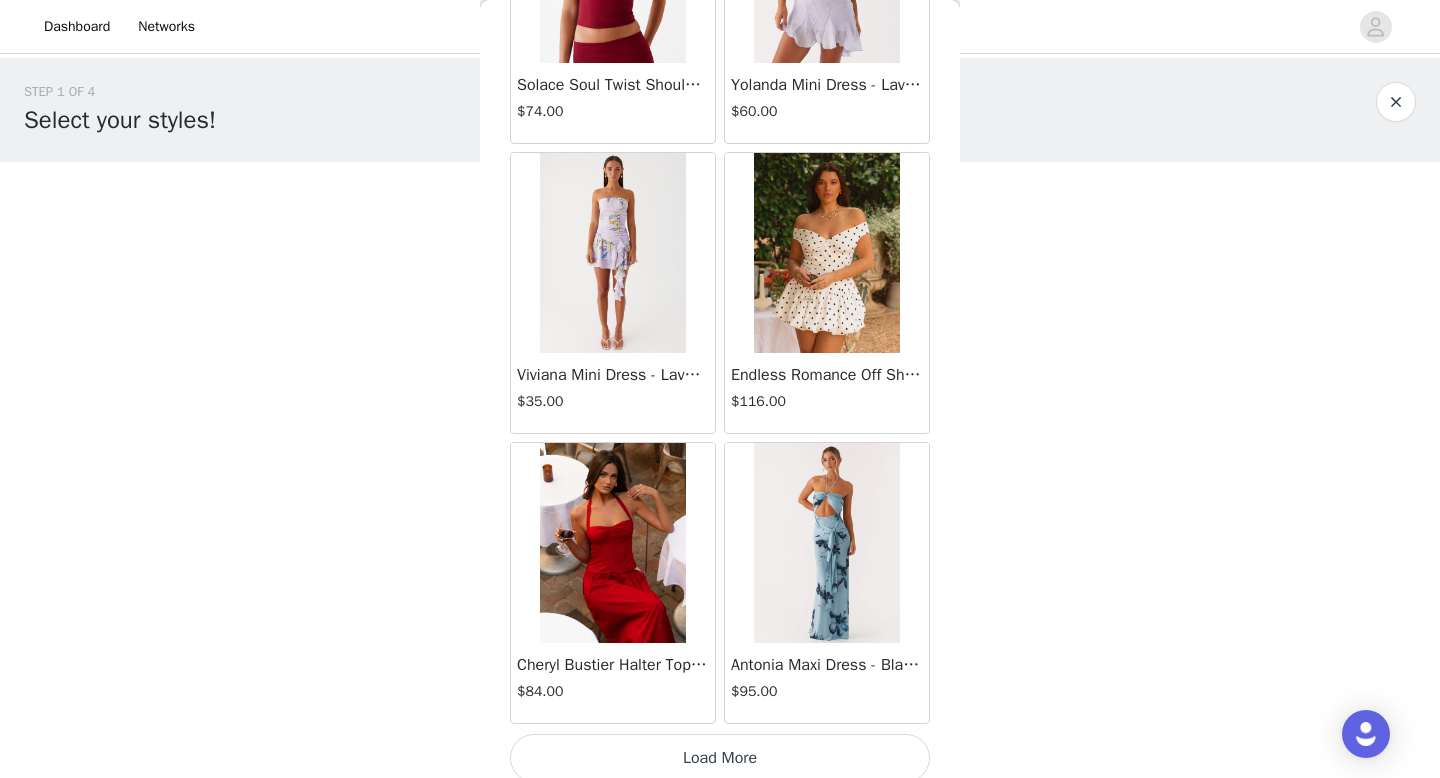 scroll, scrollTop: 25482, scrollLeft: 0, axis: vertical 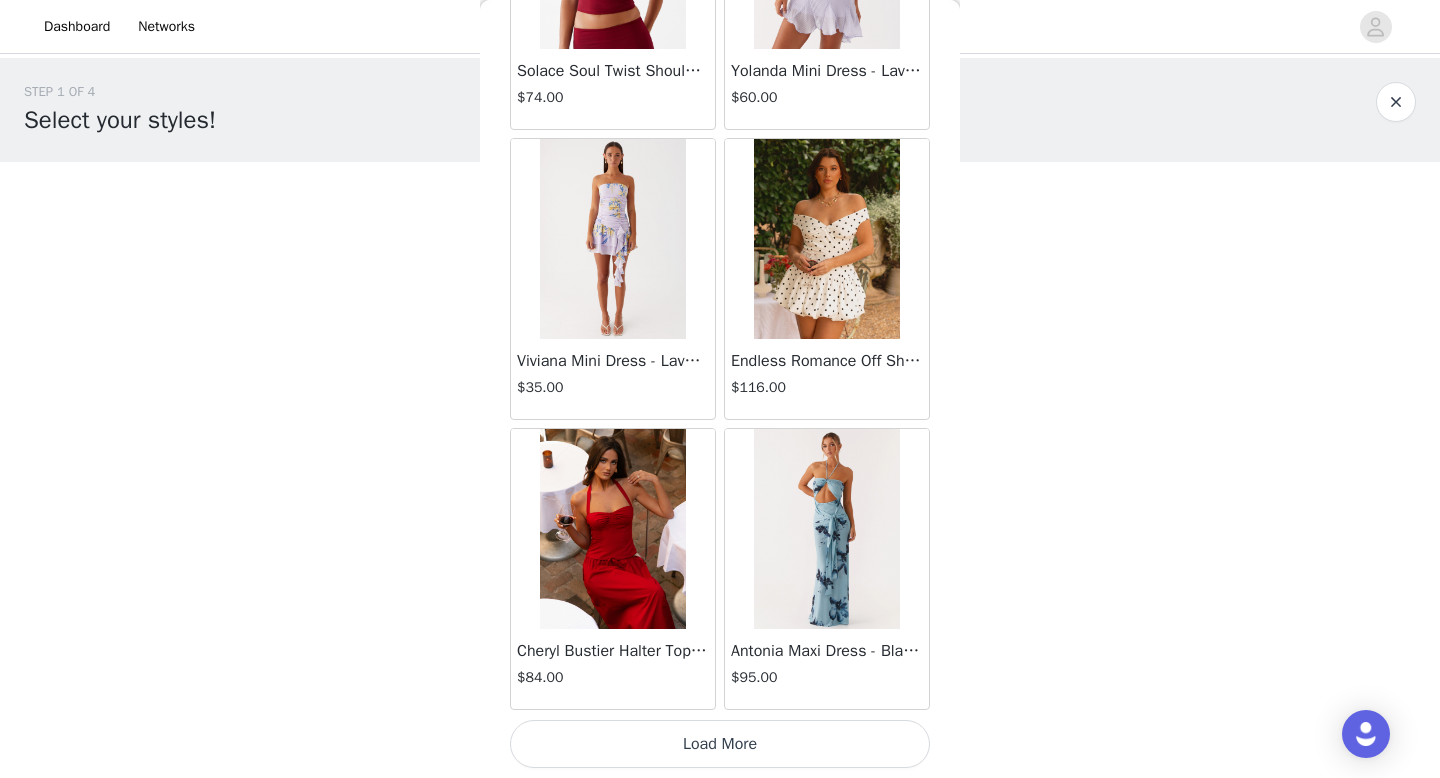 click on "Load More" at bounding box center [720, 744] 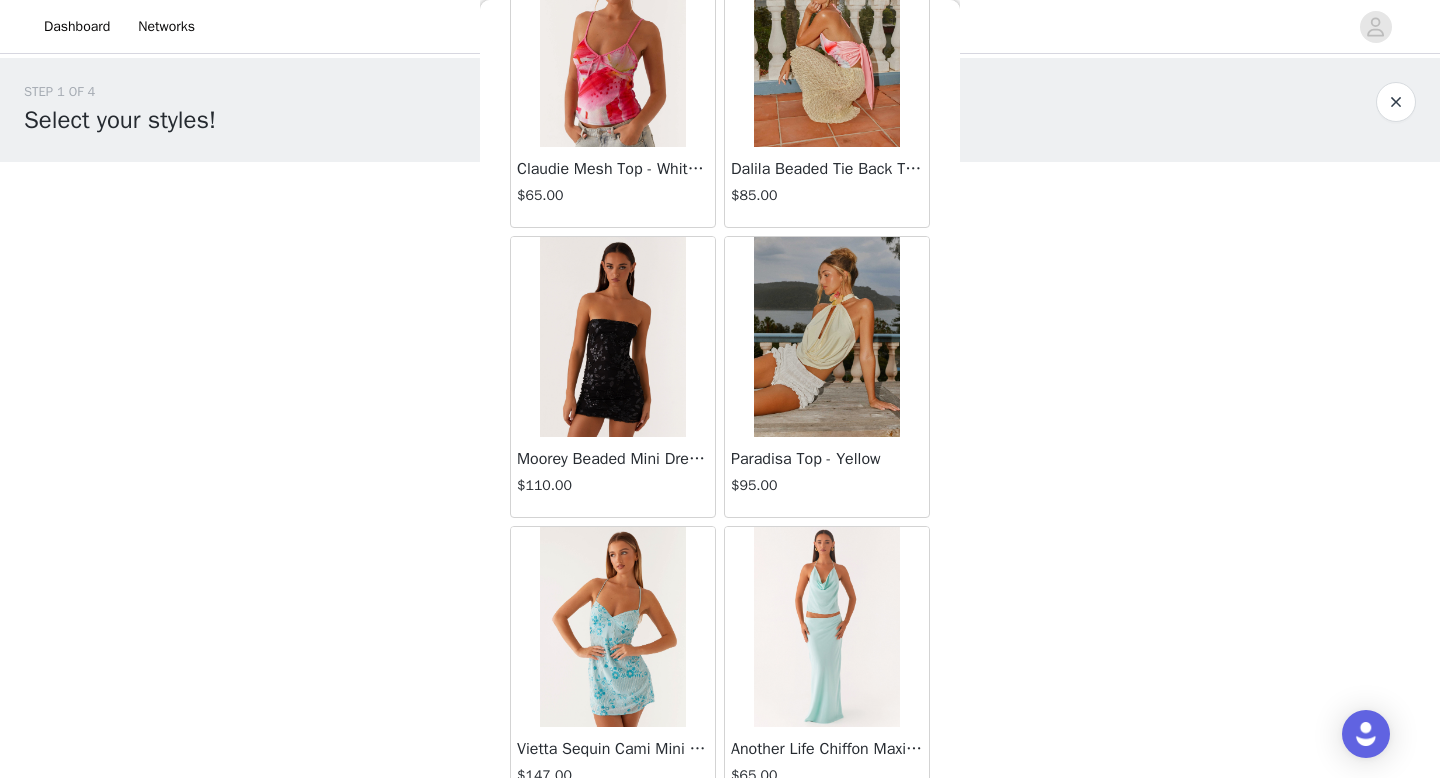 scroll, scrollTop: 28382, scrollLeft: 0, axis: vertical 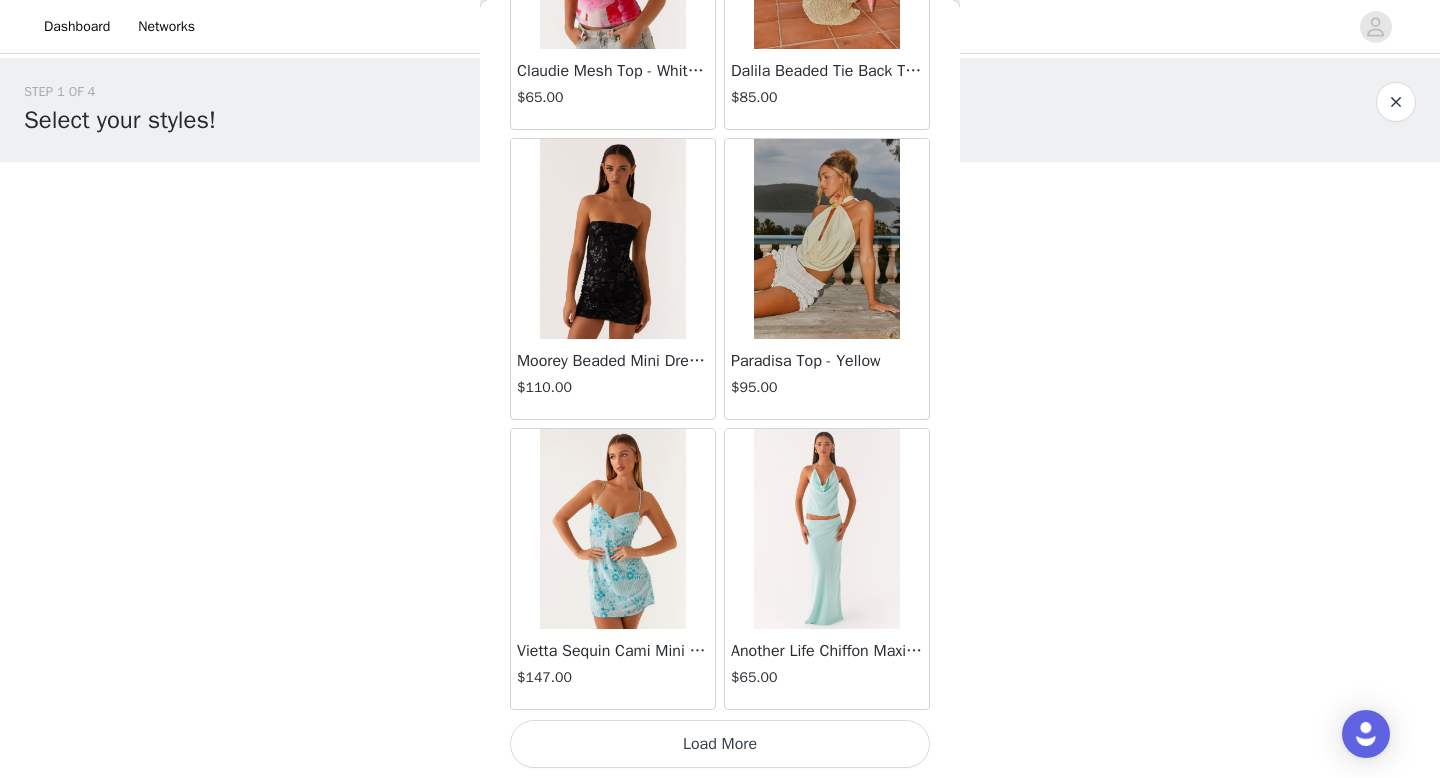 click on "Load More" at bounding box center [720, 744] 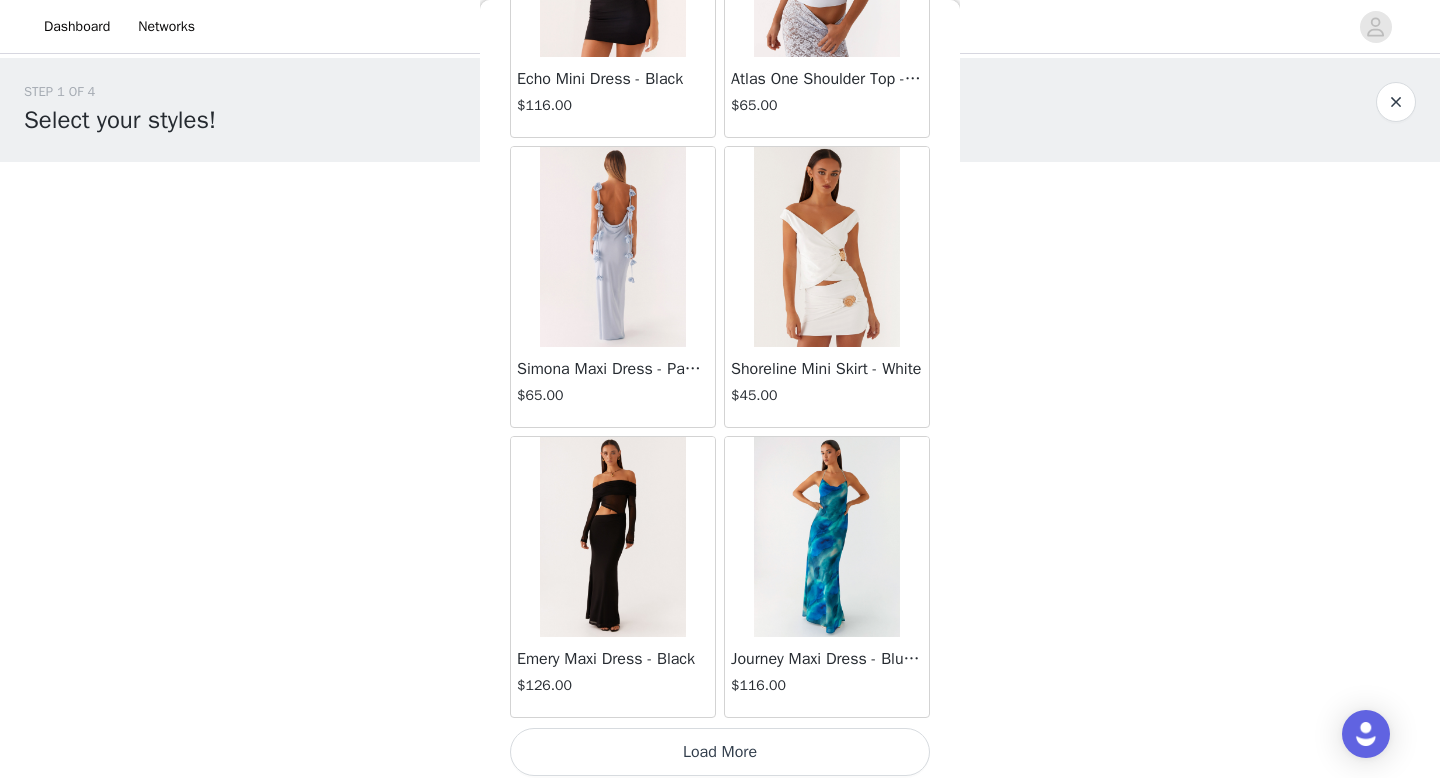 scroll, scrollTop: 31282, scrollLeft: 0, axis: vertical 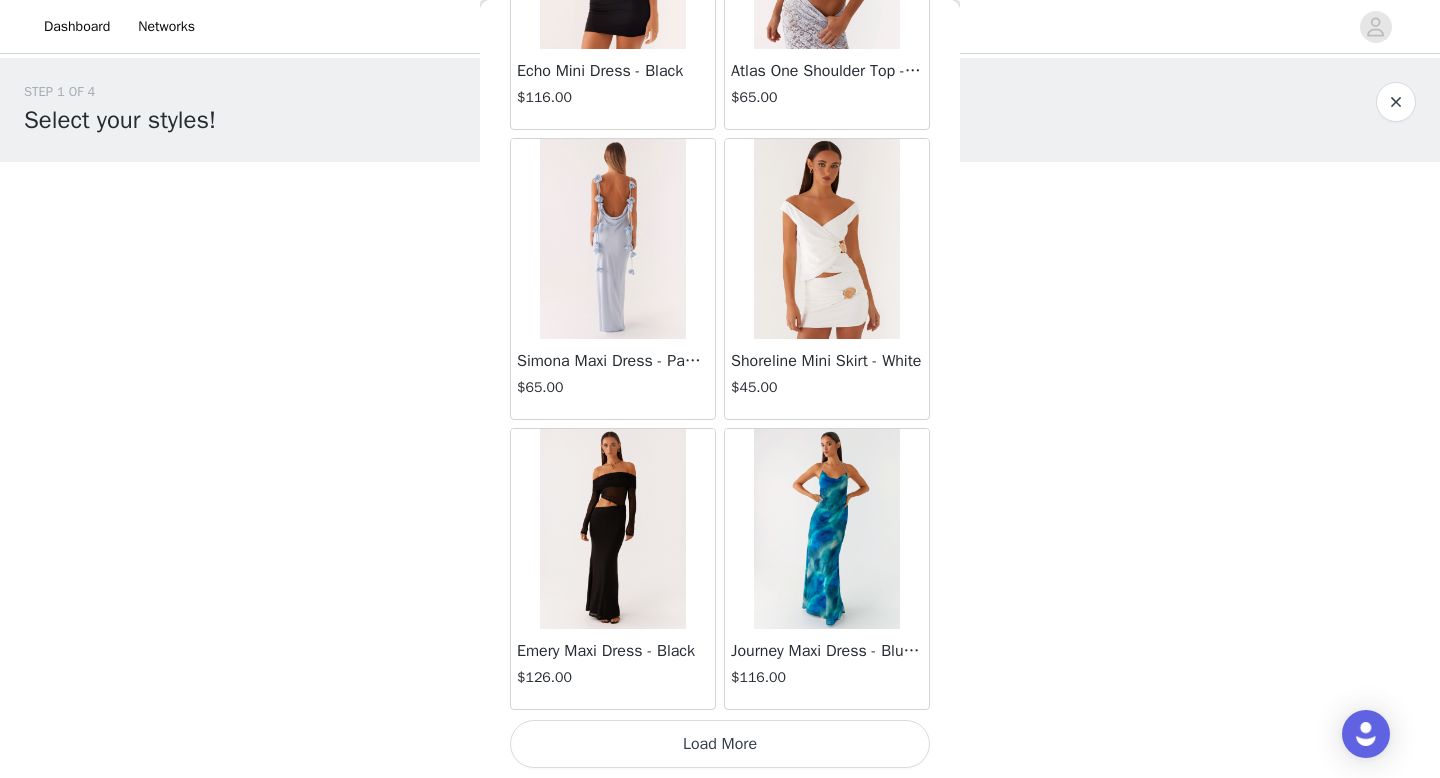 click on "Load More" at bounding box center [720, 744] 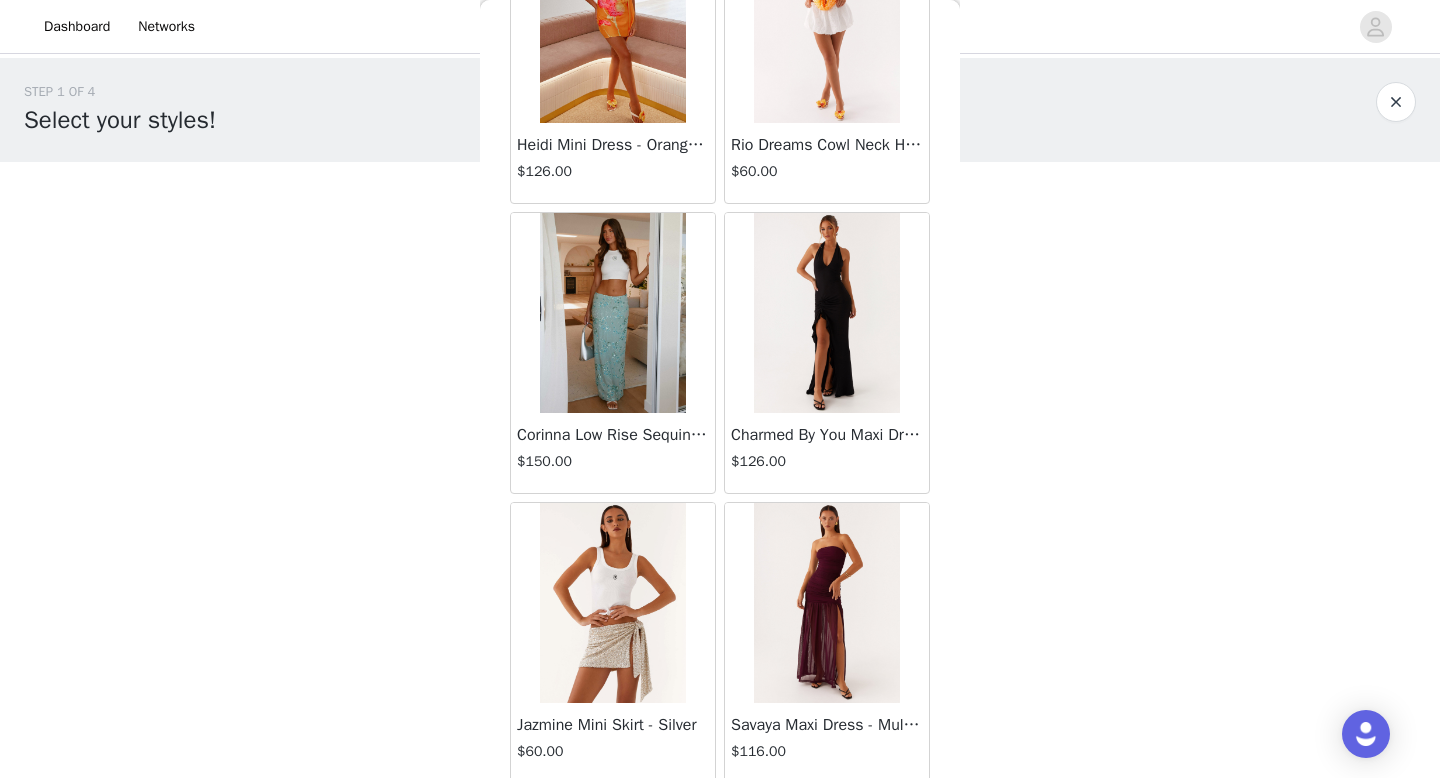 scroll, scrollTop: 34182, scrollLeft: 0, axis: vertical 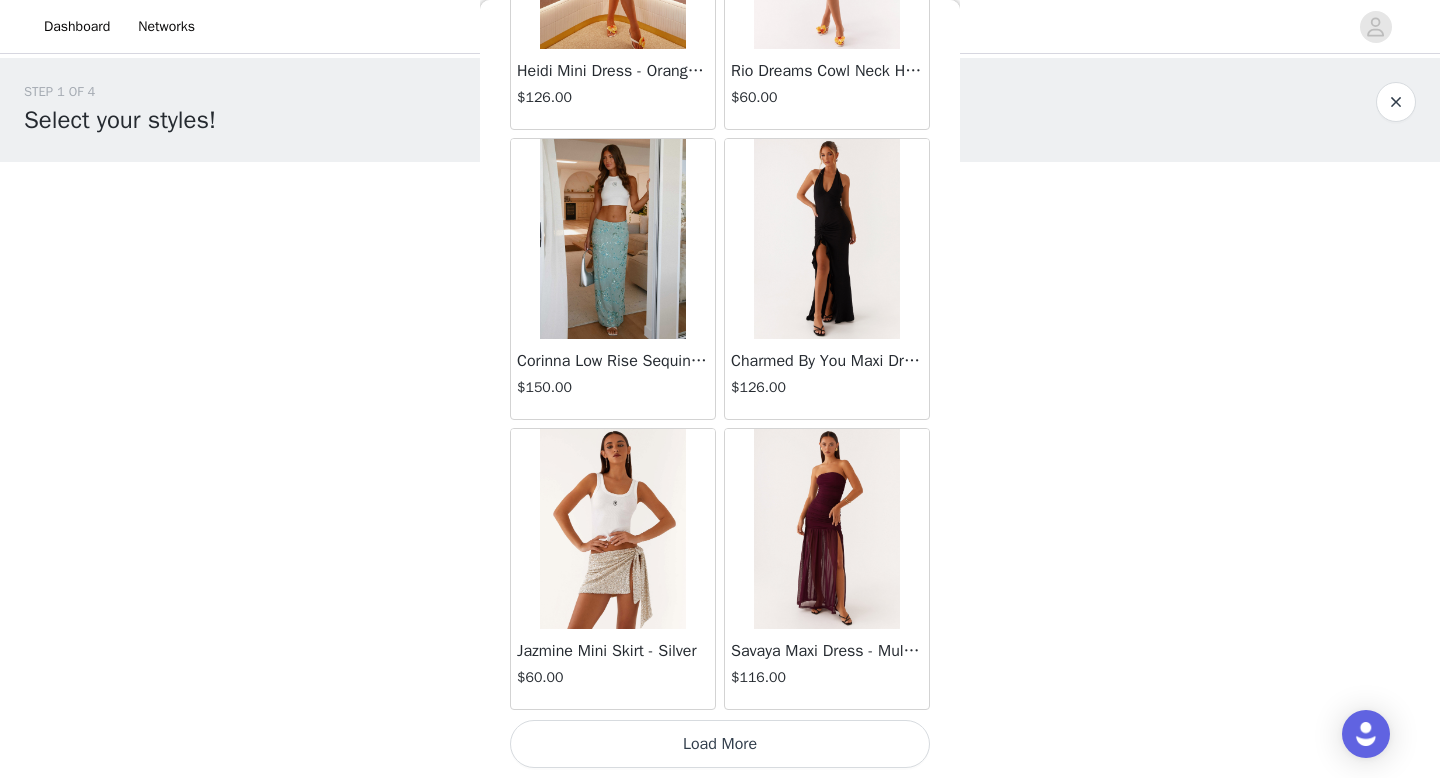 click on "Load More" at bounding box center (720, 744) 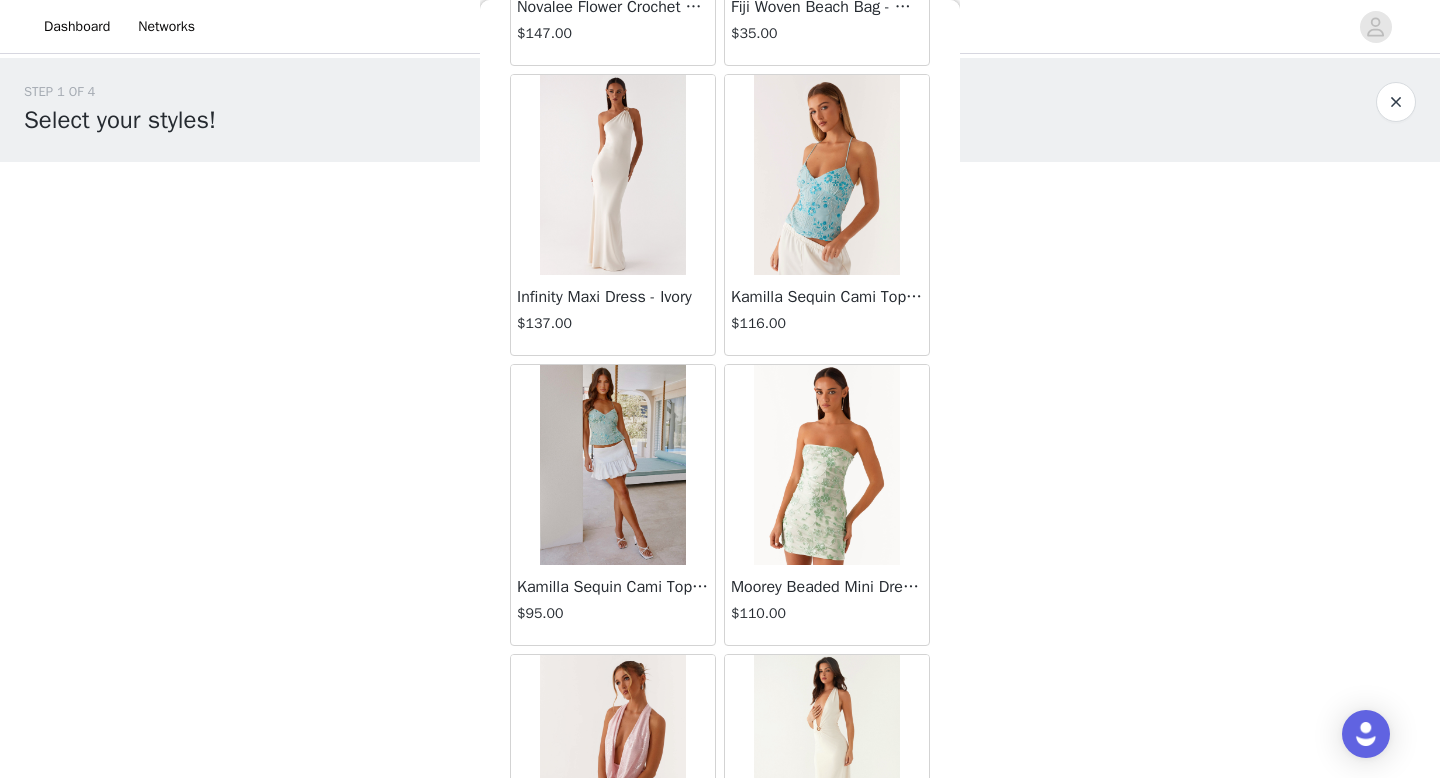 scroll, scrollTop: 37082, scrollLeft: 0, axis: vertical 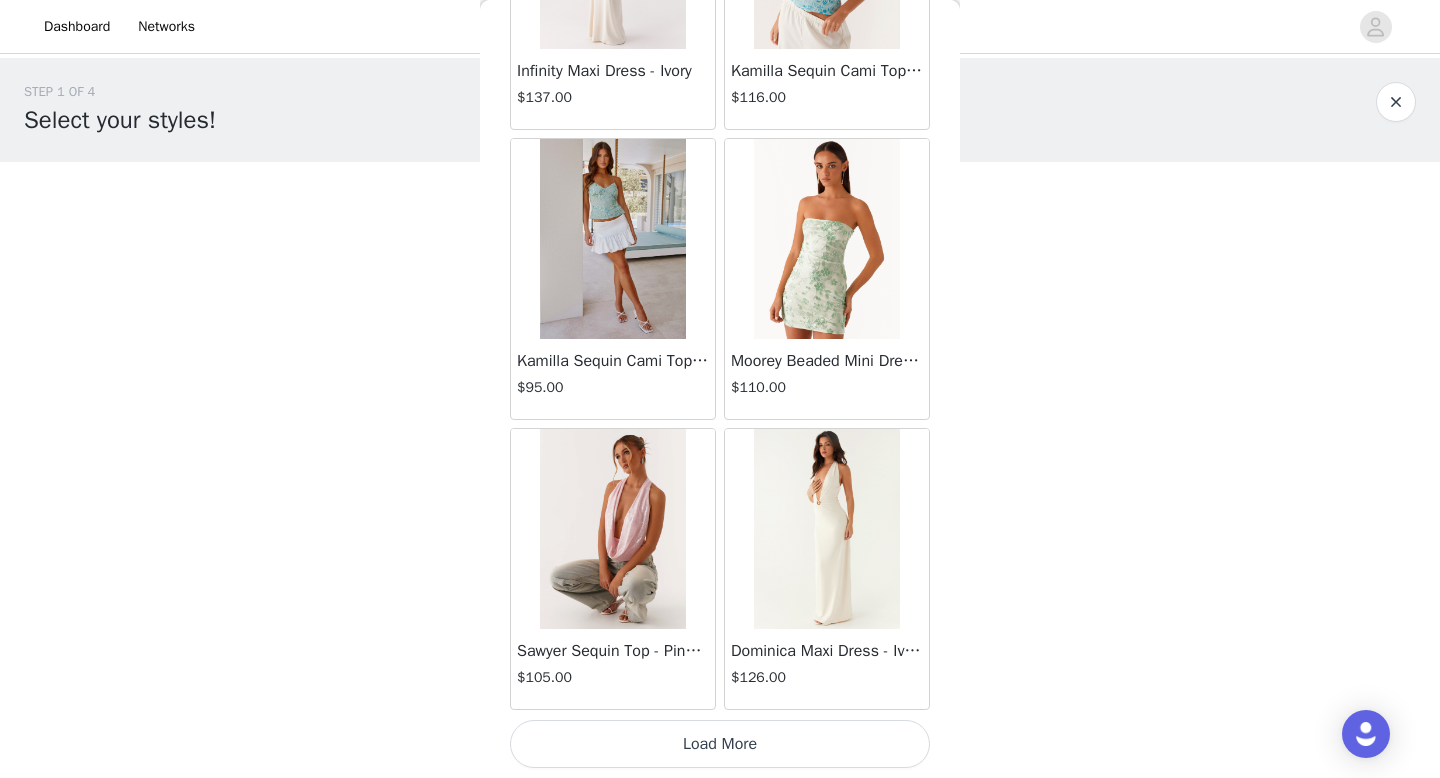 click on "Load More" at bounding box center (720, 744) 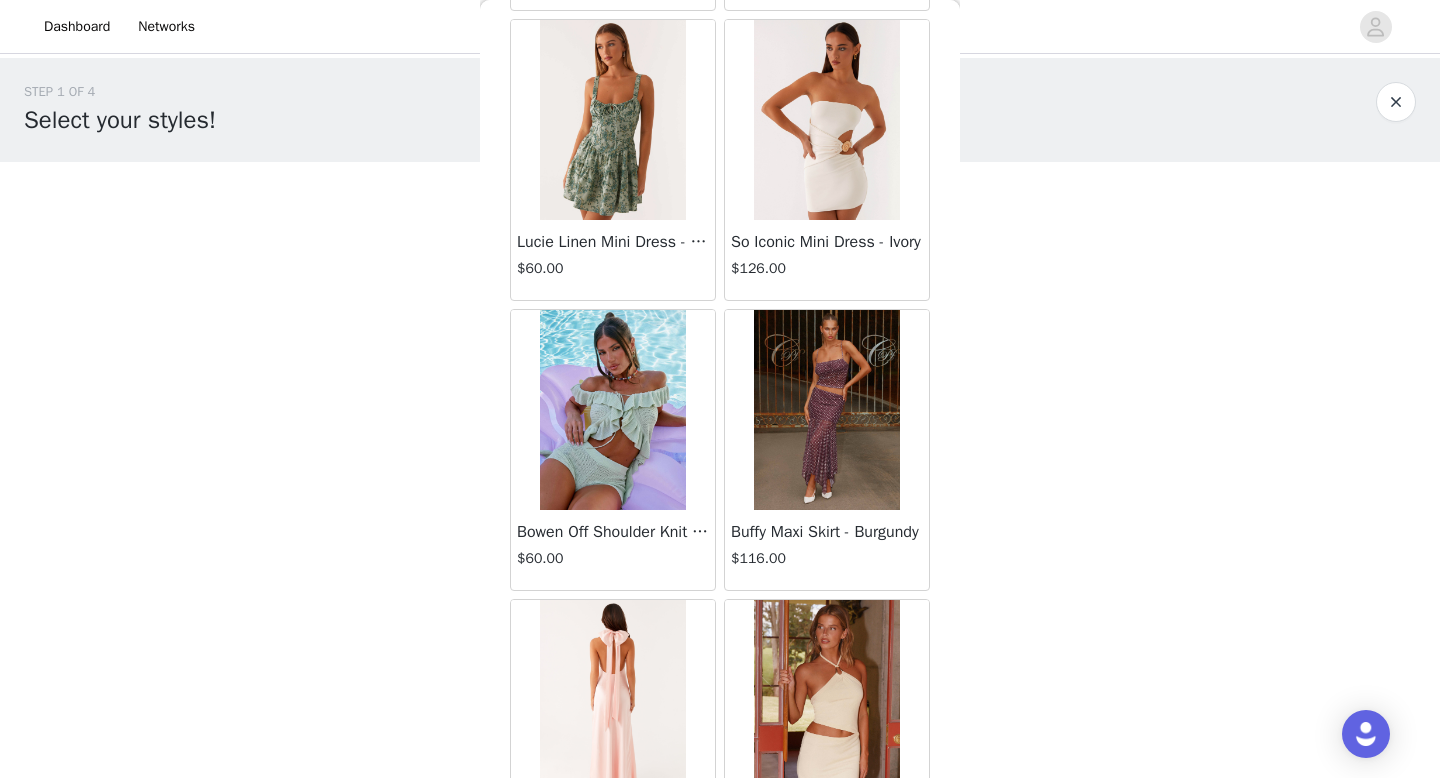 scroll, scrollTop: 39982, scrollLeft: 0, axis: vertical 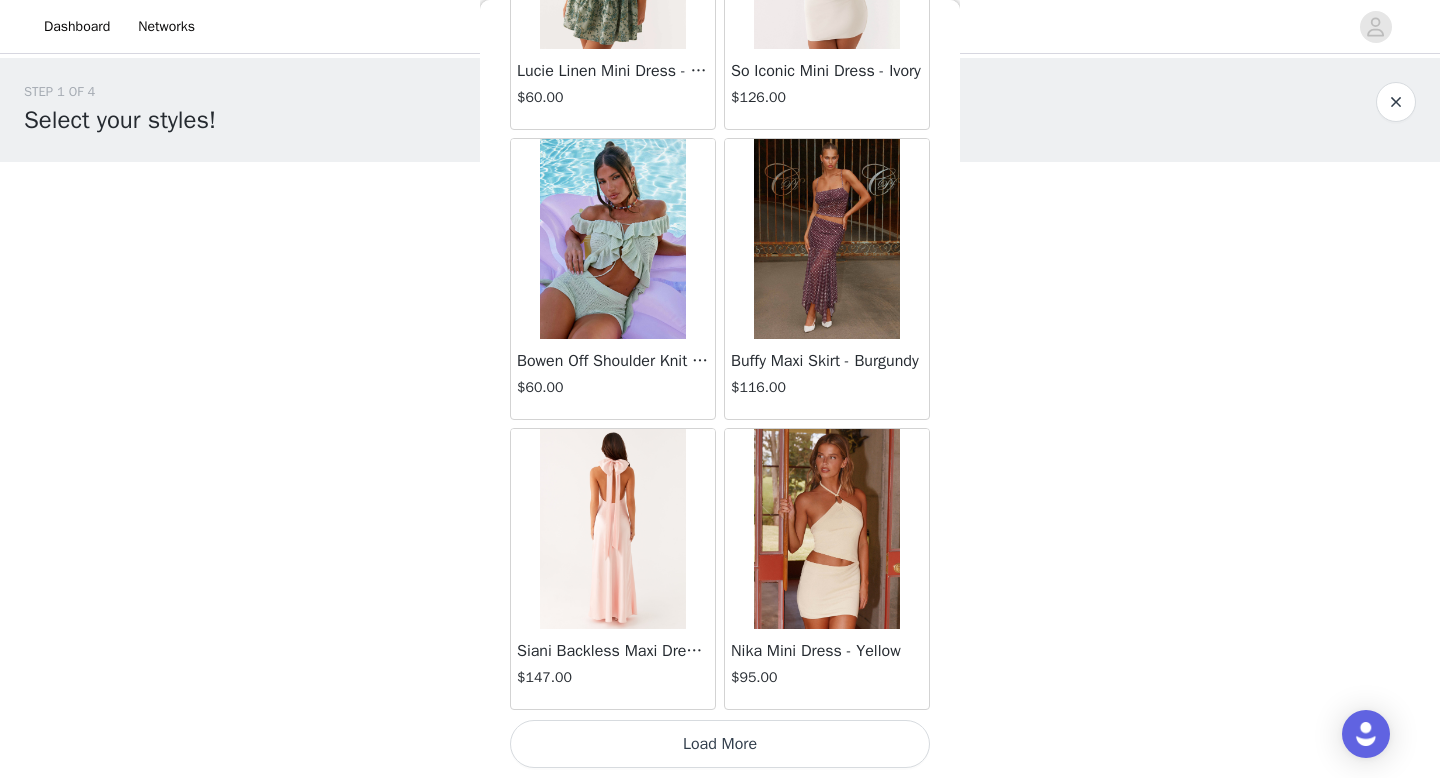 click on "Load More" at bounding box center [720, 744] 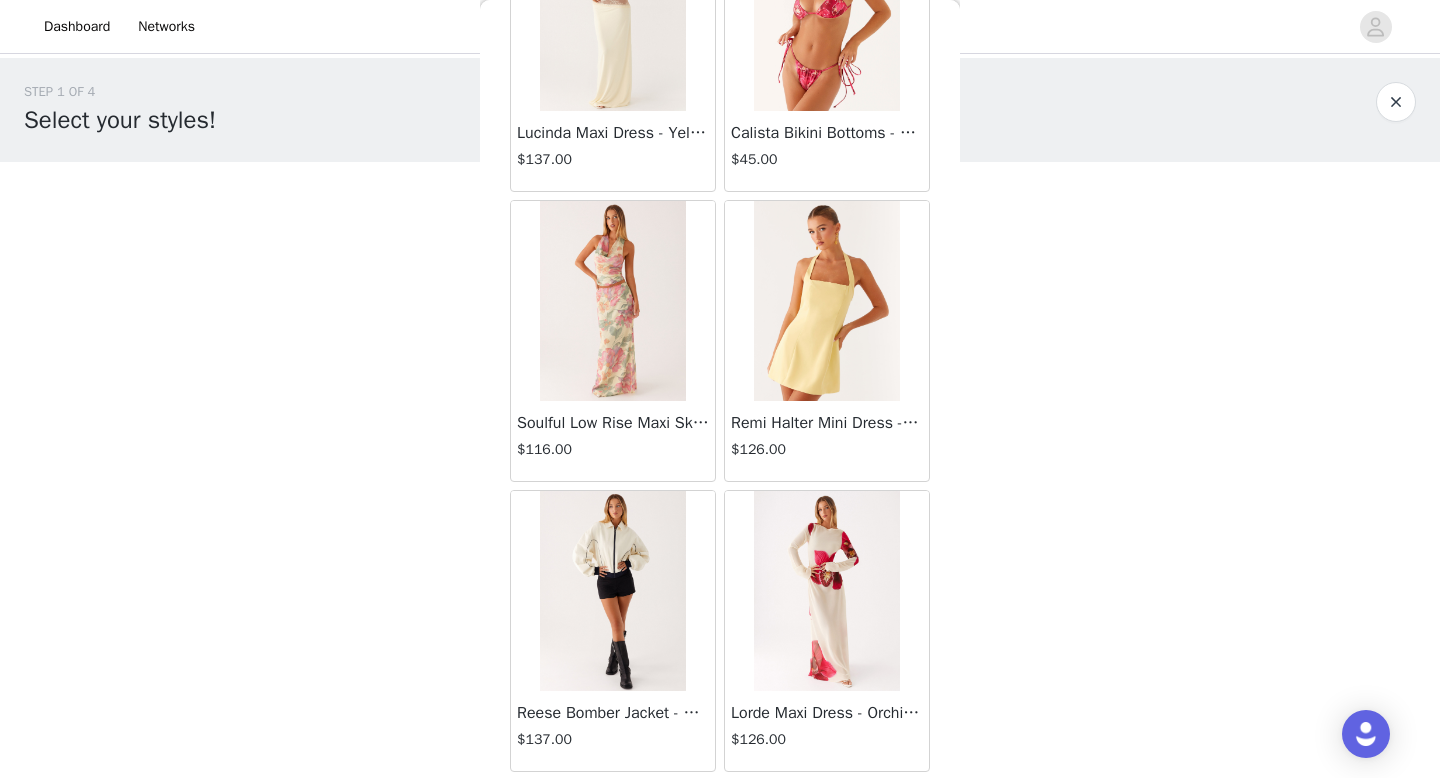 scroll, scrollTop: 42882, scrollLeft: 0, axis: vertical 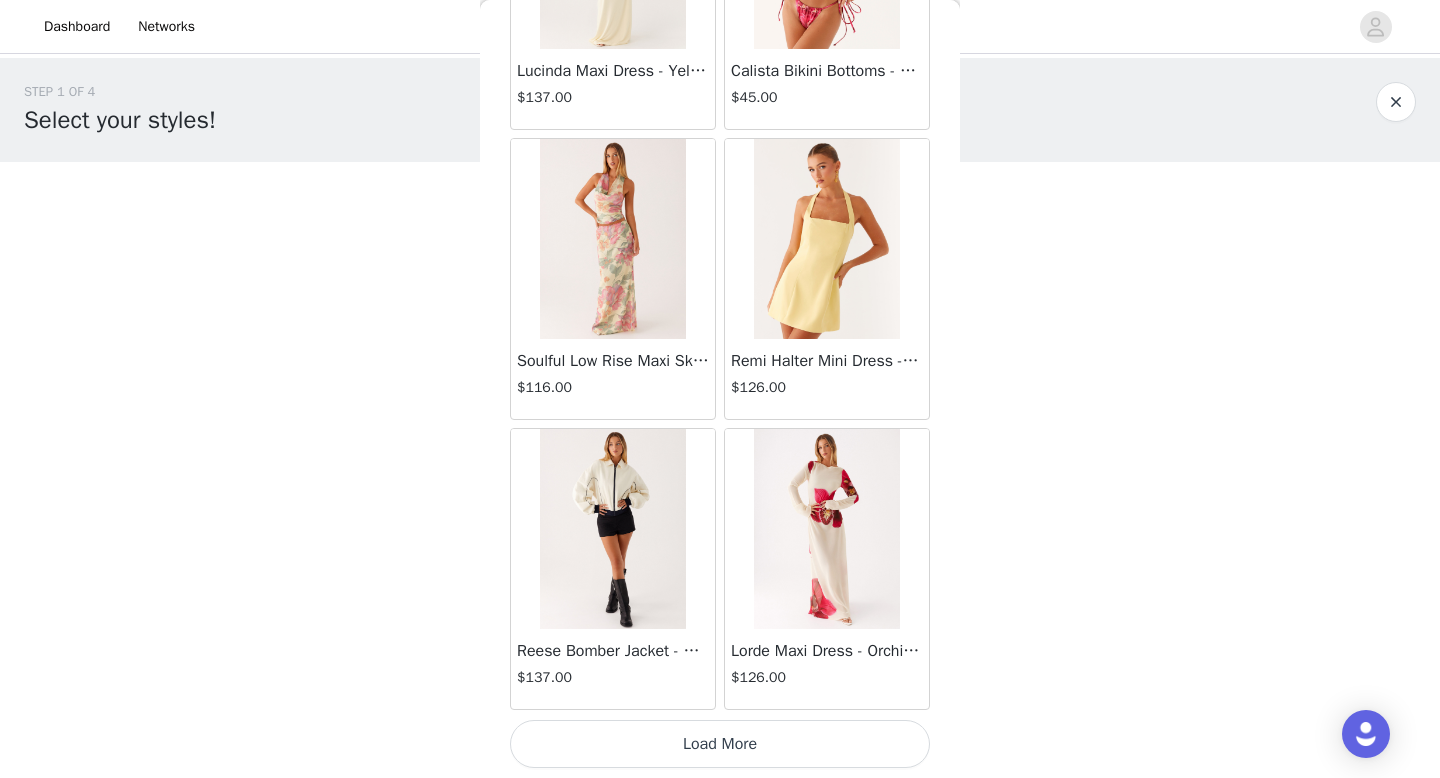 click on "Aullie Mini Dress - White   $60.00       Mira Halter Neck Mini Dress - Black   $85.00       Heavy Hearted Mini Dress - Yellow   $85.00       Hundred Percent Puff Sleeve Top - White   $105.00       Love Seeker Corset Mini Dress - Red   $45.00       Cherish You Buckle Top - Red   $30.00       Ayla Satin Mini Dress - Yellow   $105.00       Rudy Tube Top - Ivory   $30.00       Keira Linen Mini Dress - White   $105.00       Not One Time Knit Mini Dress - Red   $35.00       Carmel Maxi Dress - Brown   $126.00       Moorey Beaded Mini Dress - Blue   $45.00       Solaris Strapless Maxi Dress - Blue Floral   $126.00       Lyrical Maxi Dress - Ivory   $95.00       Garden Kisses Shirred Mini Dress - Red   $60.00       Under The Pagoda Maxi Dress - Amber   $137.00       At Last Halterneck Top - Brown   $74.00       Annalissa Linen Mini Dress - Yellow   $35.00       Girls Like Us Ruched Mini Shorts - White   $74.00       Keanna Low Rise Denim Jeans - Washed Denim   $105.00       Jocelyn Maxi Dress - Sage   $95.00" at bounding box center [720, -21004] 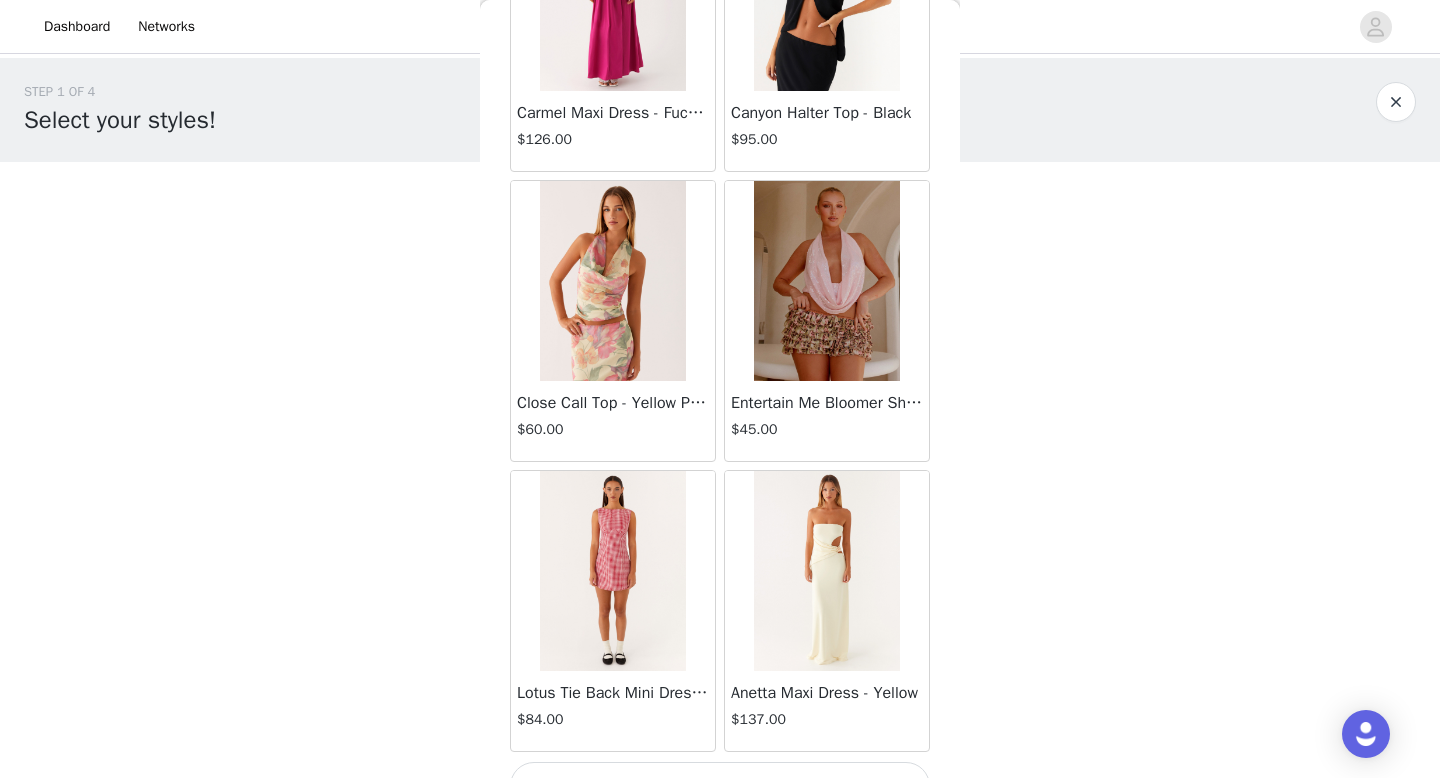 scroll, scrollTop: 45782, scrollLeft: 0, axis: vertical 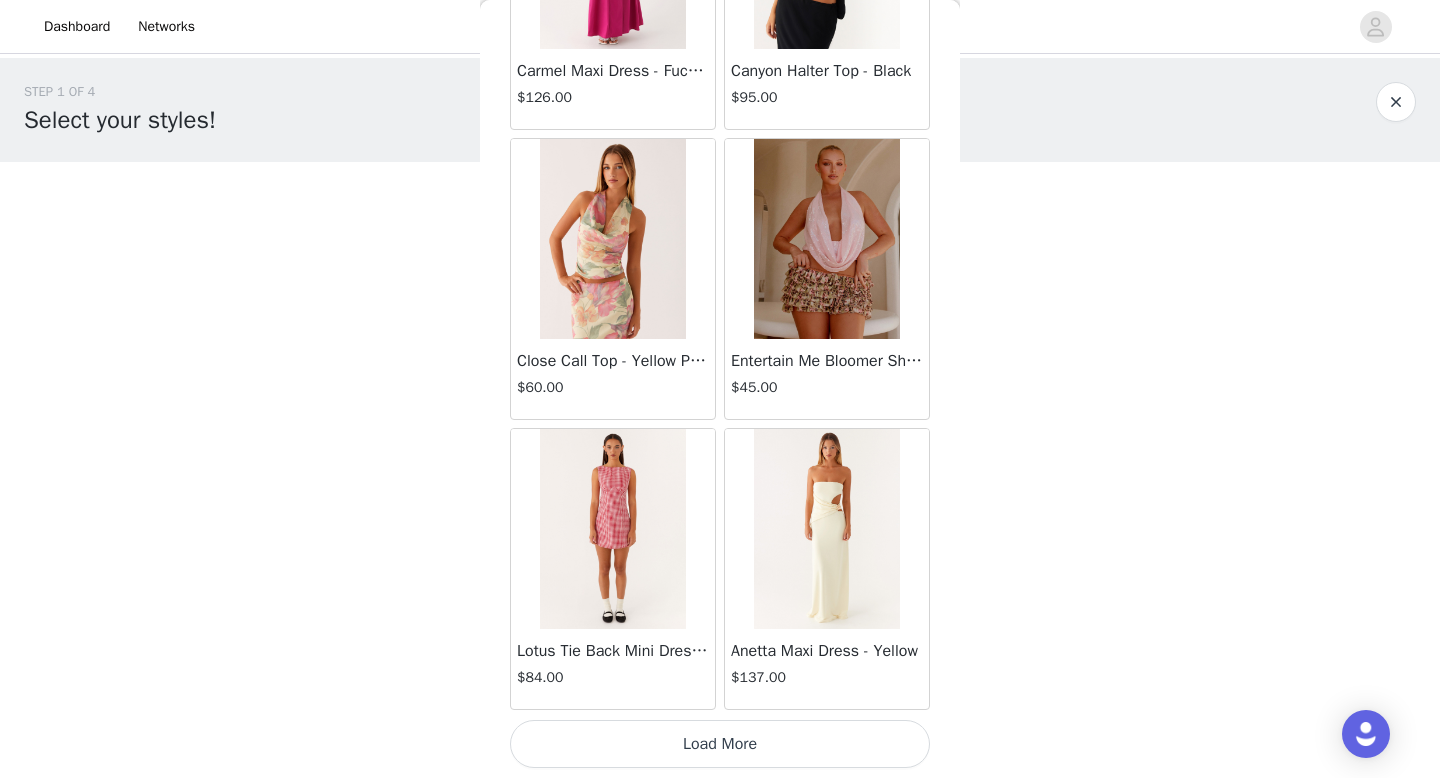 click on "Aullie Mini Dress - White   $60.00       Mira Halter Neck Mini Dress - Black   $85.00       Heavy Hearted Mini Dress - Yellow   $85.00       Hundred Percent Puff Sleeve Top - White   $105.00       Love Seeker Corset Mini Dress - Red   $45.00       Cherish You Buckle Top - Red   $30.00       Ayla Satin Mini Dress - Yellow   $105.00       Rudy Tube Top - Ivory   $30.00       Keira Linen Mini Dress - White   $105.00       Not One Time Knit Mini Dress - Red   $35.00       Carmel Maxi Dress - Brown   $126.00       Moorey Beaded Mini Dress - Blue   $45.00       Solaris Strapless Maxi Dress - Blue Floral   $126.00       Lyrical Maxi Dress - Ivory   $95.00       Garden Kisses Shirred Mini Dress - Red   $60.00       Under The Pagoda Maxi Dress - Amber   $137.00       At Last Halterneck Top - Brown   $74.00       Annalissa Linen Mini Dress - Yellow   $35.00       Girls Like Us Ruched Mini Shorts - White   $74.00       Keanna Low Rise Denim Jeans - Washed Denim   $105.00       Jocelyn Maxi Dress - Sage   $95.00" at bounding box center (720, -22454) 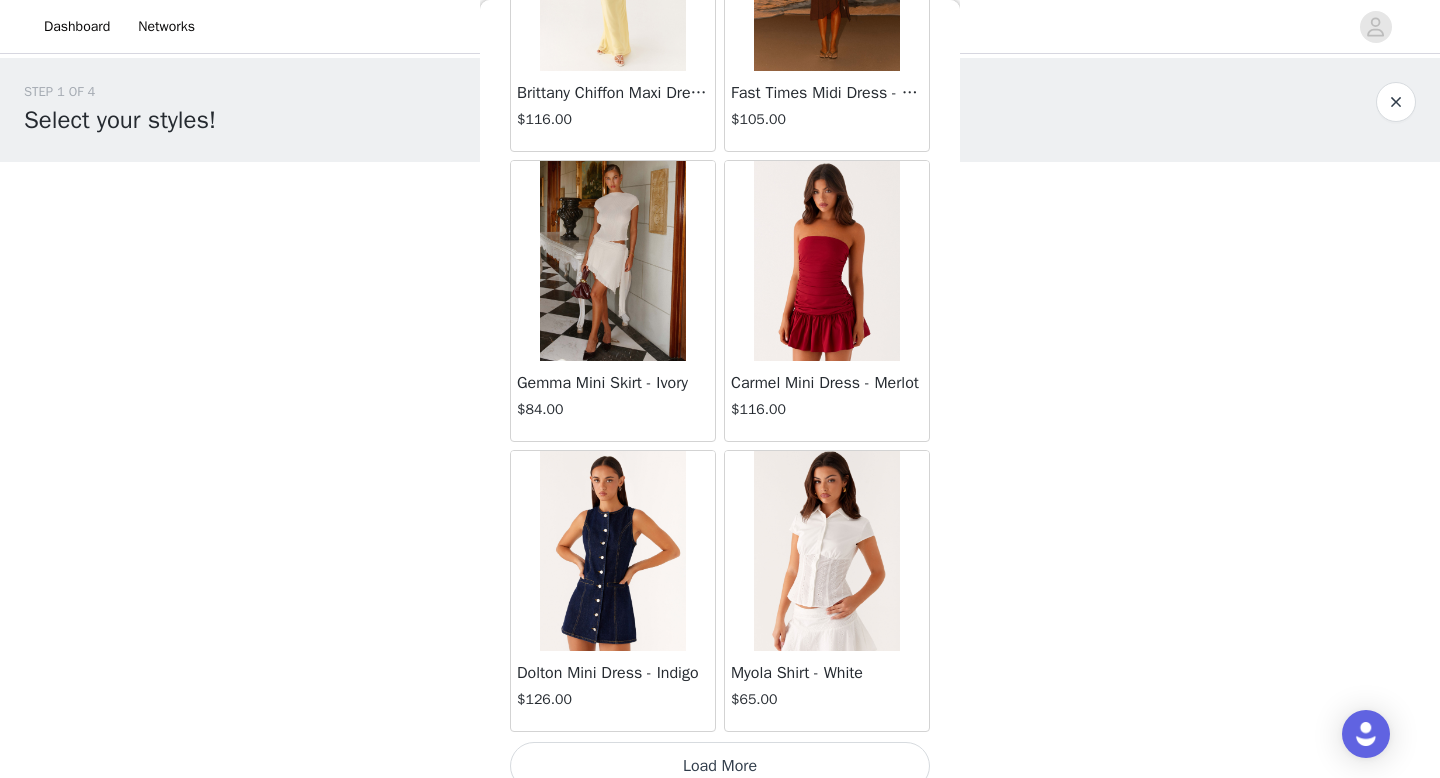 scroll, scrollTop: 48682, scrollLeft: 0, axis: vertical 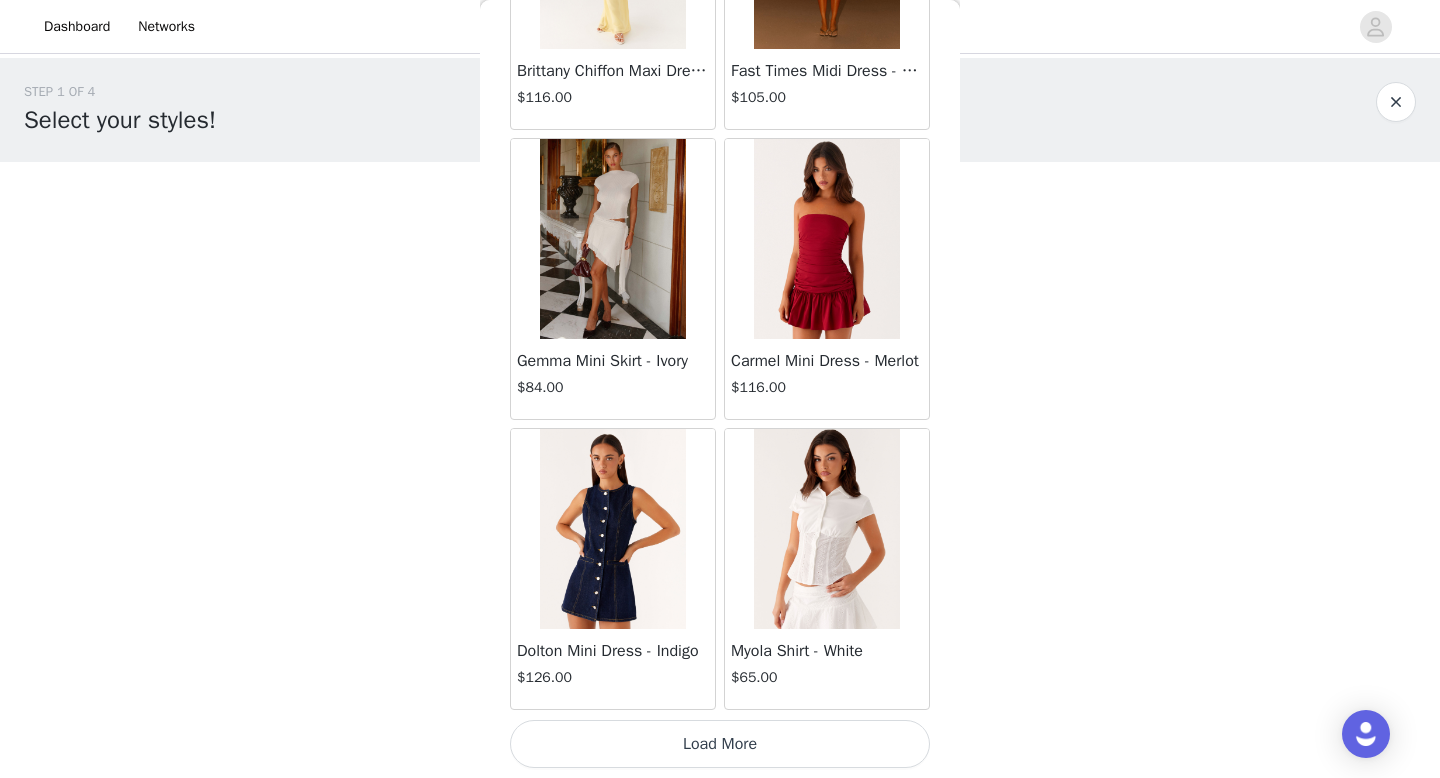 click on "Load More" at bounding box center [720, 744] 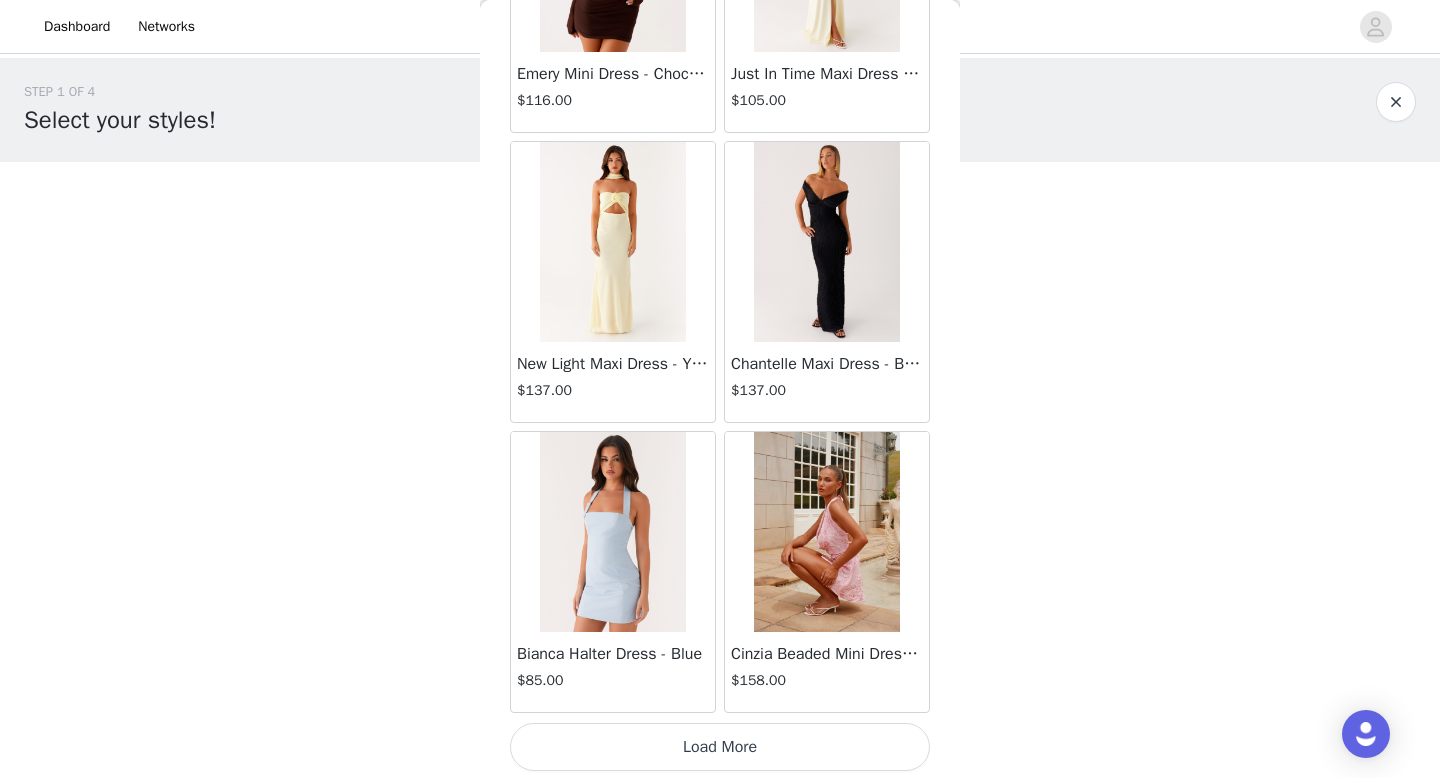 scroll, scrollTop: 51582, scrollLeft: 0, axis: vertical 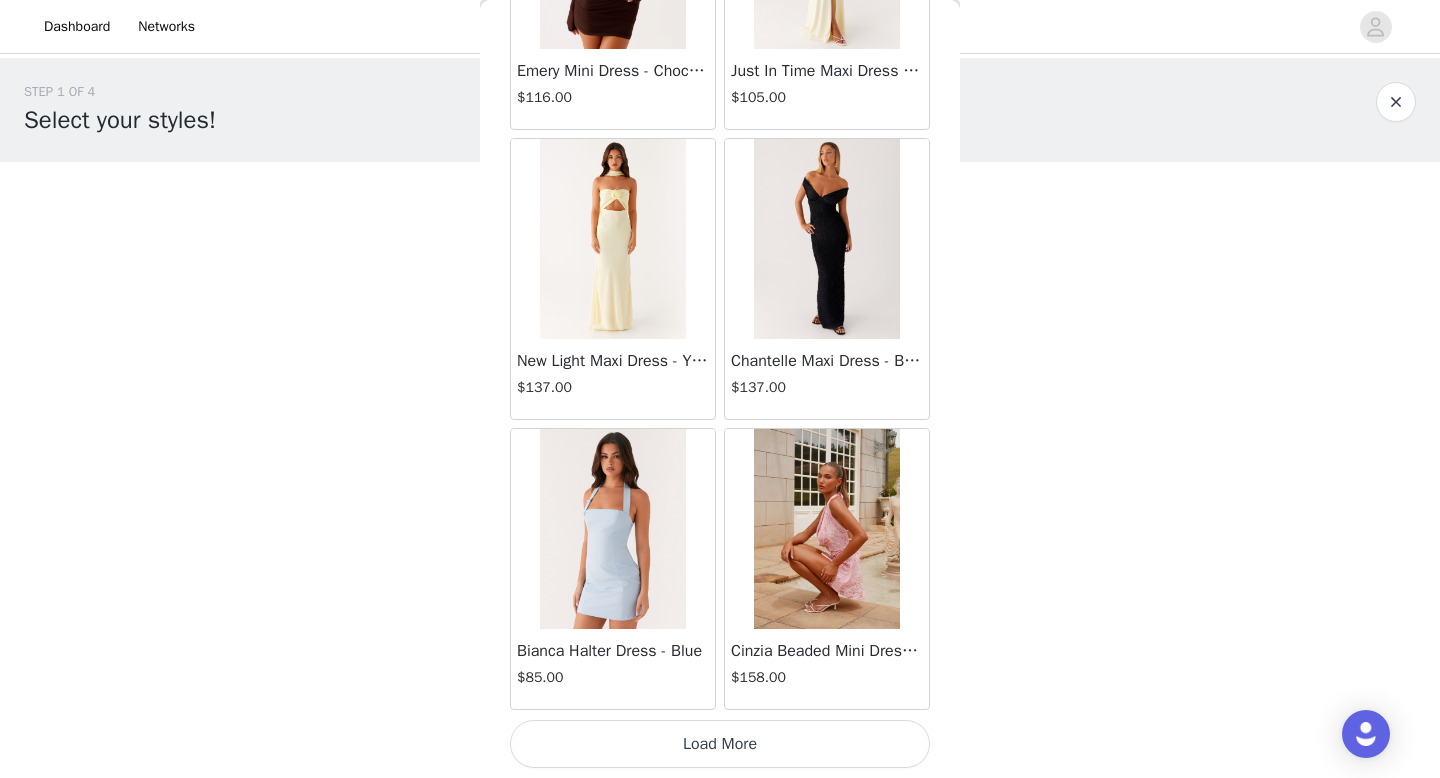 click on "Load More" at bounding box center (720, 744) 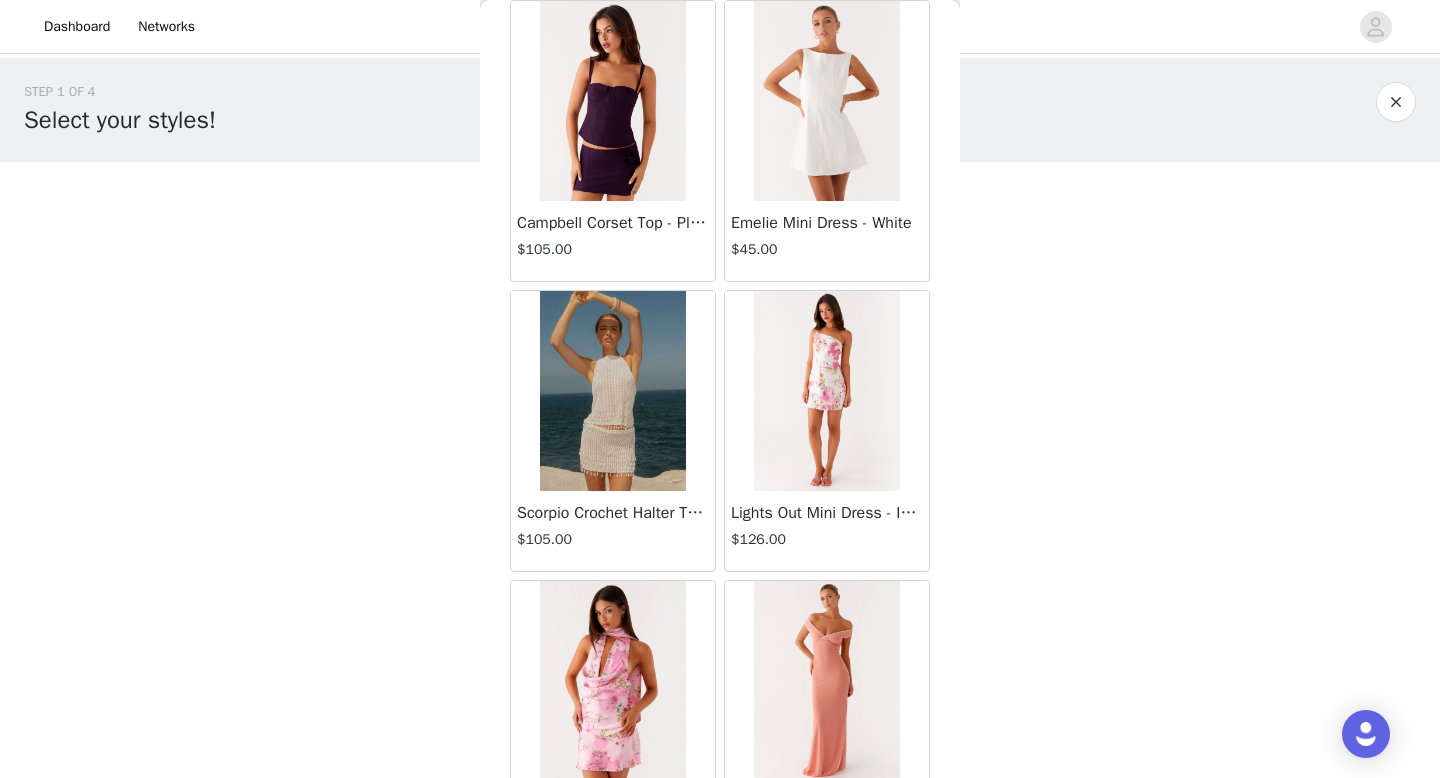 scroll, scrollTop: 54482, scrollLeft: 0, axis: vertical 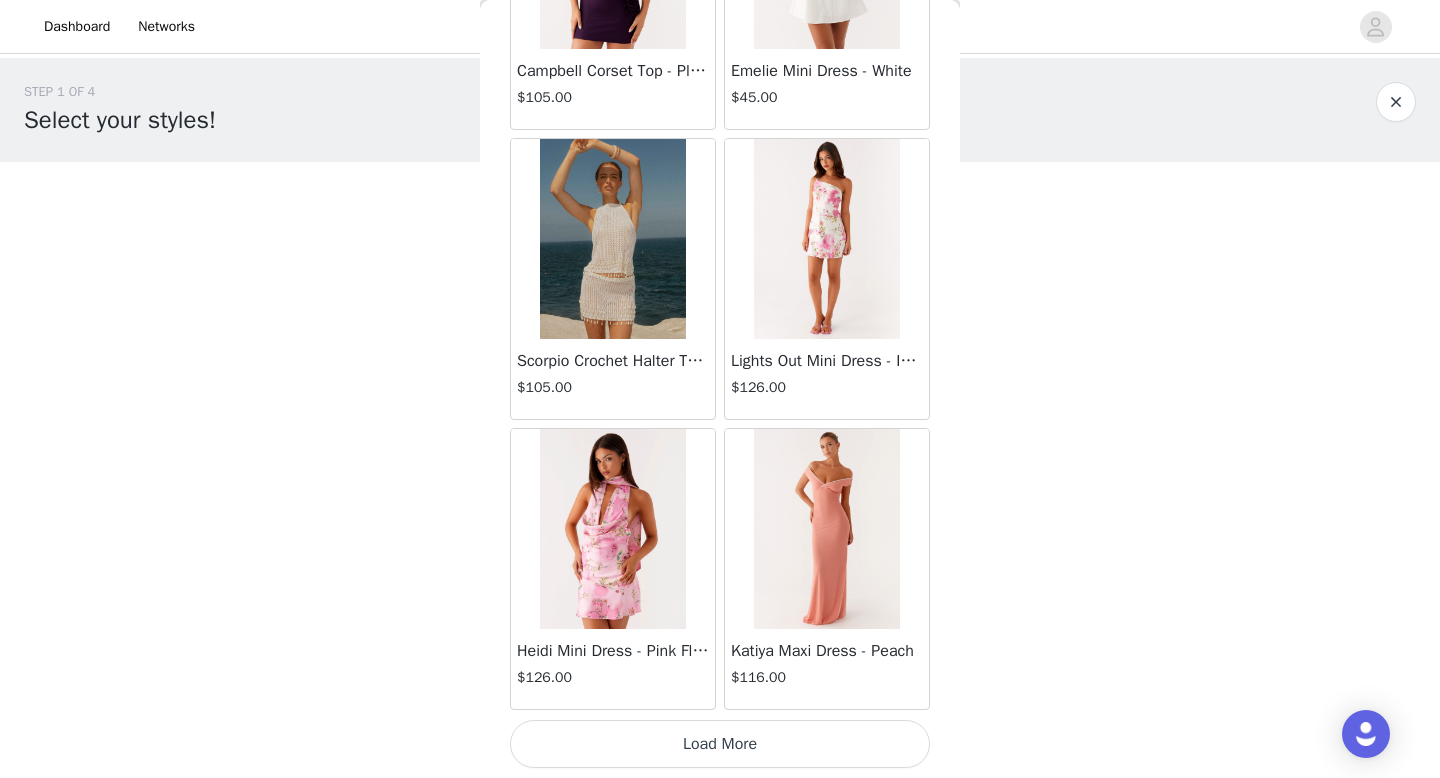 click on "Load More" at bounding box center (720, 744) 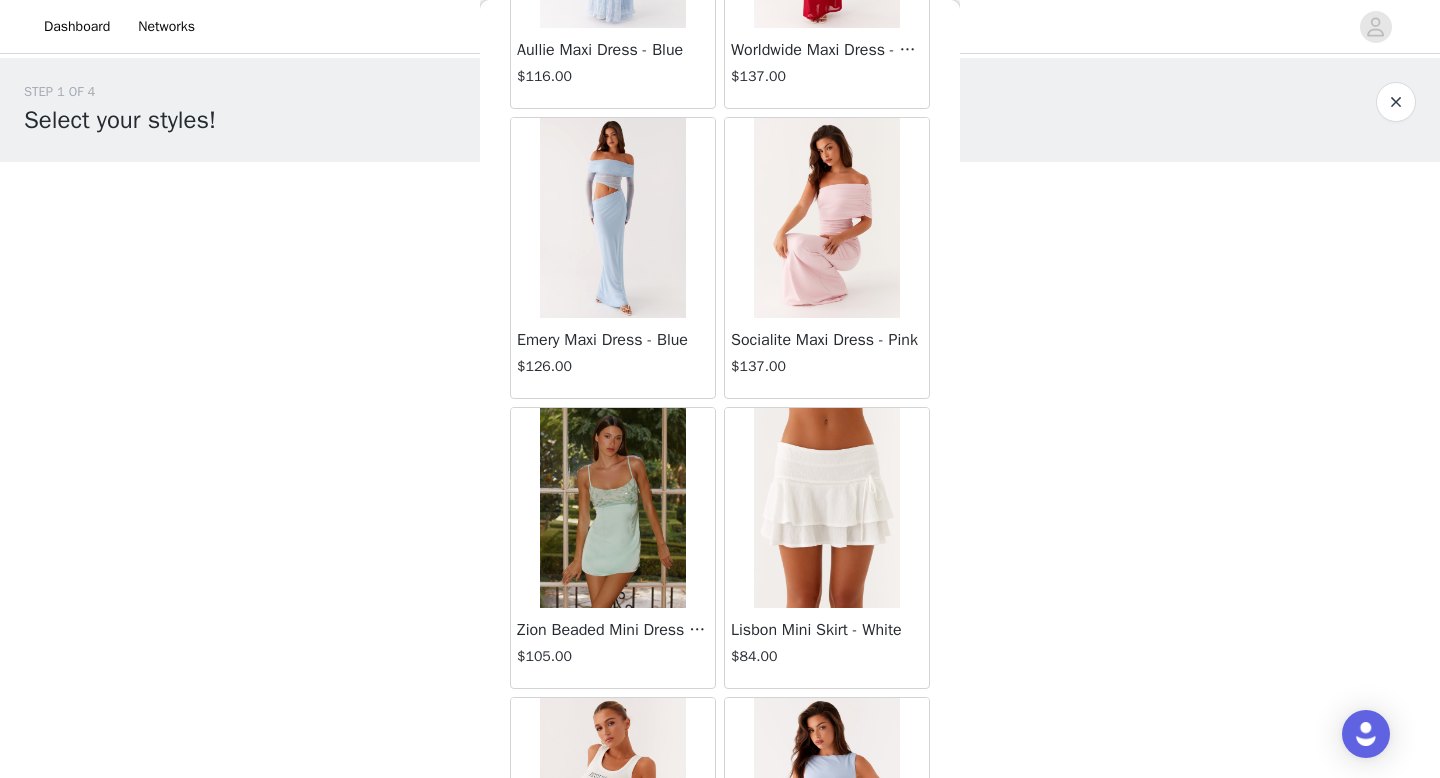 scroll, scrollTop: 57382, scrollLeft: 0, axis: vertical 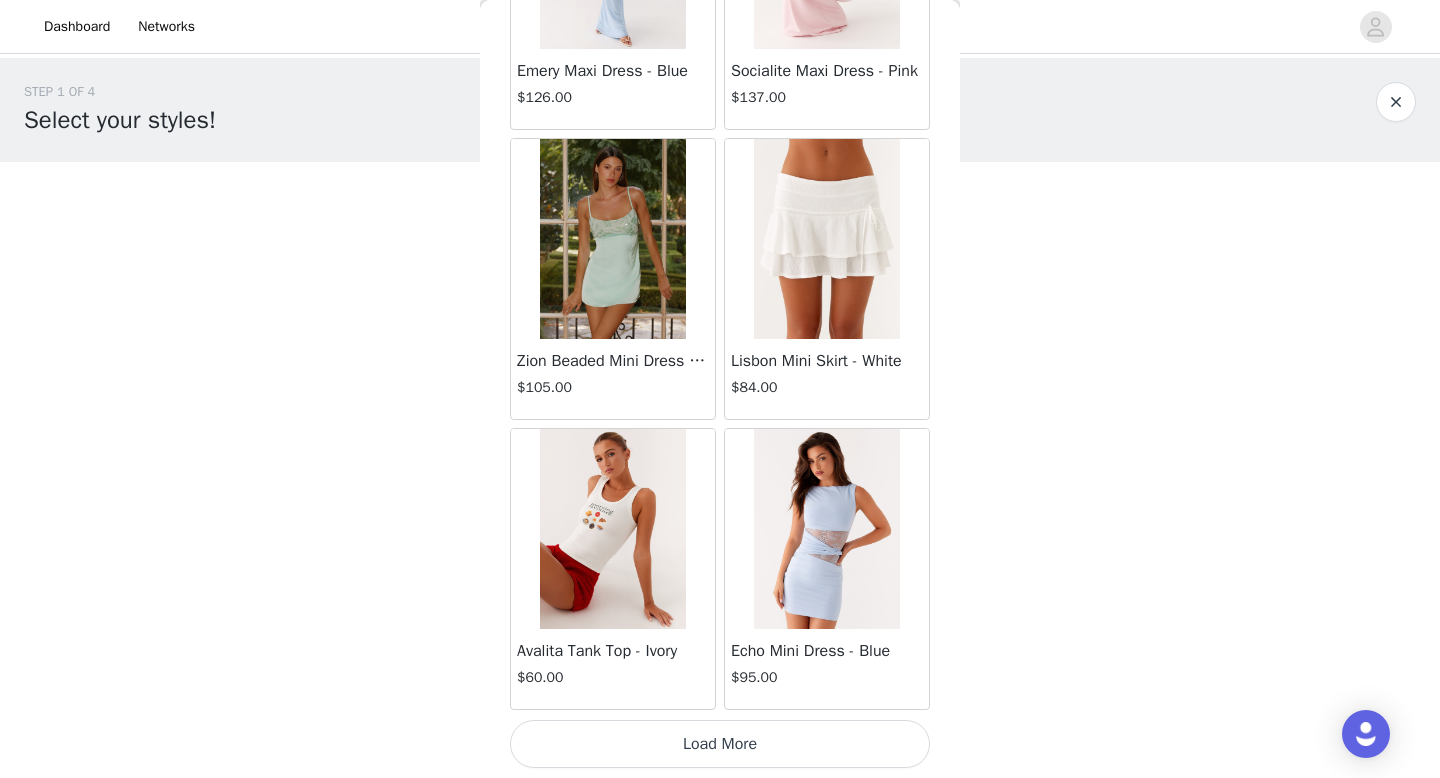 click on "Load More" at bounding box center (720, 744) 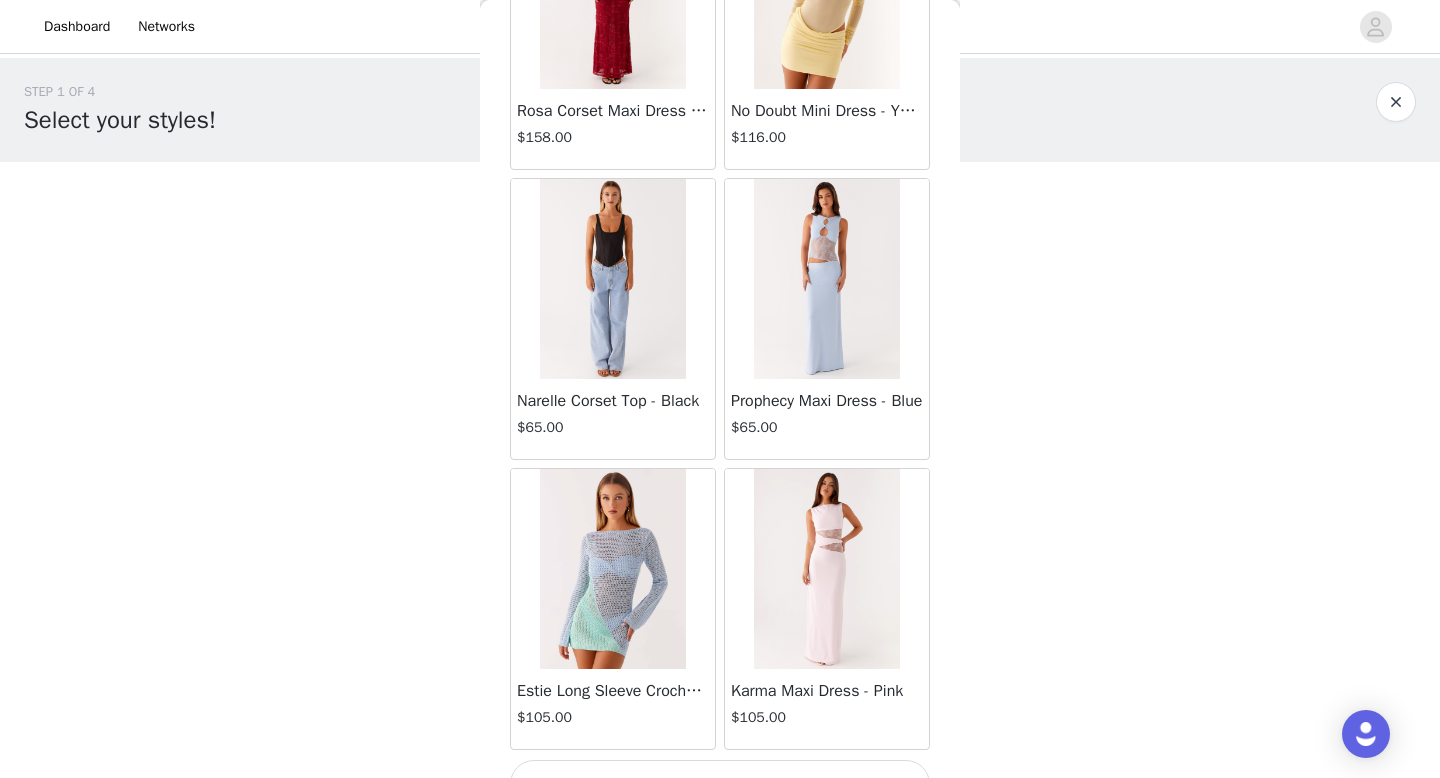 scroll, scrollTop: 60282, scrollLeft: 0, axis: vertical 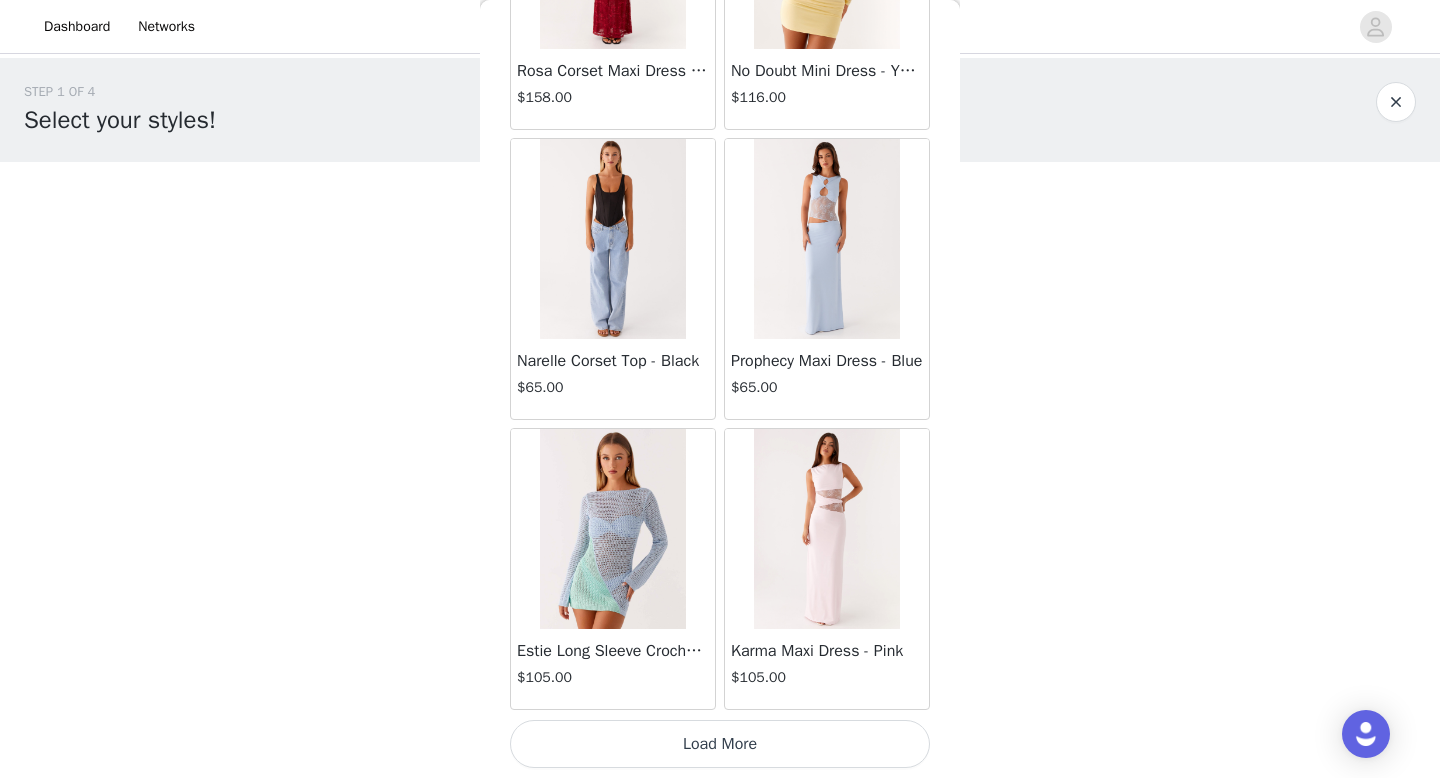 click on "Load More" at bounding box center (720, 744) 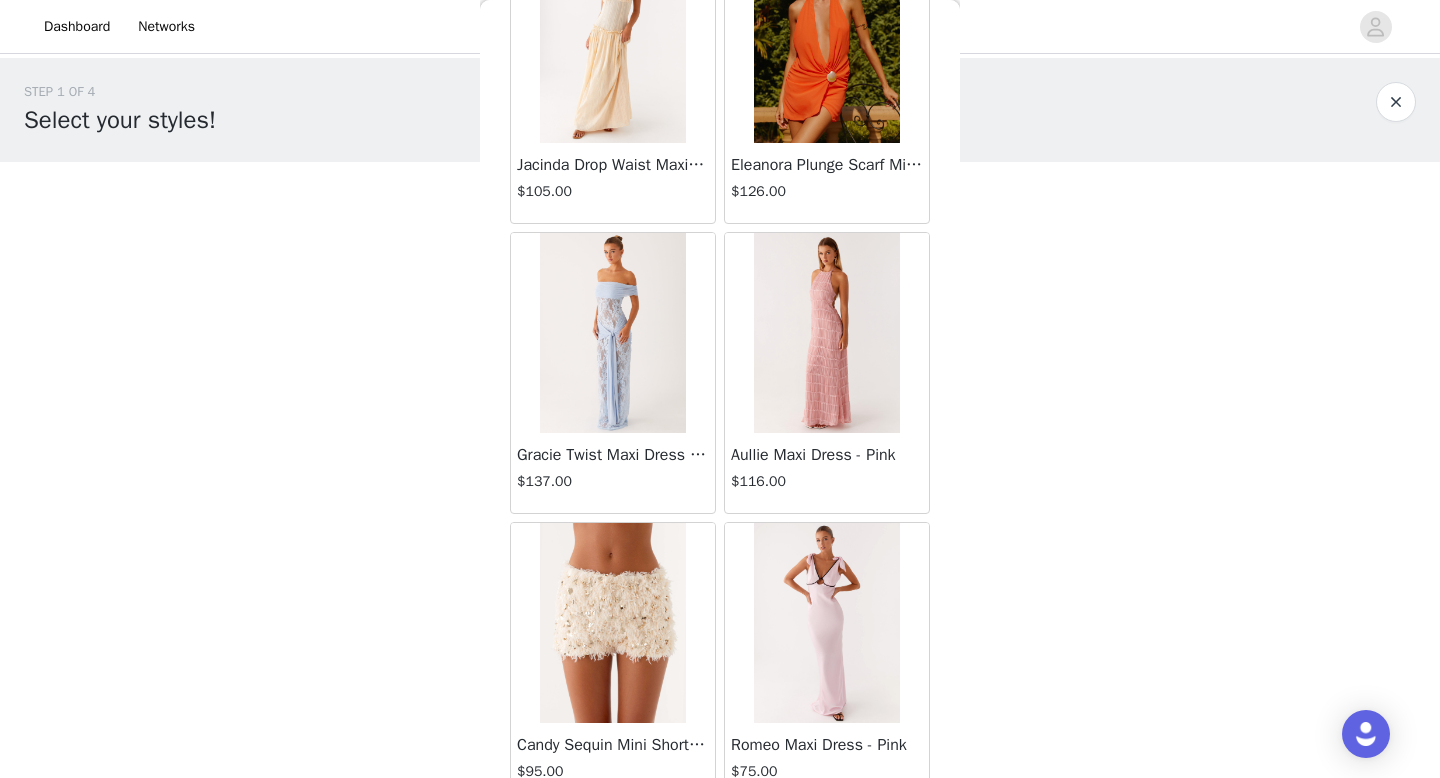 scroll, scrollTop: 63182, scrollLeft: 0, axis: vertical 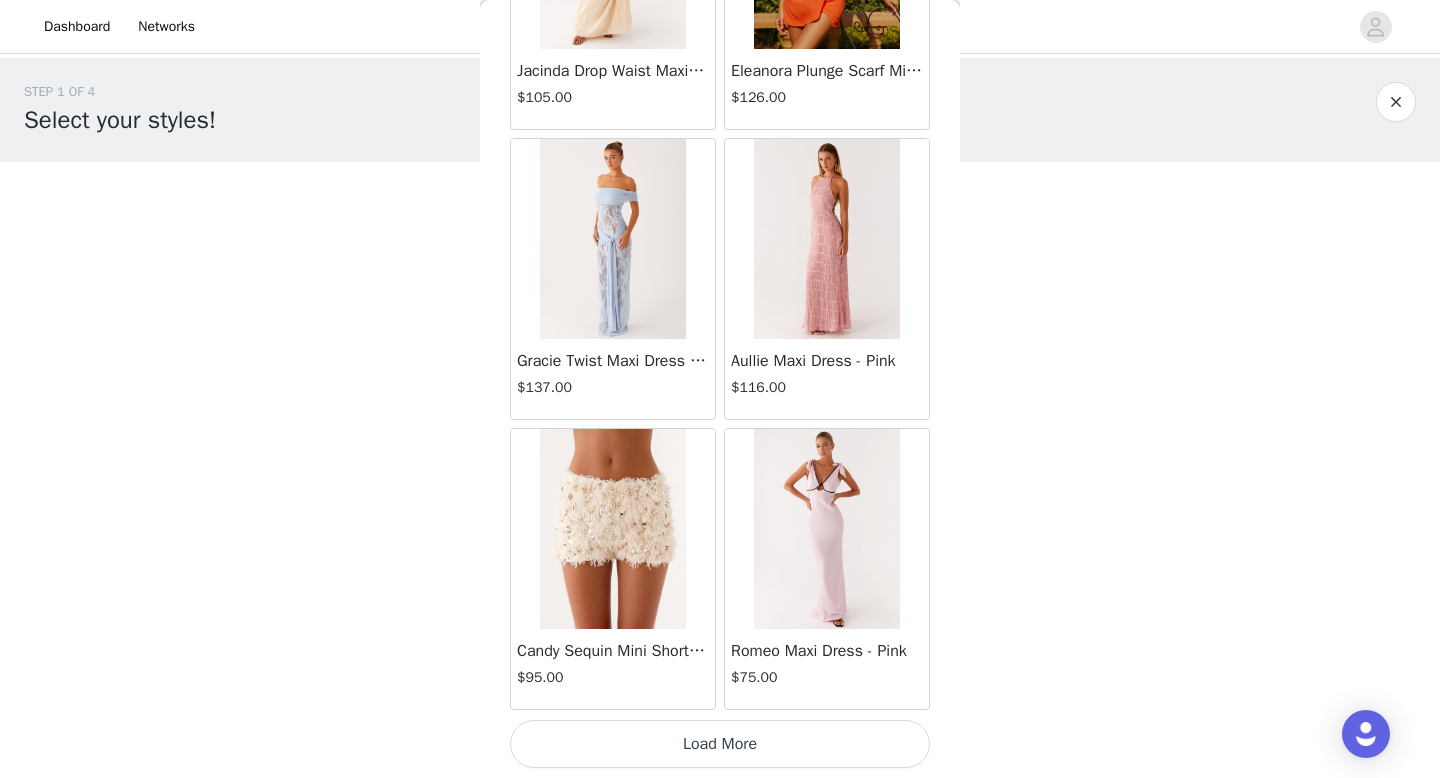 click on "Load More" at bounding box center [720, 744] 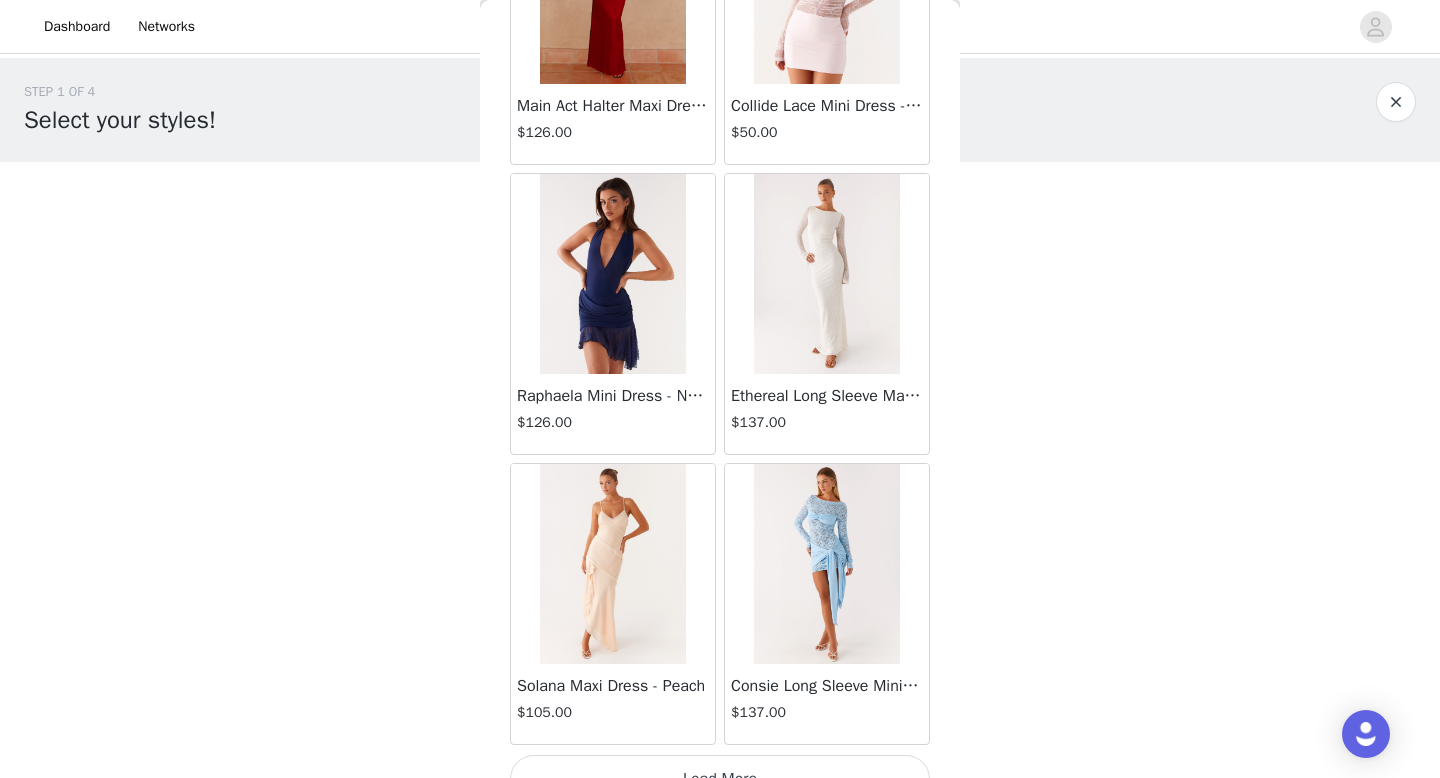 scroll, scrollTop: 66082, scrollLeft: 0, axis: vertical 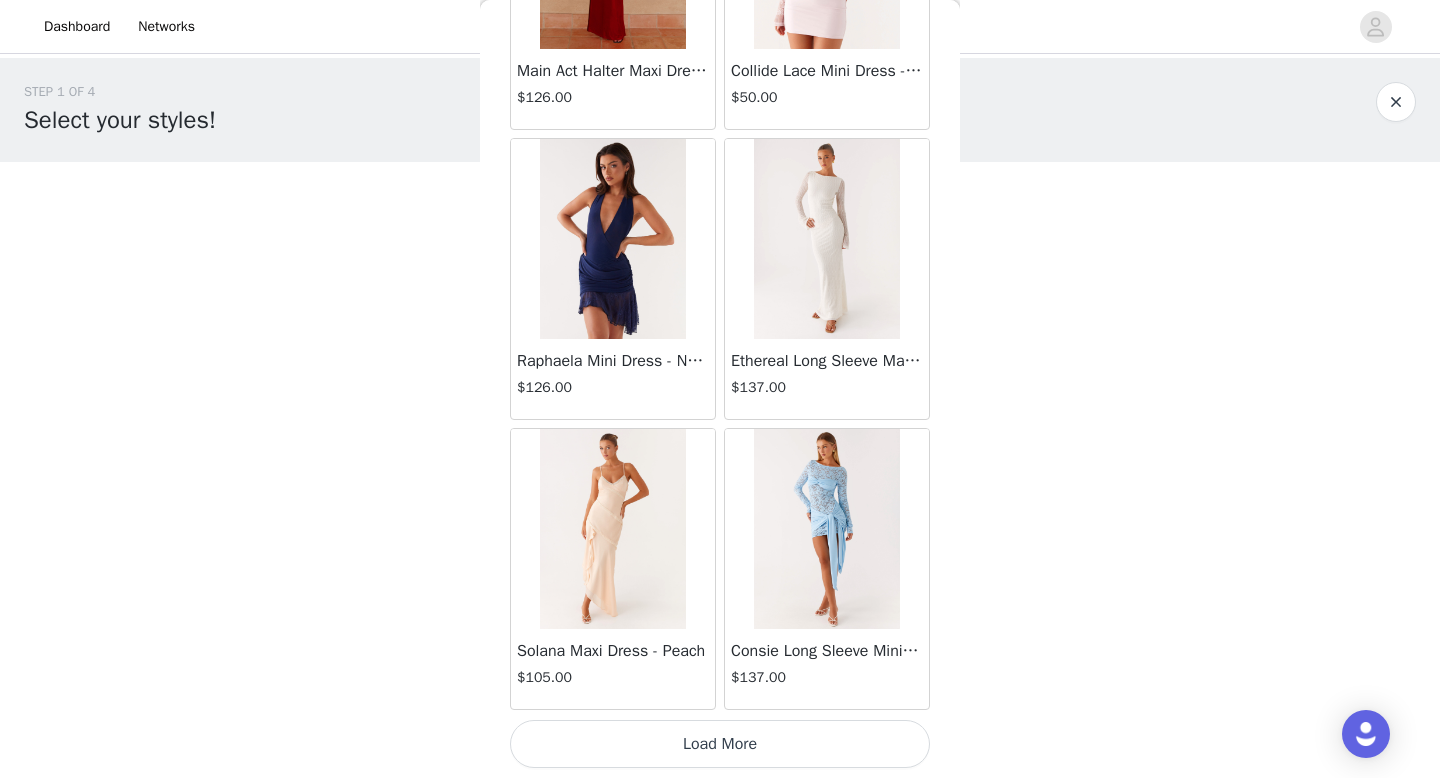 click on "Load More" at bounding box center [720, 744] 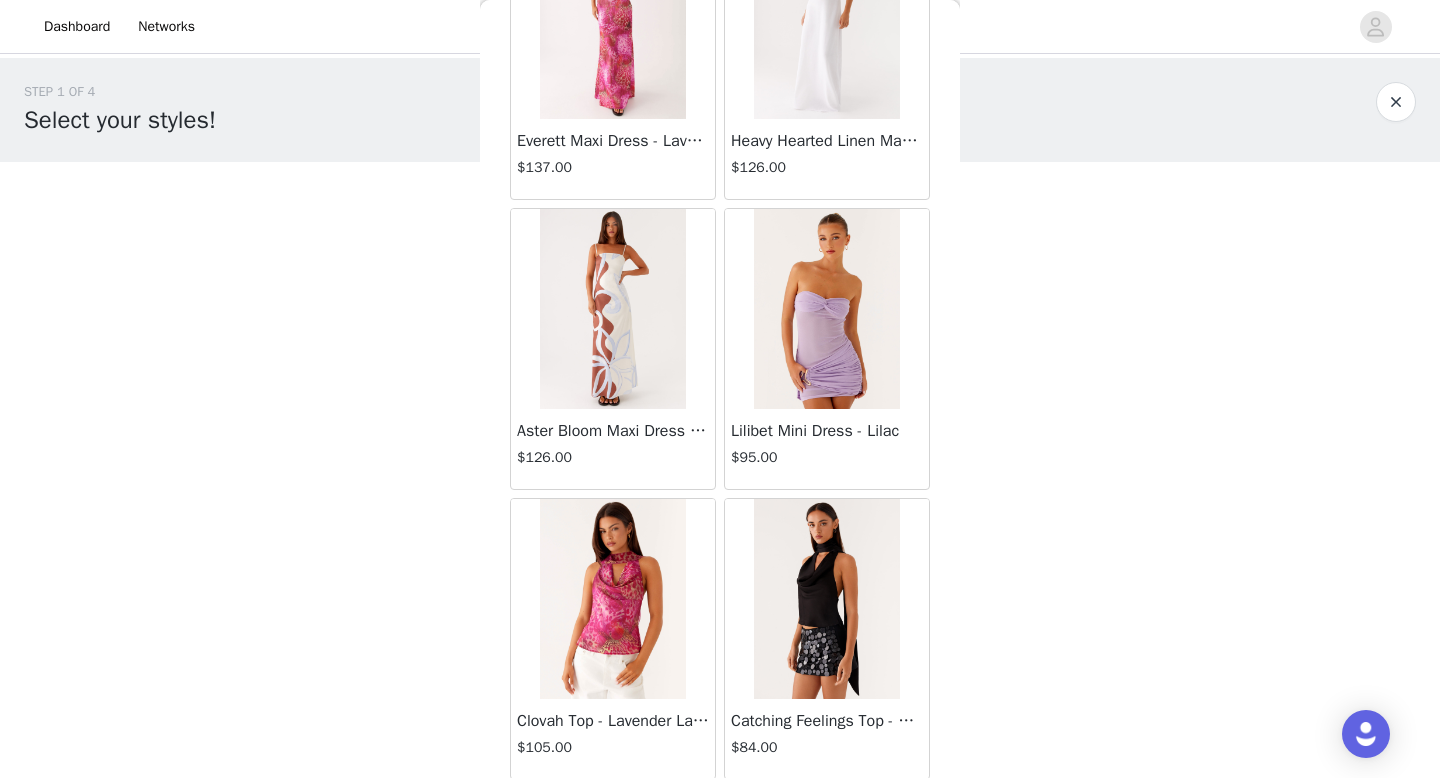 scroll, scrollTop: 68982, scrollLeft: 0, axis: vertical 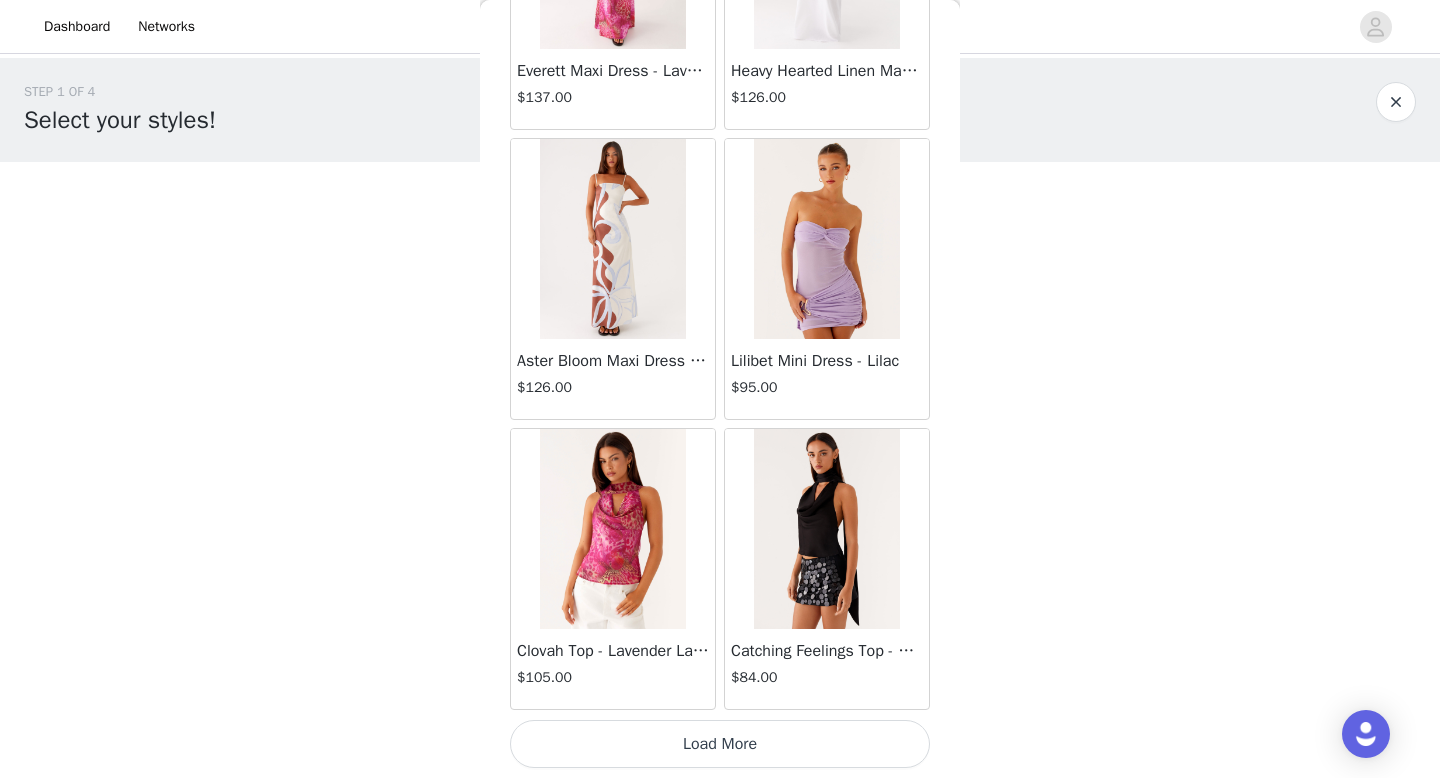 click on "Load More" at bounding box center [720, 744] 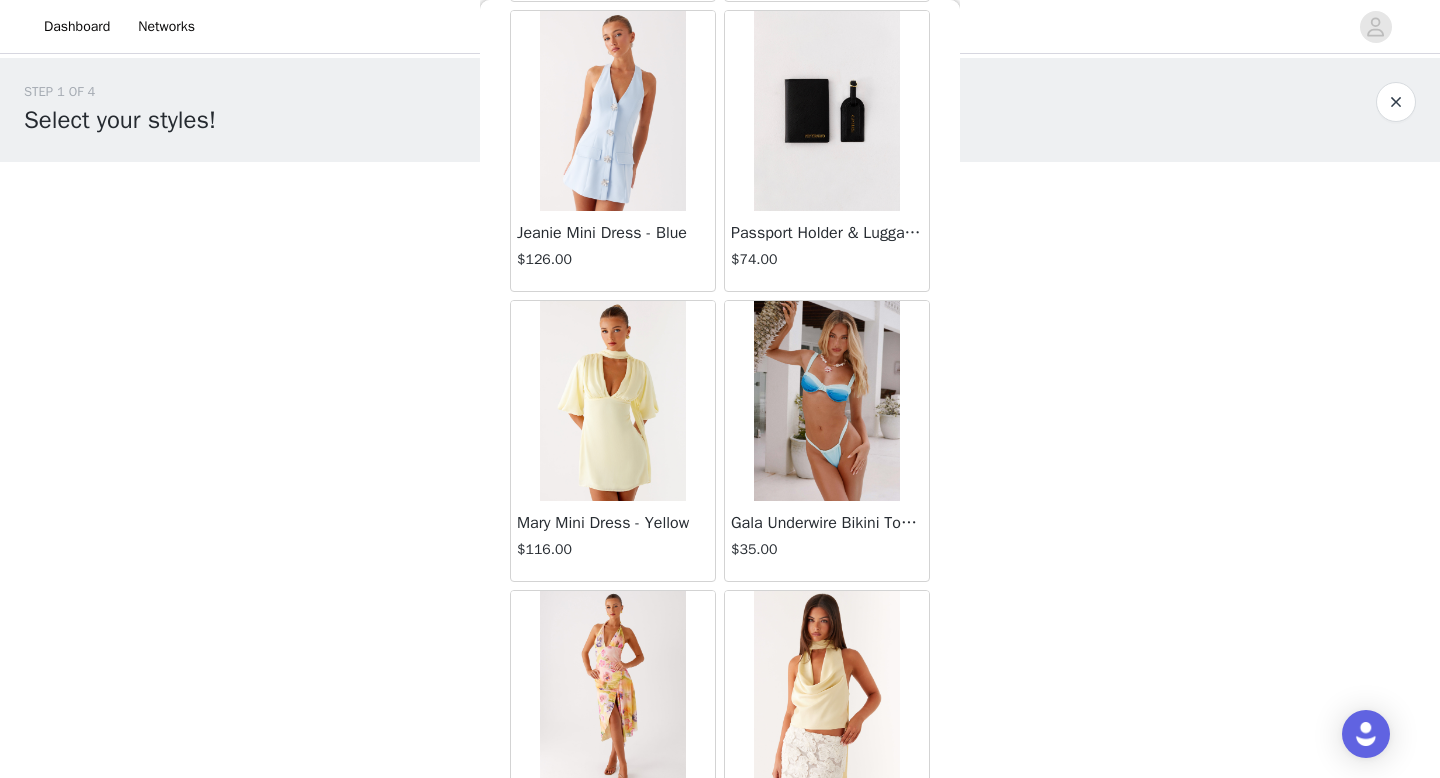 scroll, scrollTop: 71882, scrollLeft: 0, axis: vertical 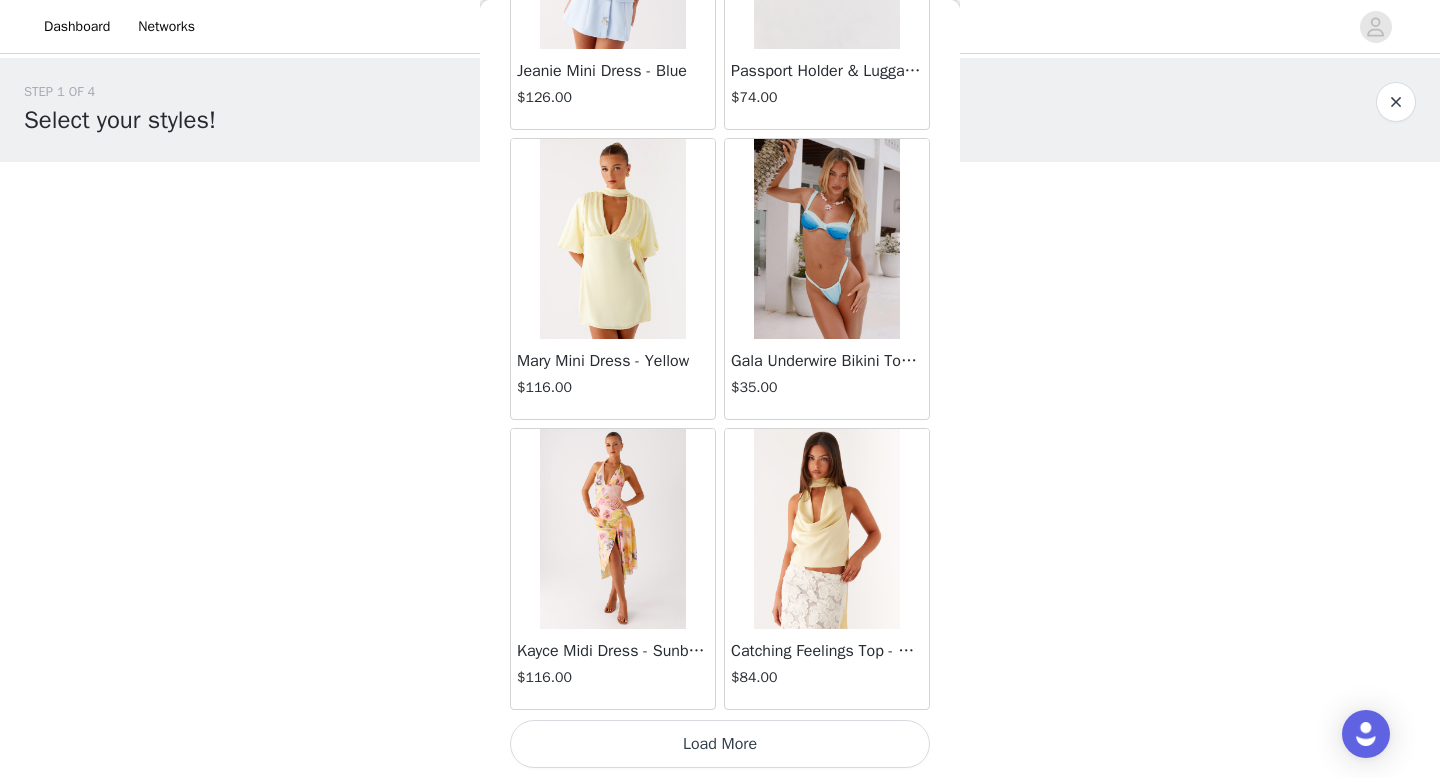 click on "Load More" at bounding box center (720, 744) 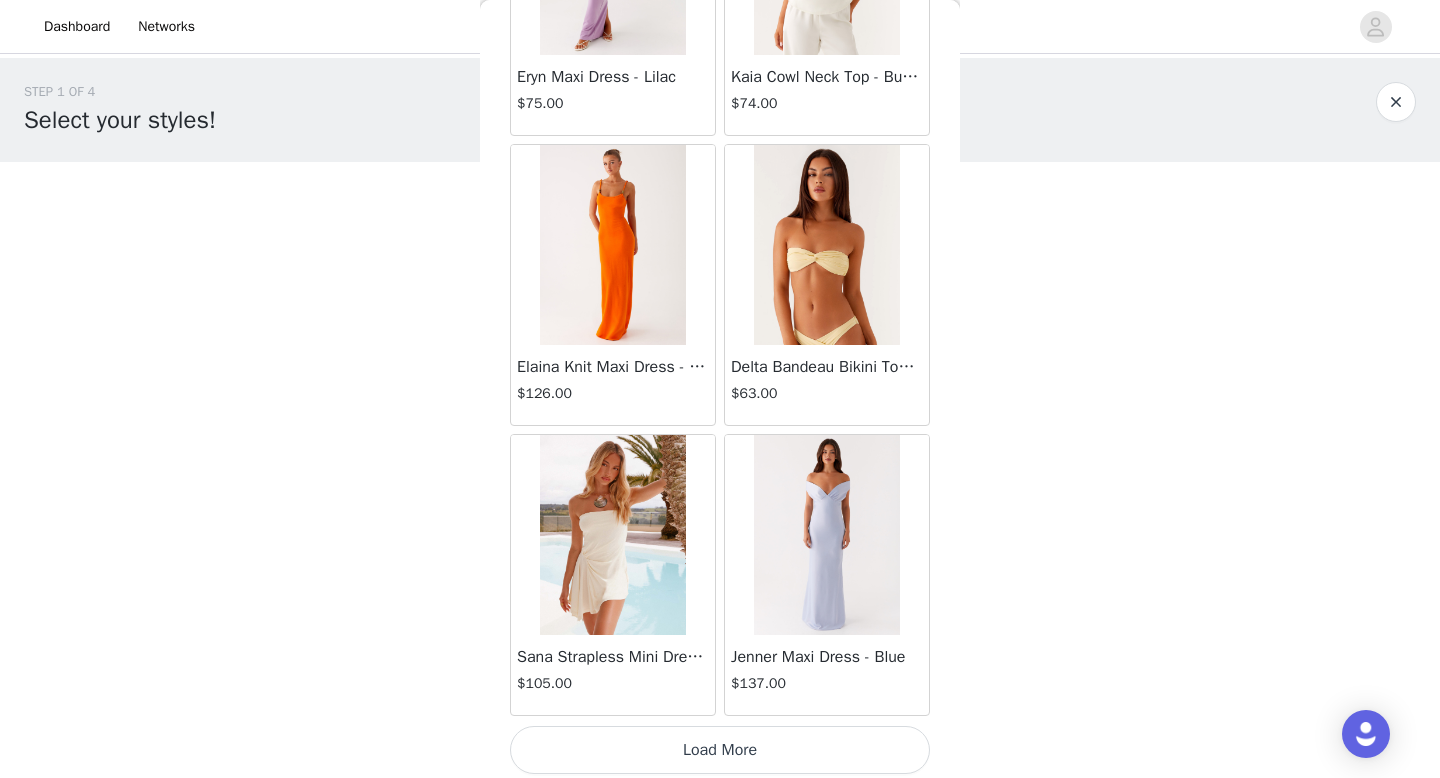 scroll, scrollTop: 74782, scrollLeft: 0, axis: vertical 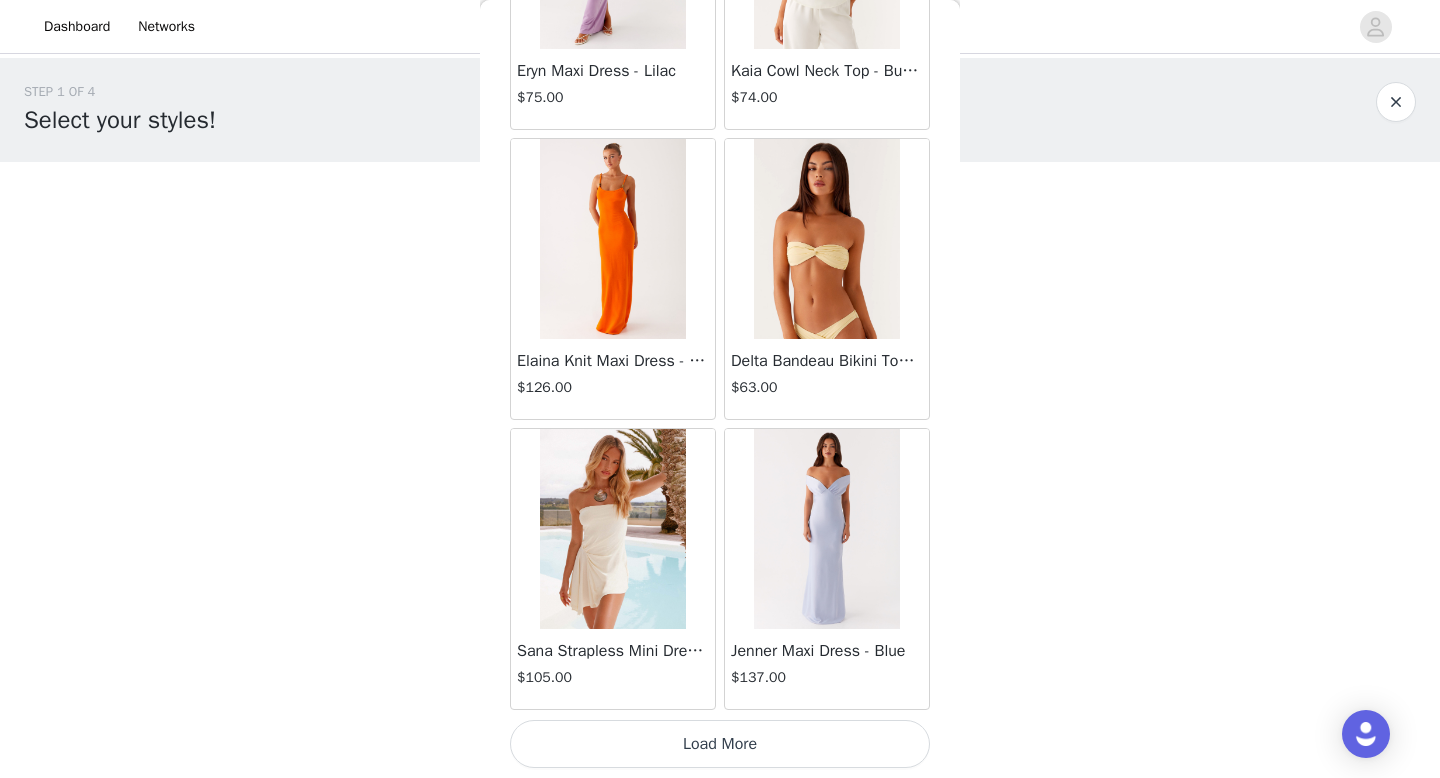 click on "Load More" at bounding box center (720, 744) 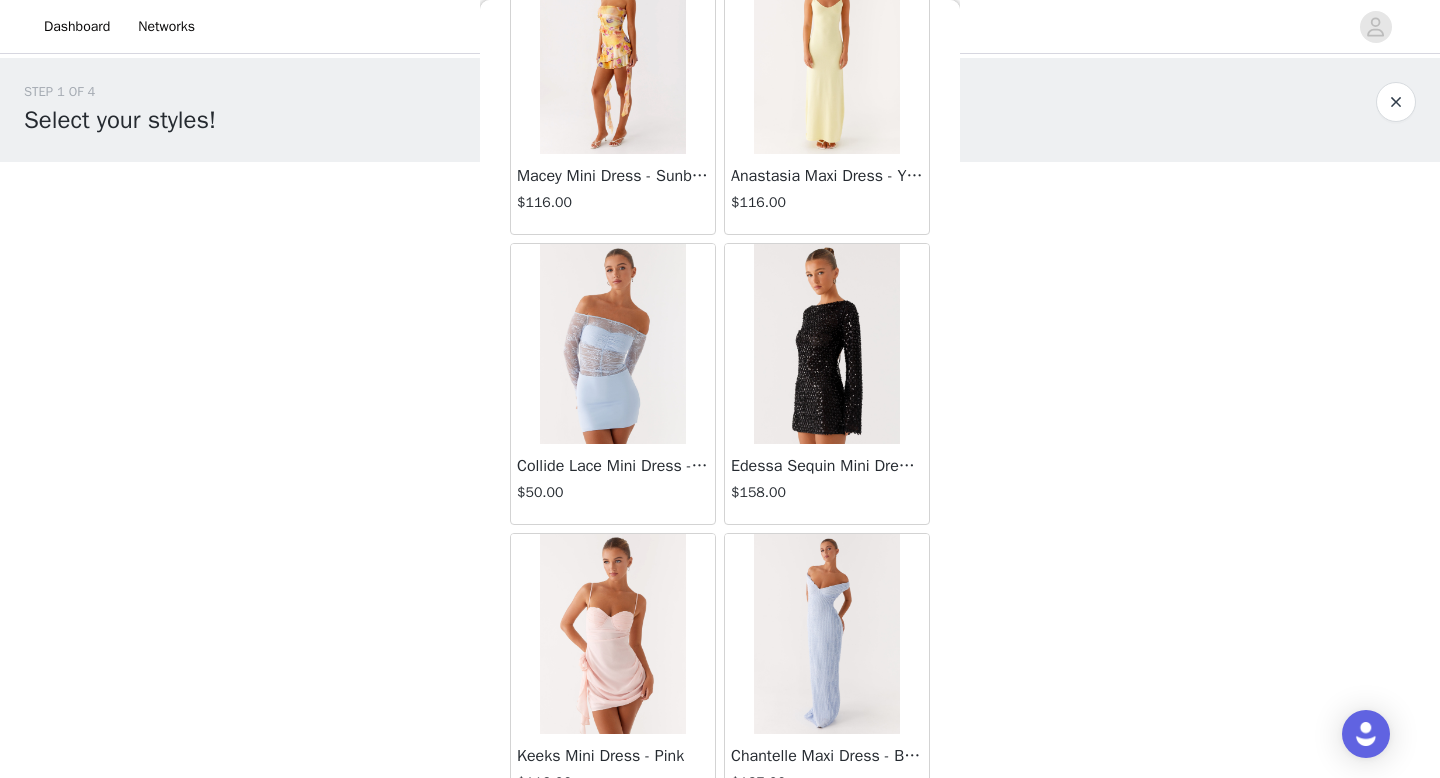 scroll, scrollTop: 77682, scrollLeft: 0, axis: vertical 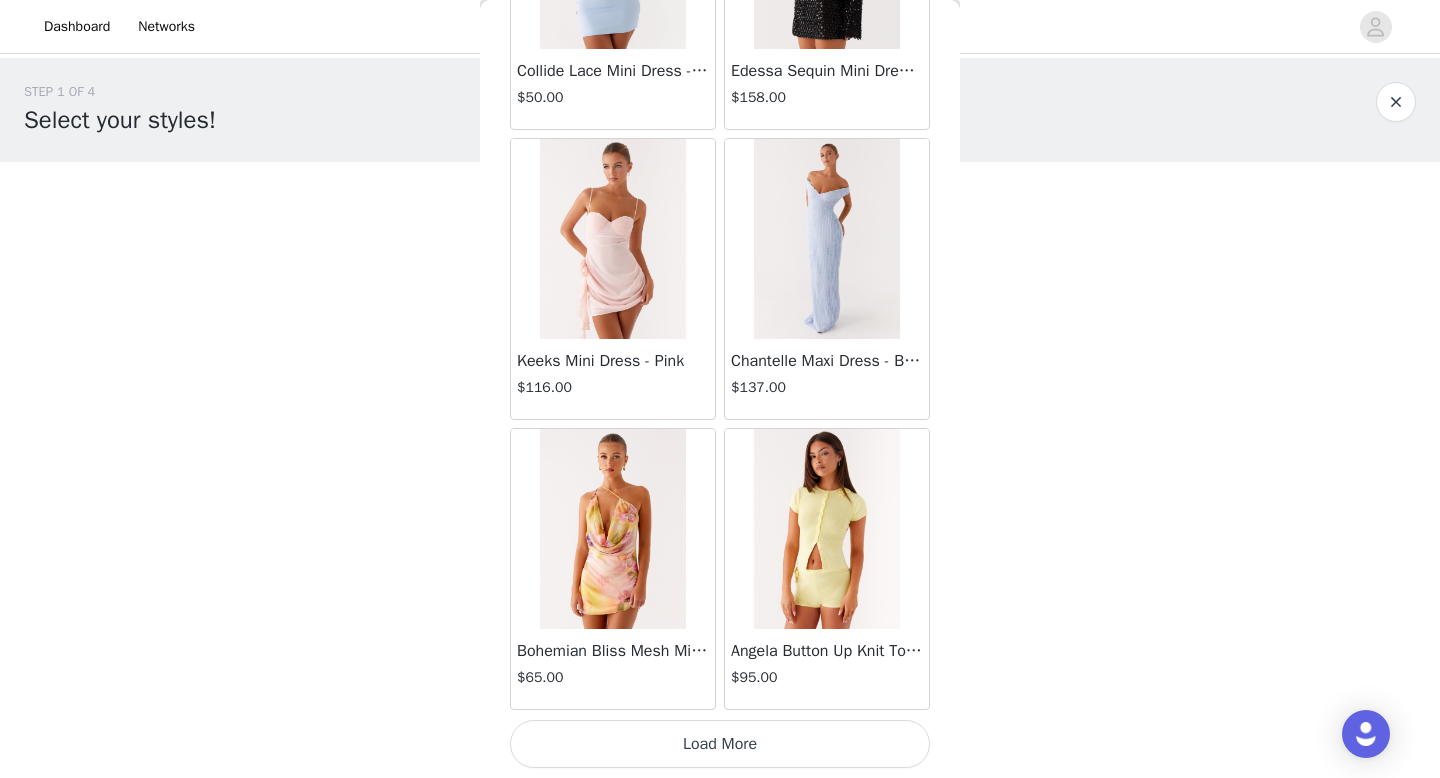 click on "Load More" at bounding box center (720, 744) 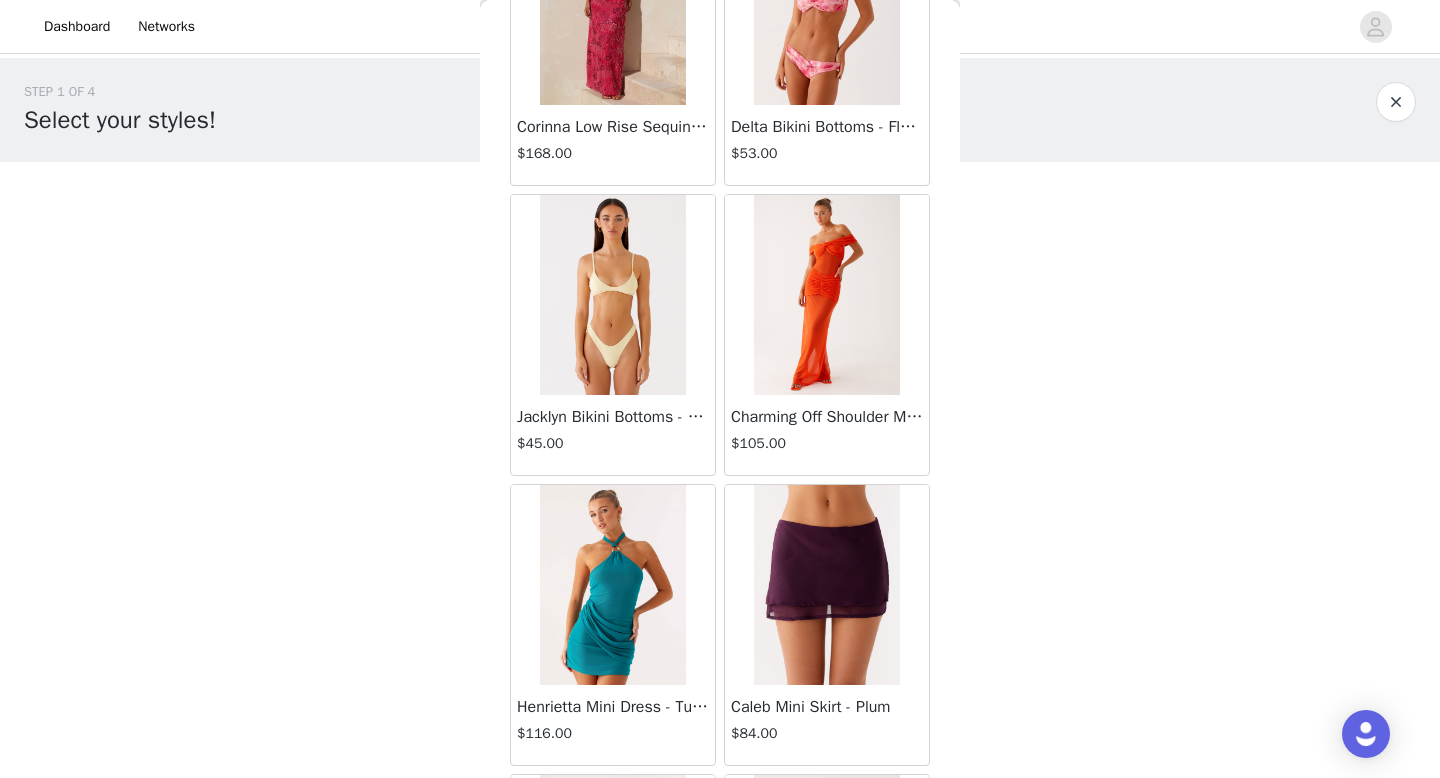 scroll, scrollTop: 80582, scrollLeft: 0, axis: vertical 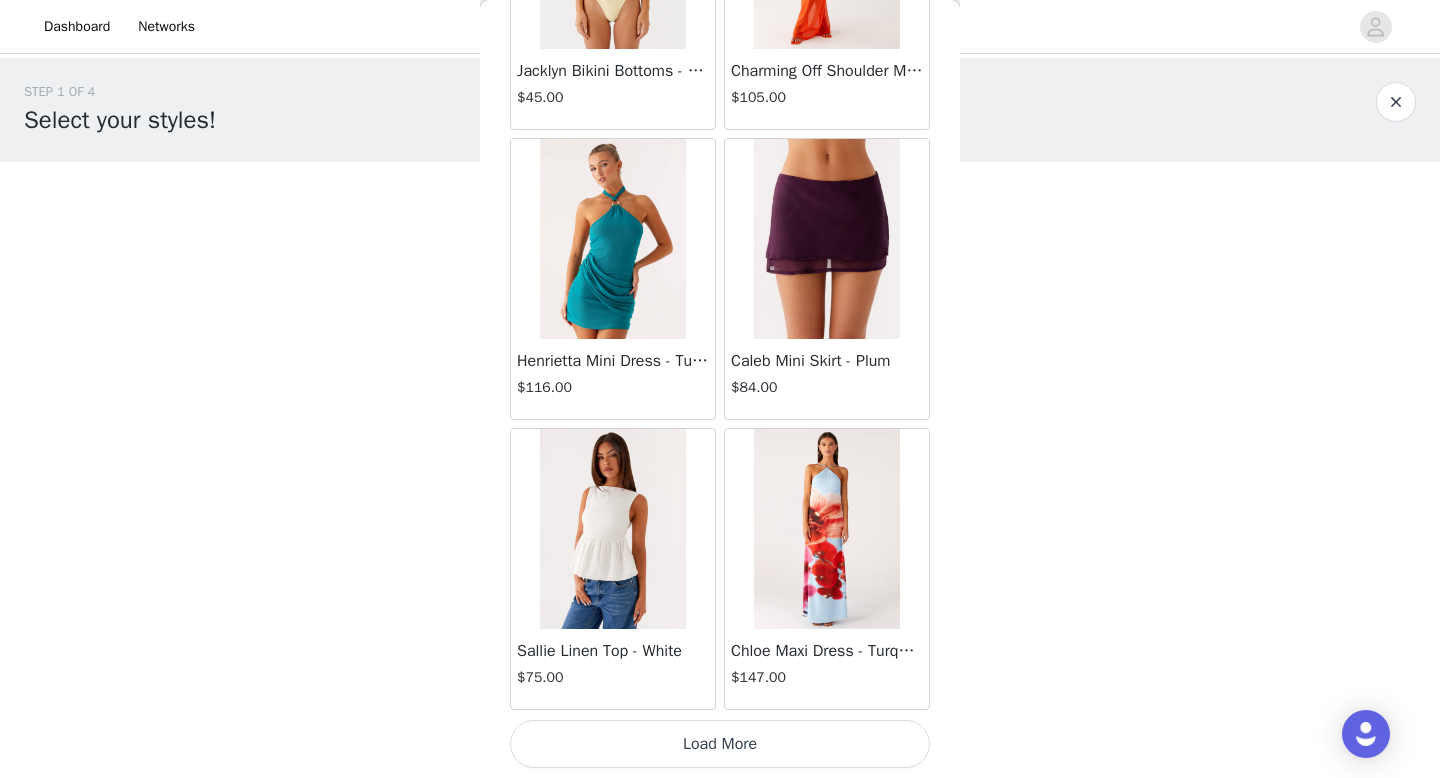click on "Load More" at bounding box center (720, 744) 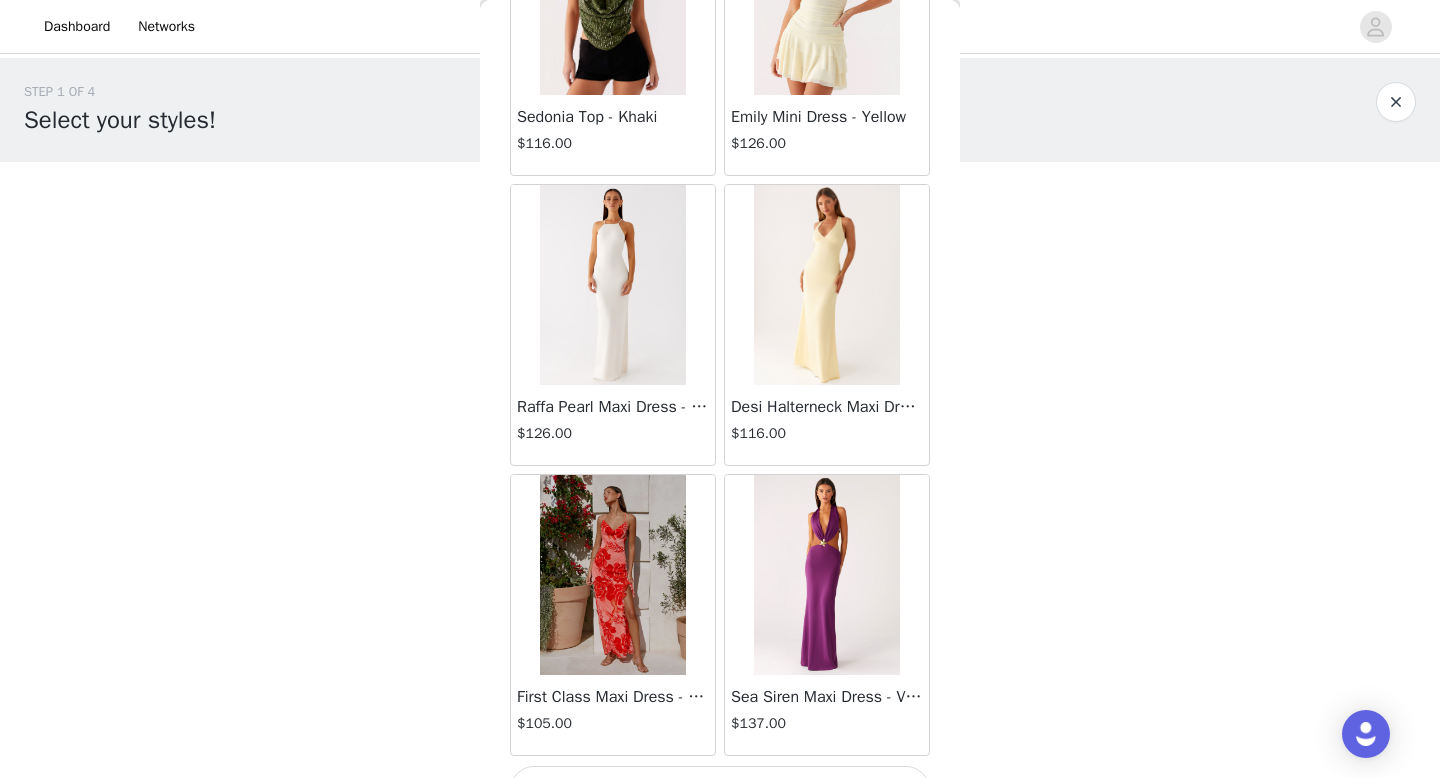 scroll, scrollTop: 83482, scrollLeft: 0, axis: vertical 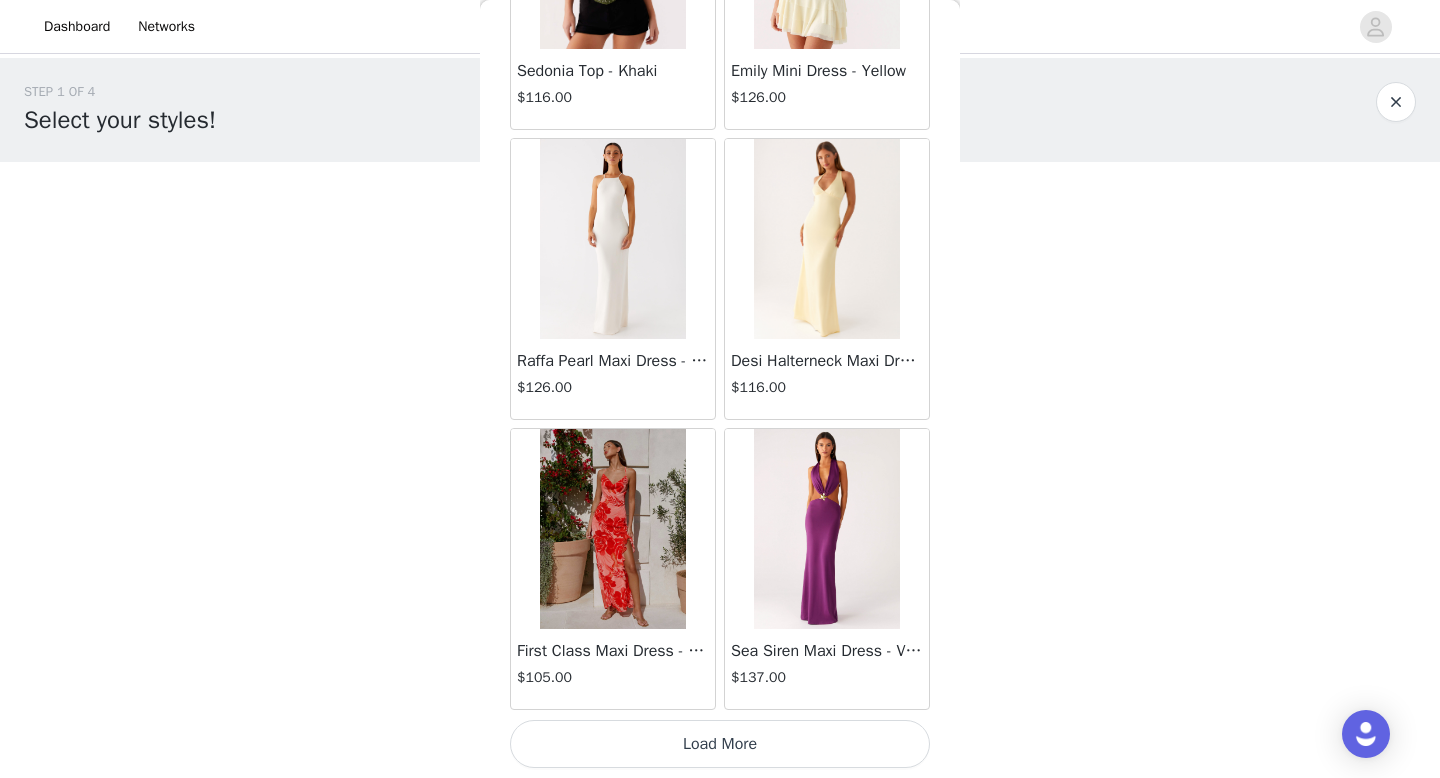 click on "Load More" at bounding box center (720, 744) 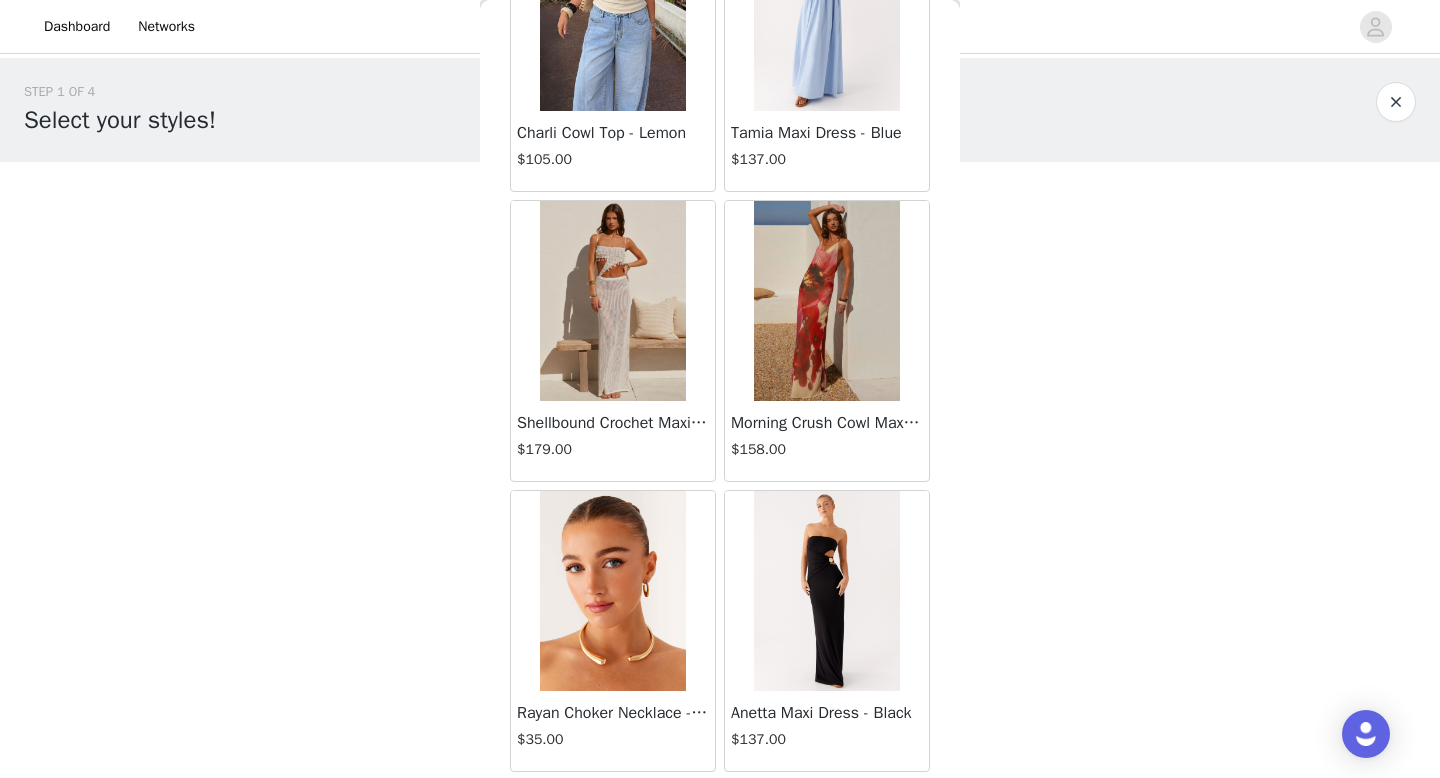 scroll, scrollTop: 86382, scrollLeft: 0, axis: vertical 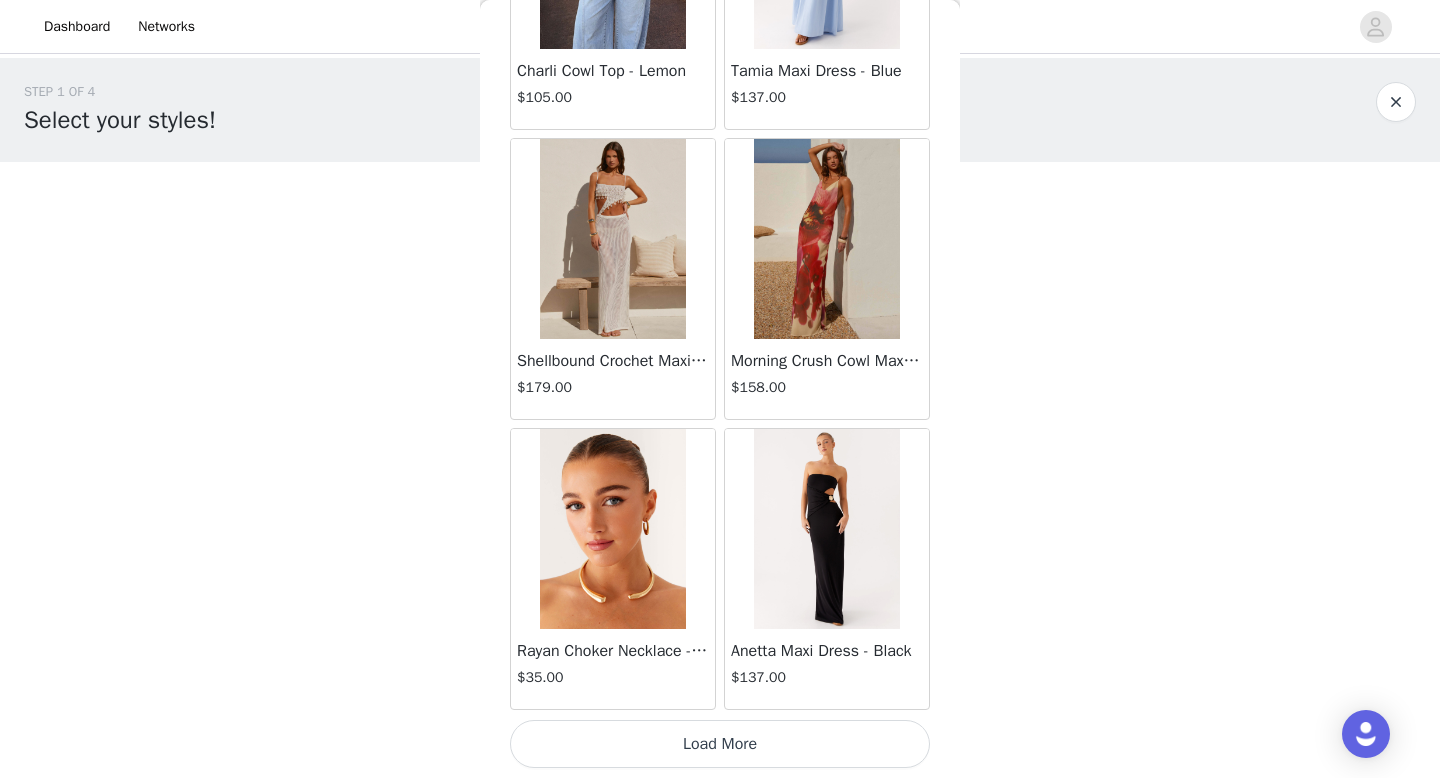 click on "Load More" at bounding box center (720, 744) 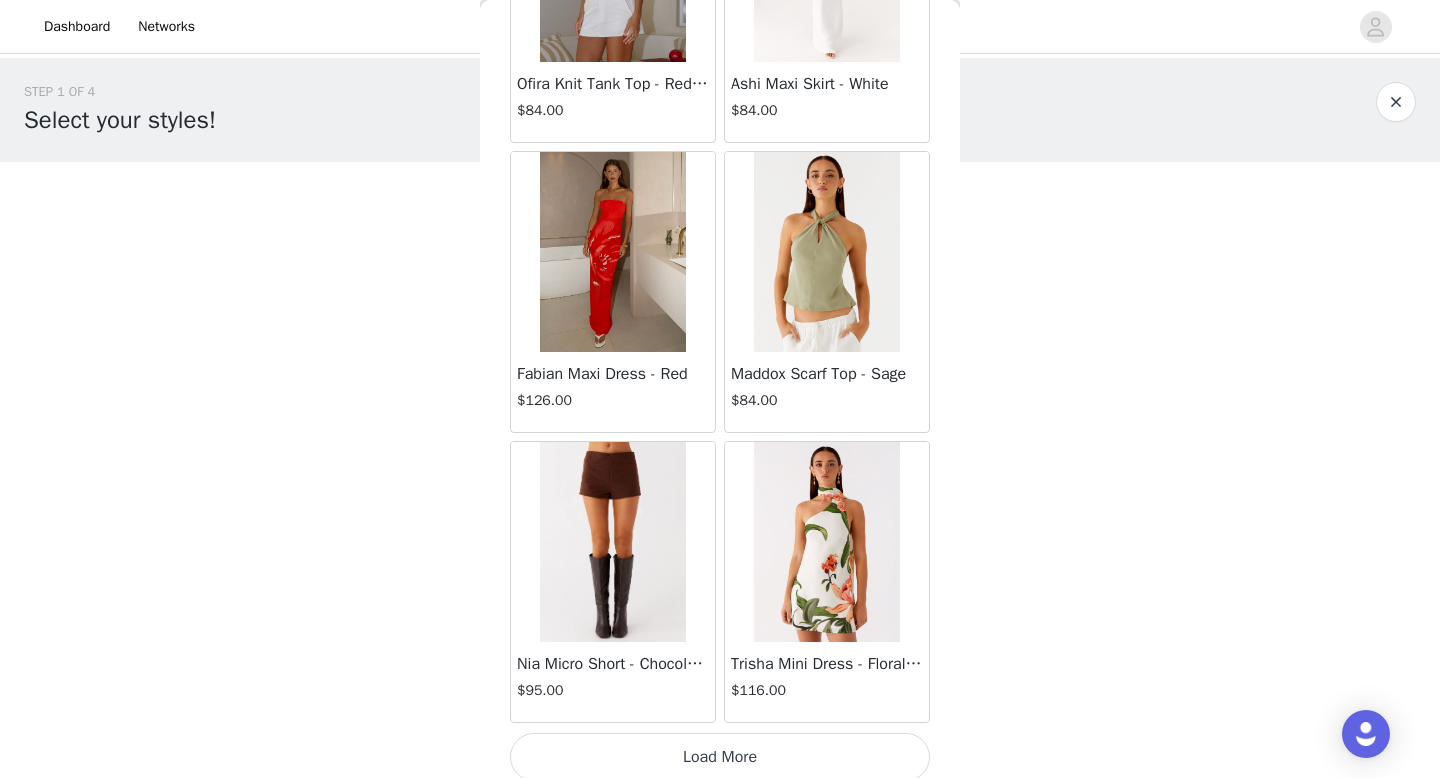 scroll, scrollTop: 89282, scrollLeft: 0, axis: vertical 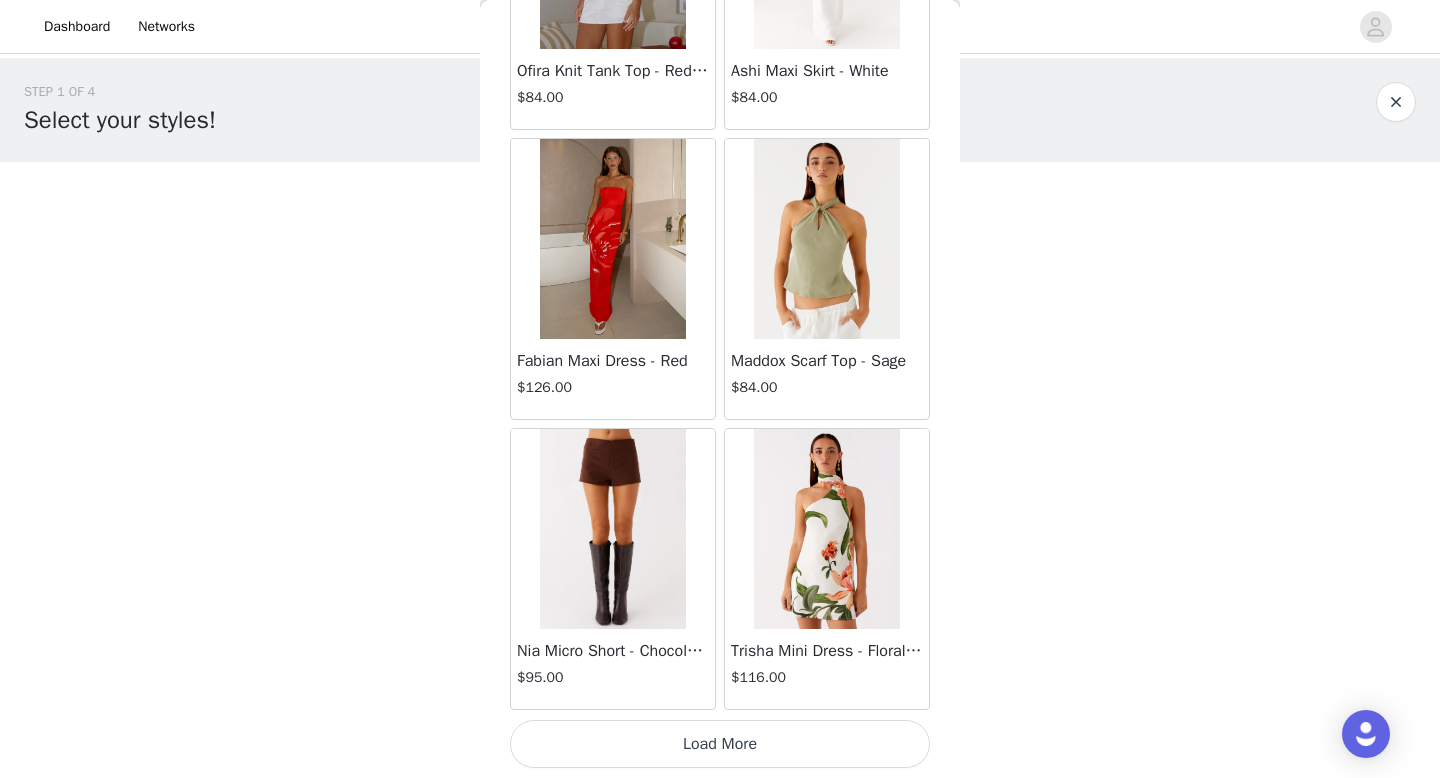 click on "Load More" at bounding box center (720, 744) 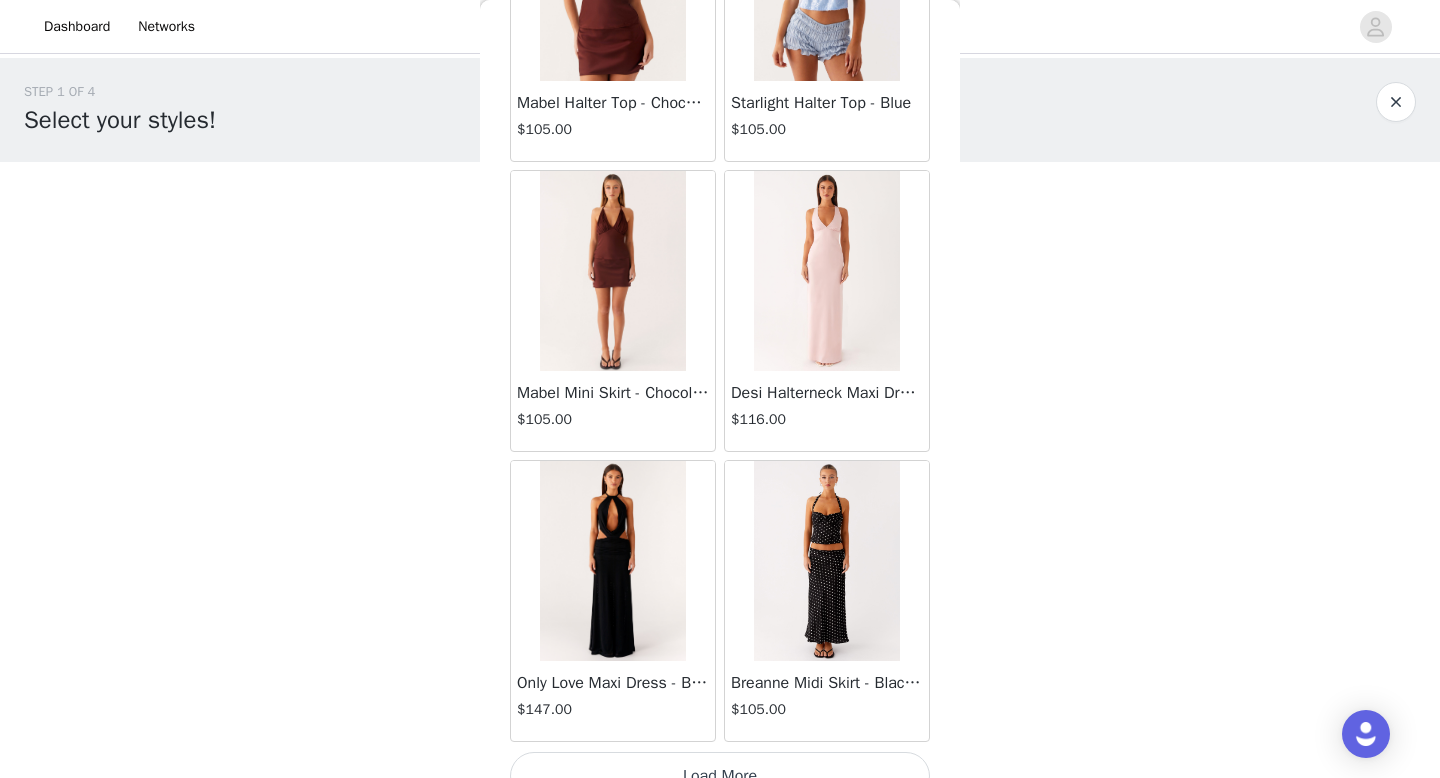 scroll, scrollTop: 92182, scrollLeft: 0, axis: vertical 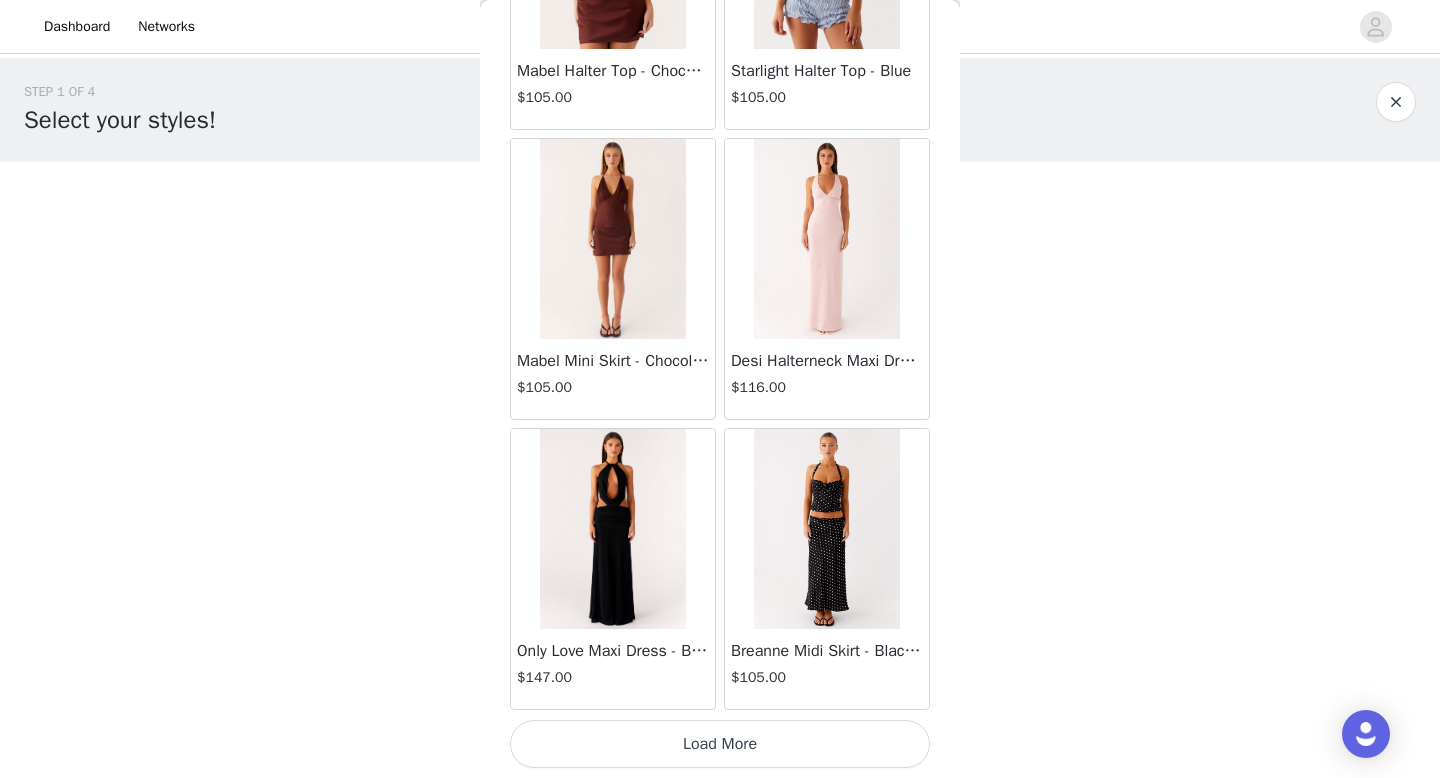 click on "Load More" at bounding box center (720, 744) 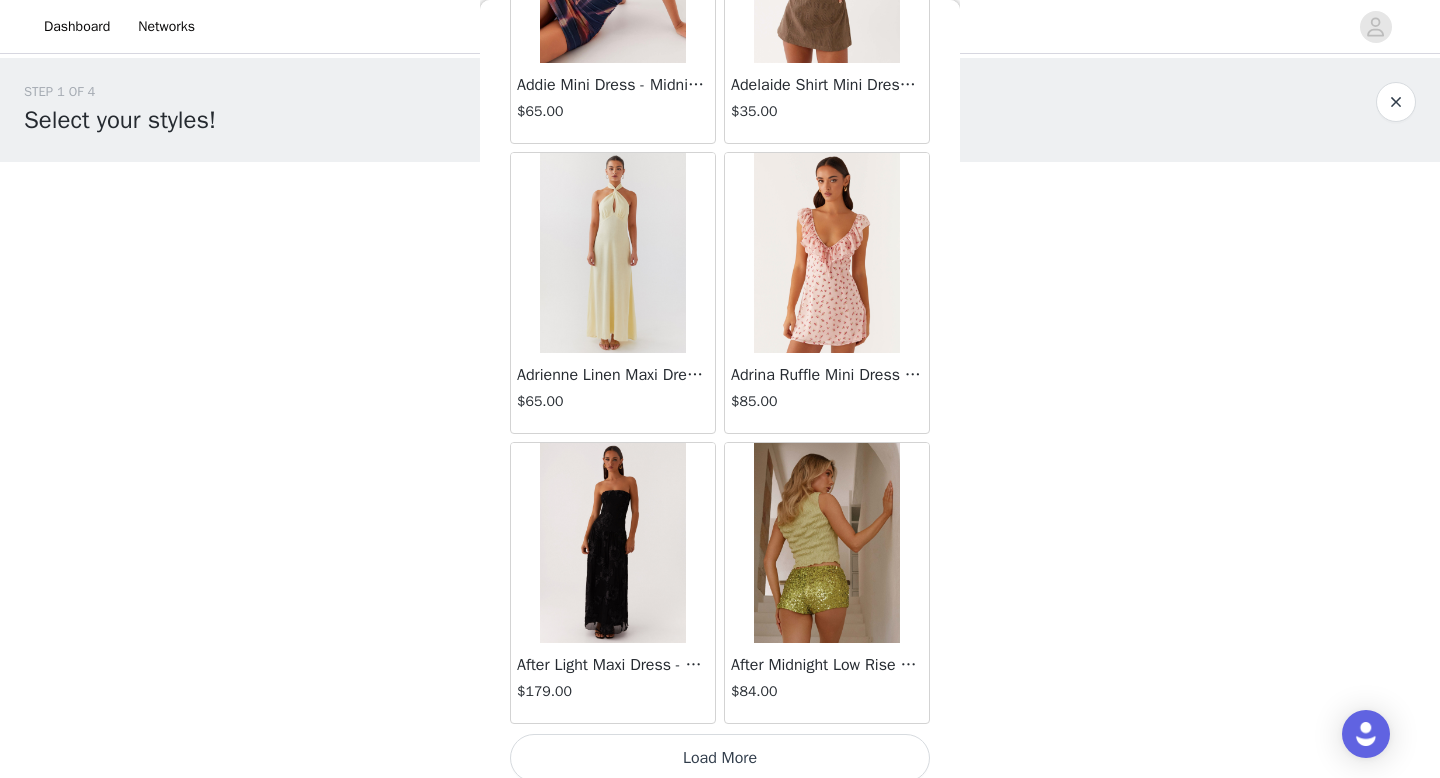 scroll, scrollTop: 95082, scrollLeft: 0, axis: vertical 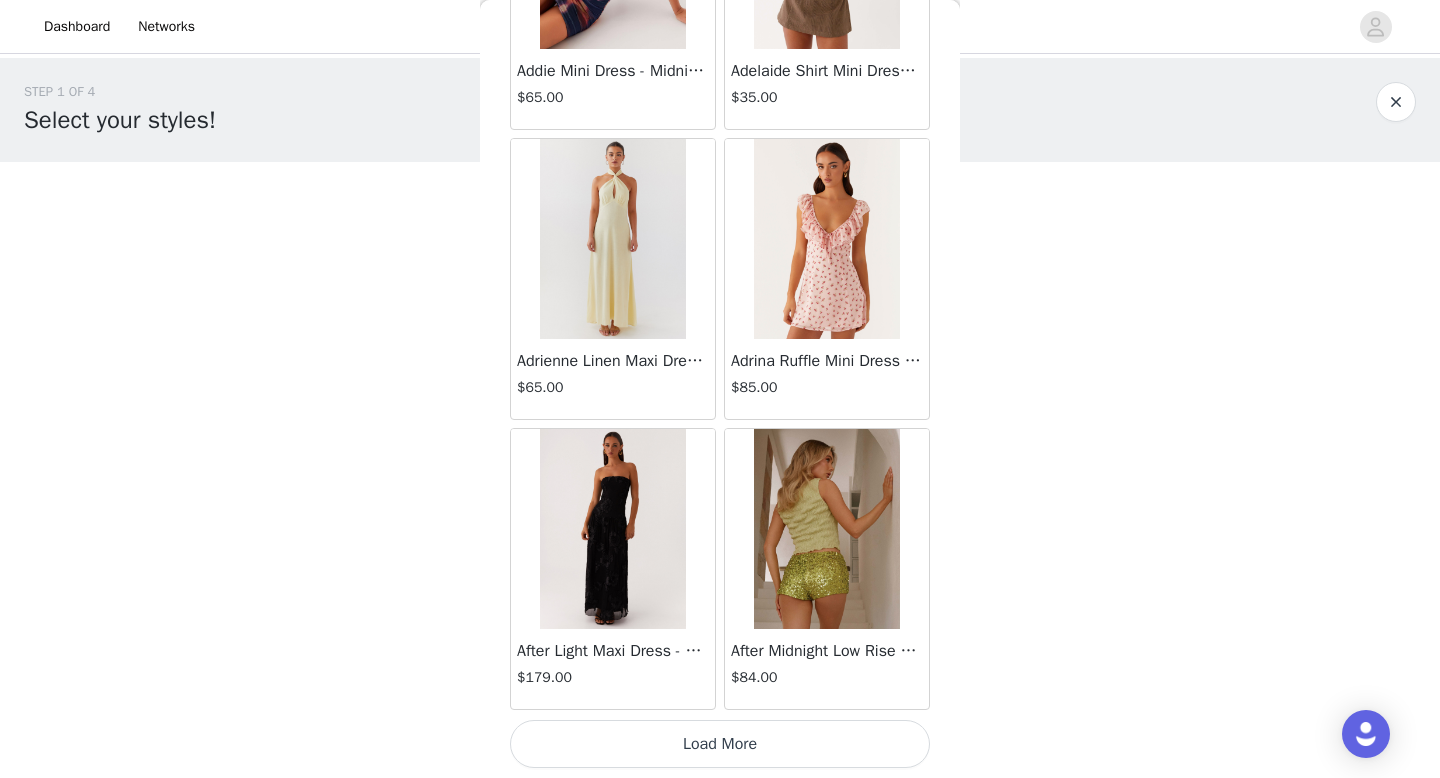 click on "Load More" at bounding box center (720, 744) 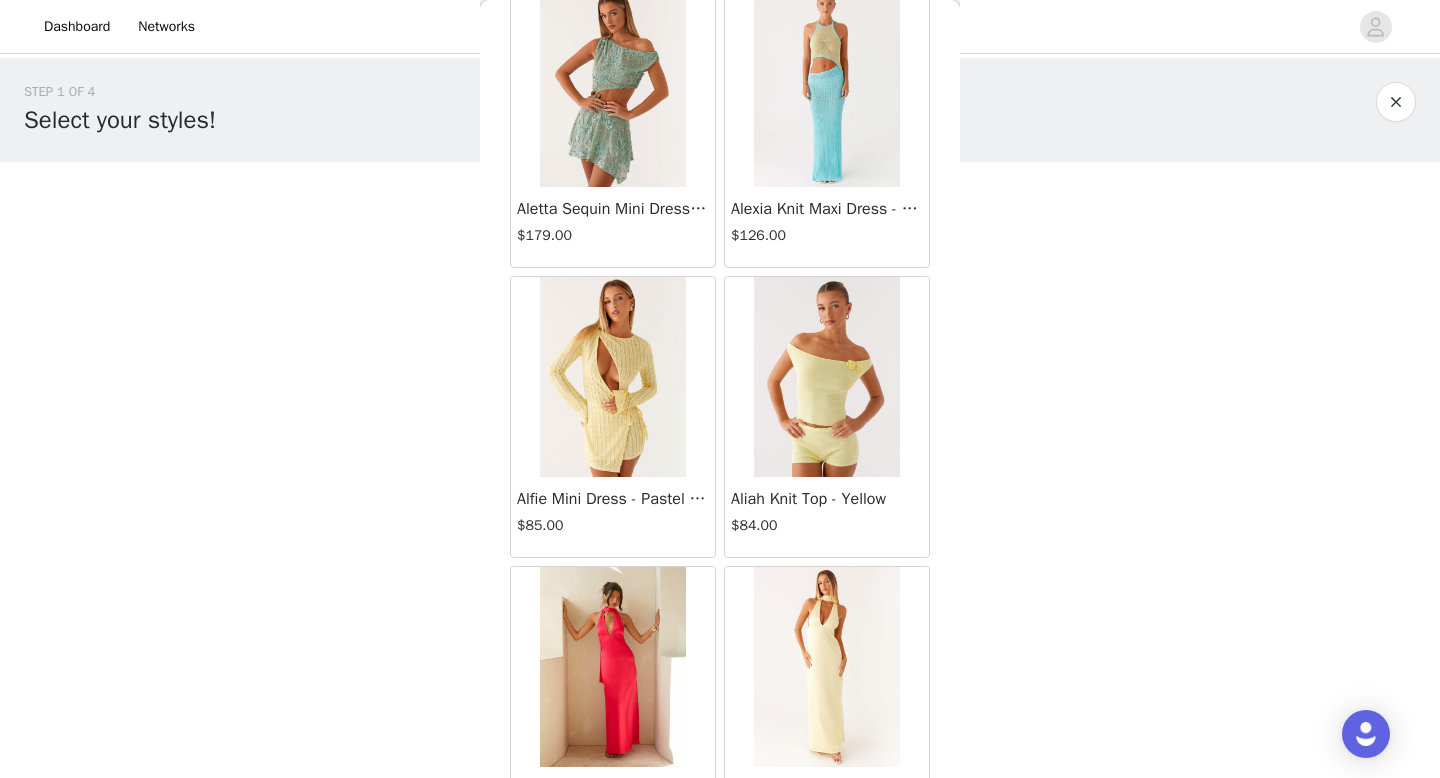 scroll, scrollTop: 97982, scrollLeft: 0, axis: vertical 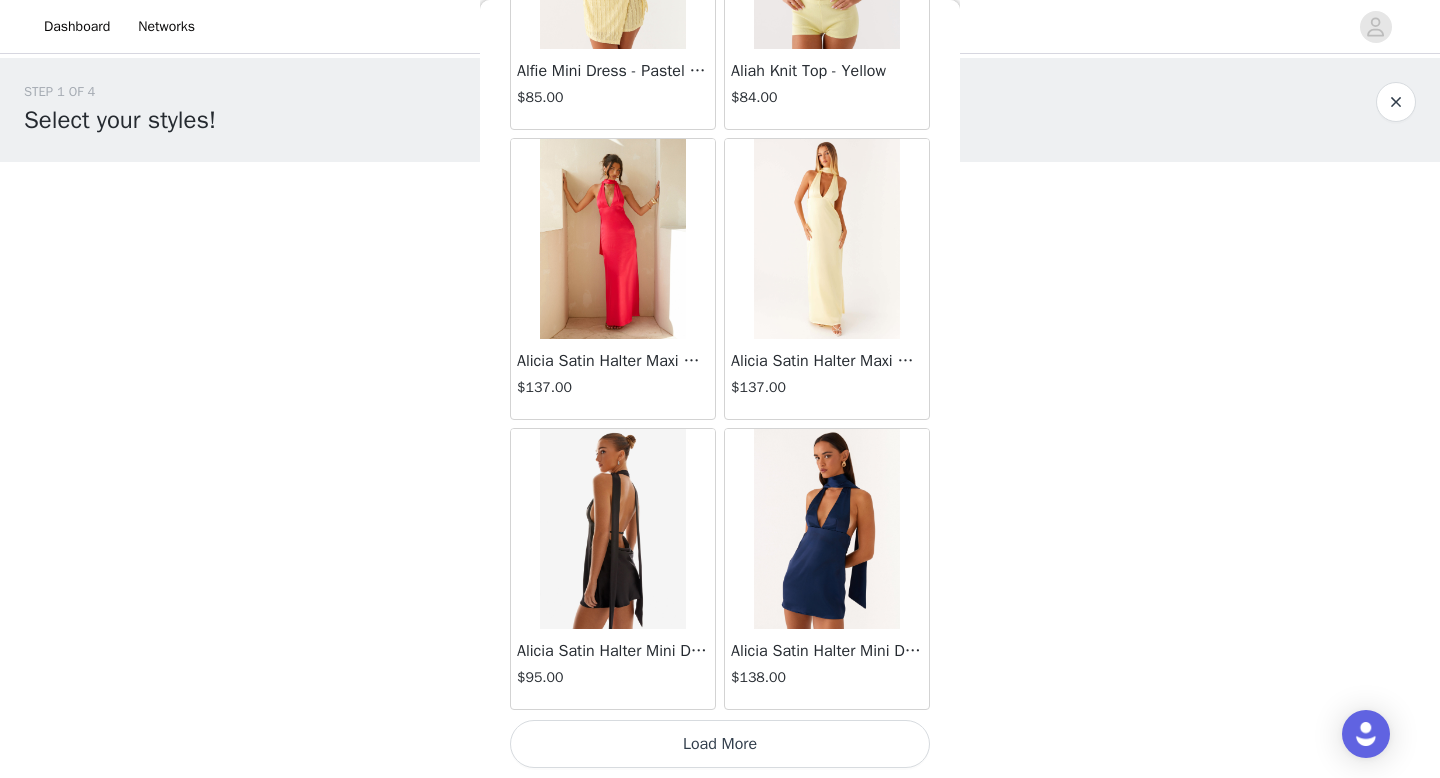 click on "Load More" at bounding box center (720, 744) 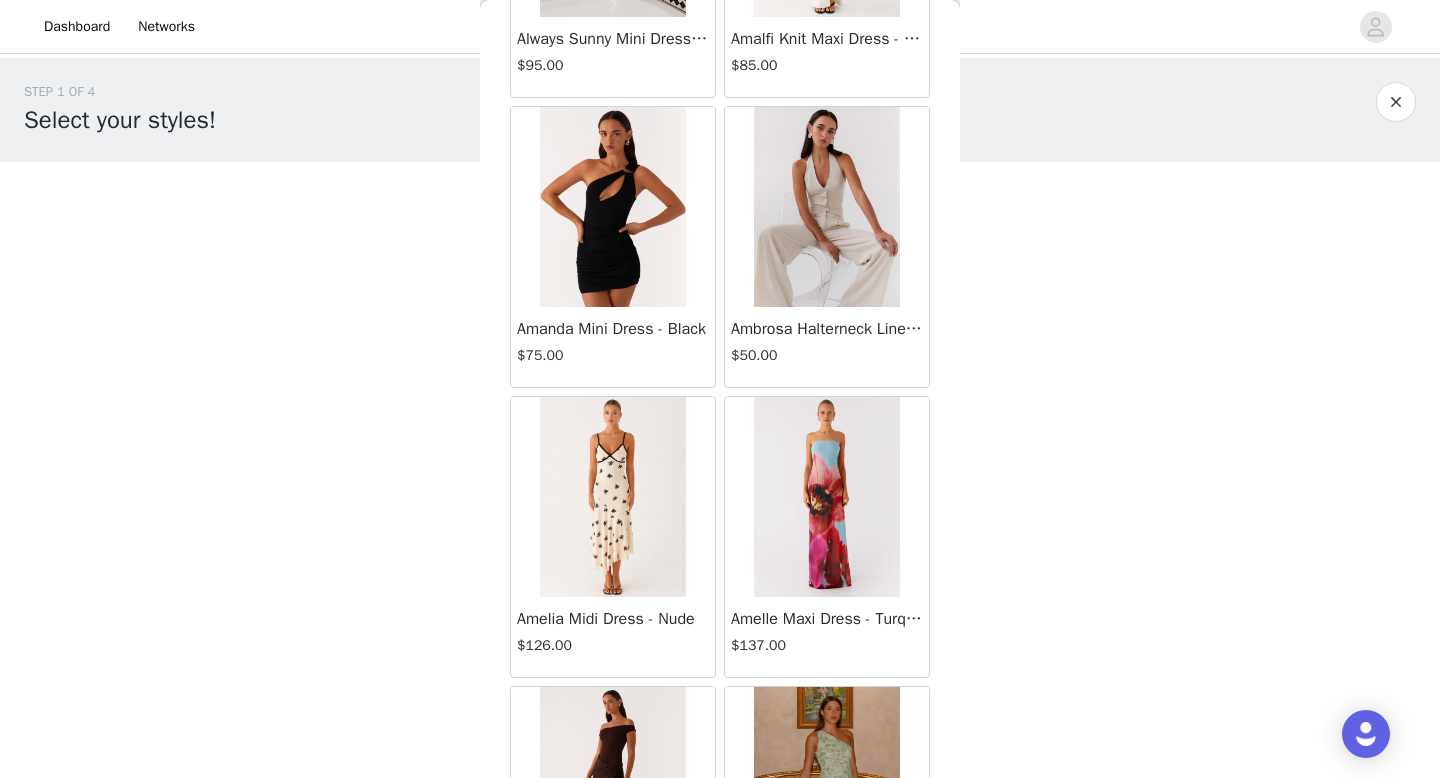 scroll, scrollTop: 100882, scrollLeft: 0, axis: vertical 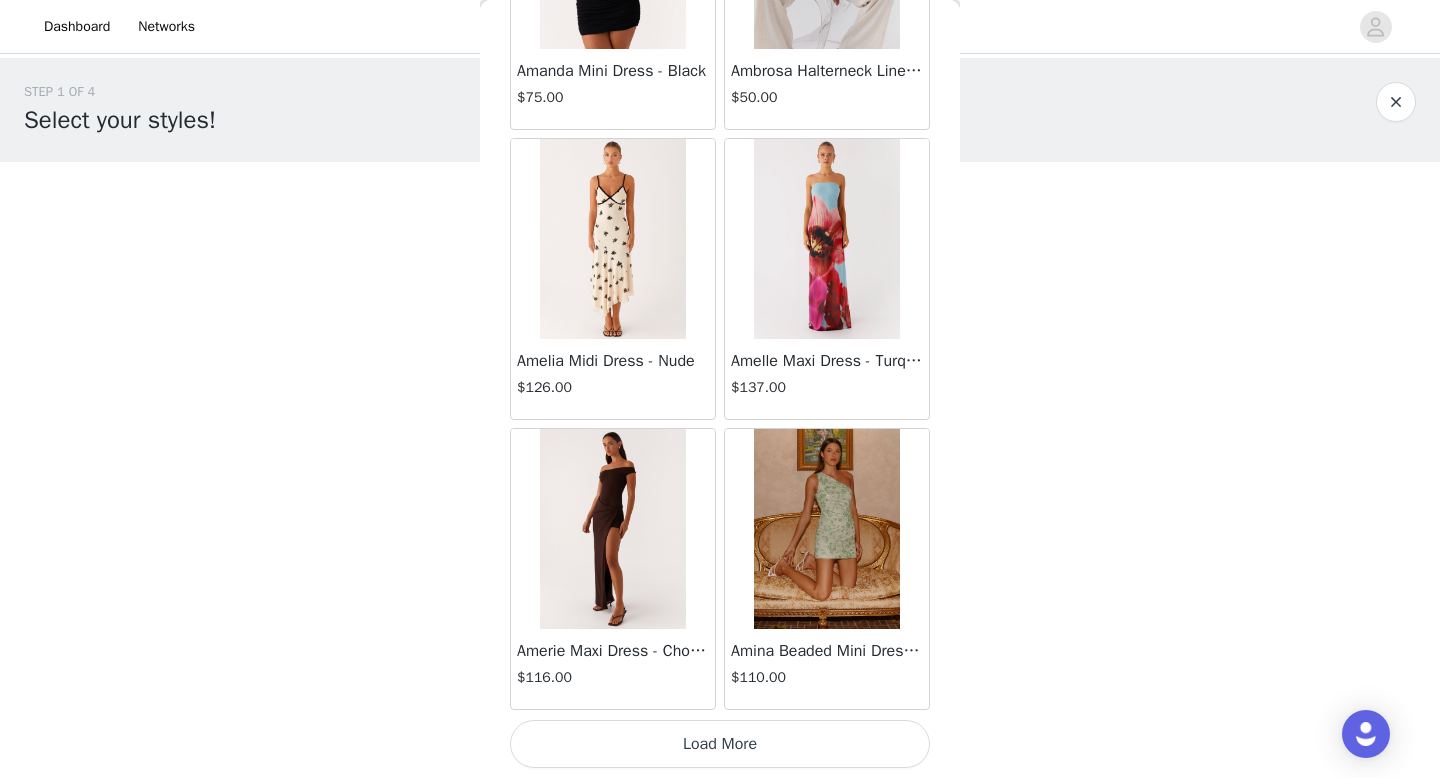 click on "Load More" at bounding box center [720, 744] 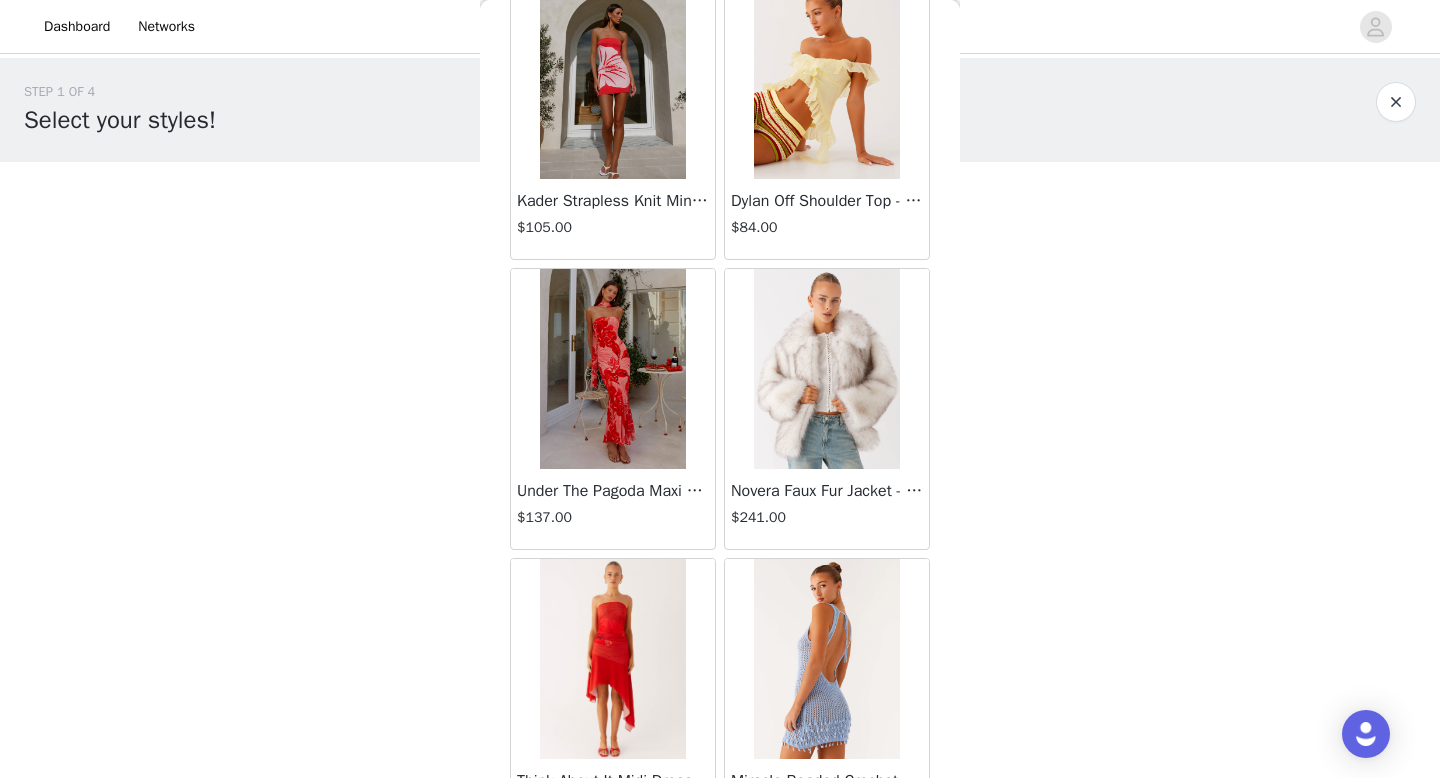 scroll, scrollTop: 93139, scrollLeft: 0, axis: vertical 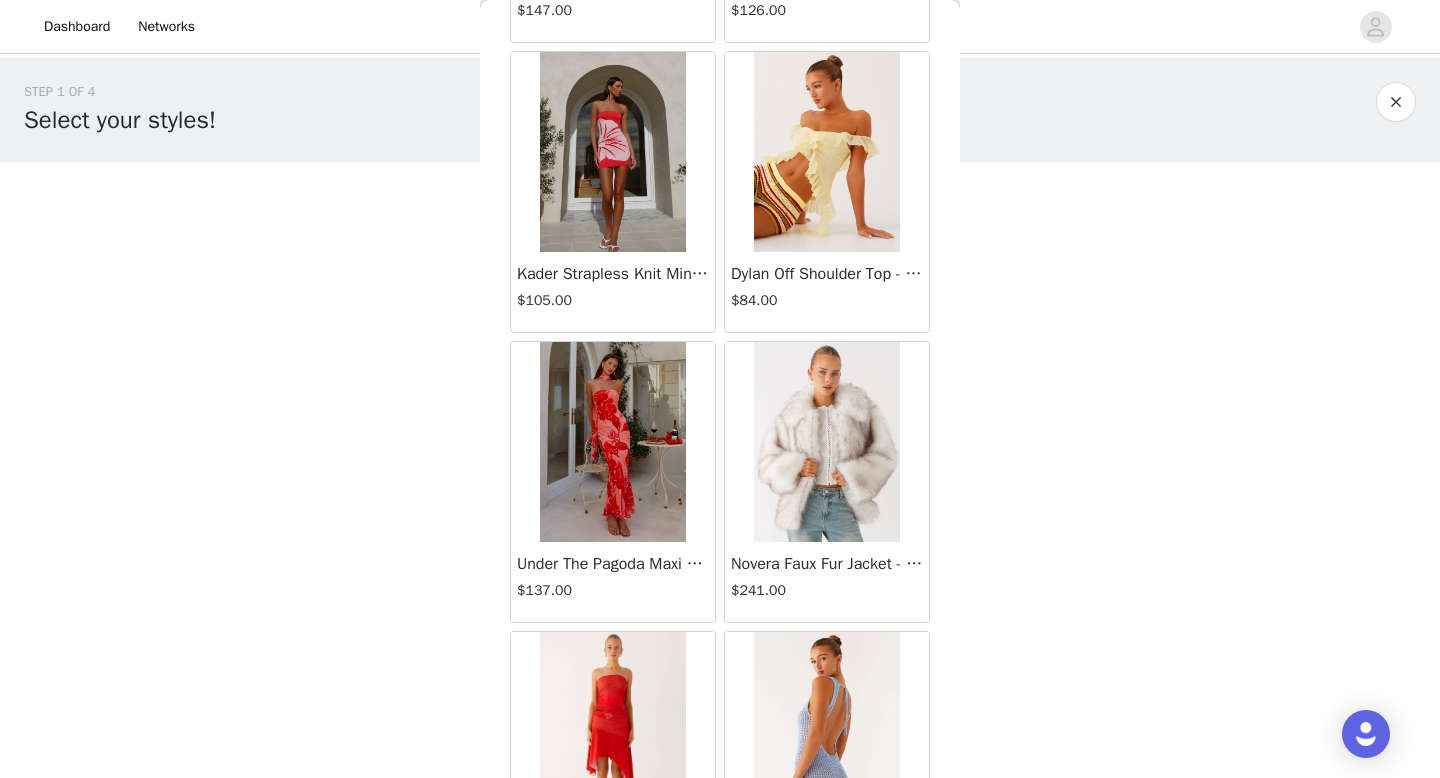 click at bounding box center [827, 442] 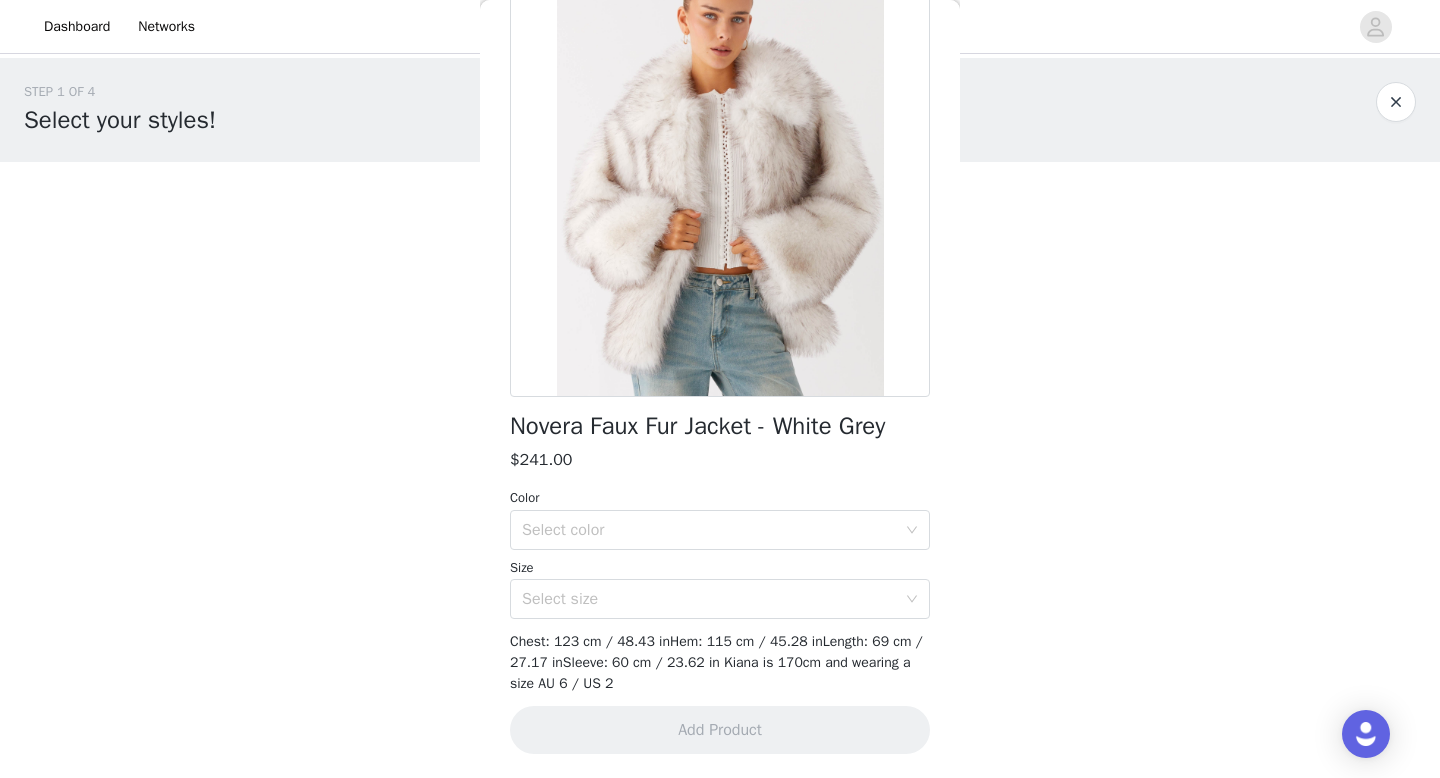 scroll, scrollTop: 234, scrollLeft: 0, axis: vertical 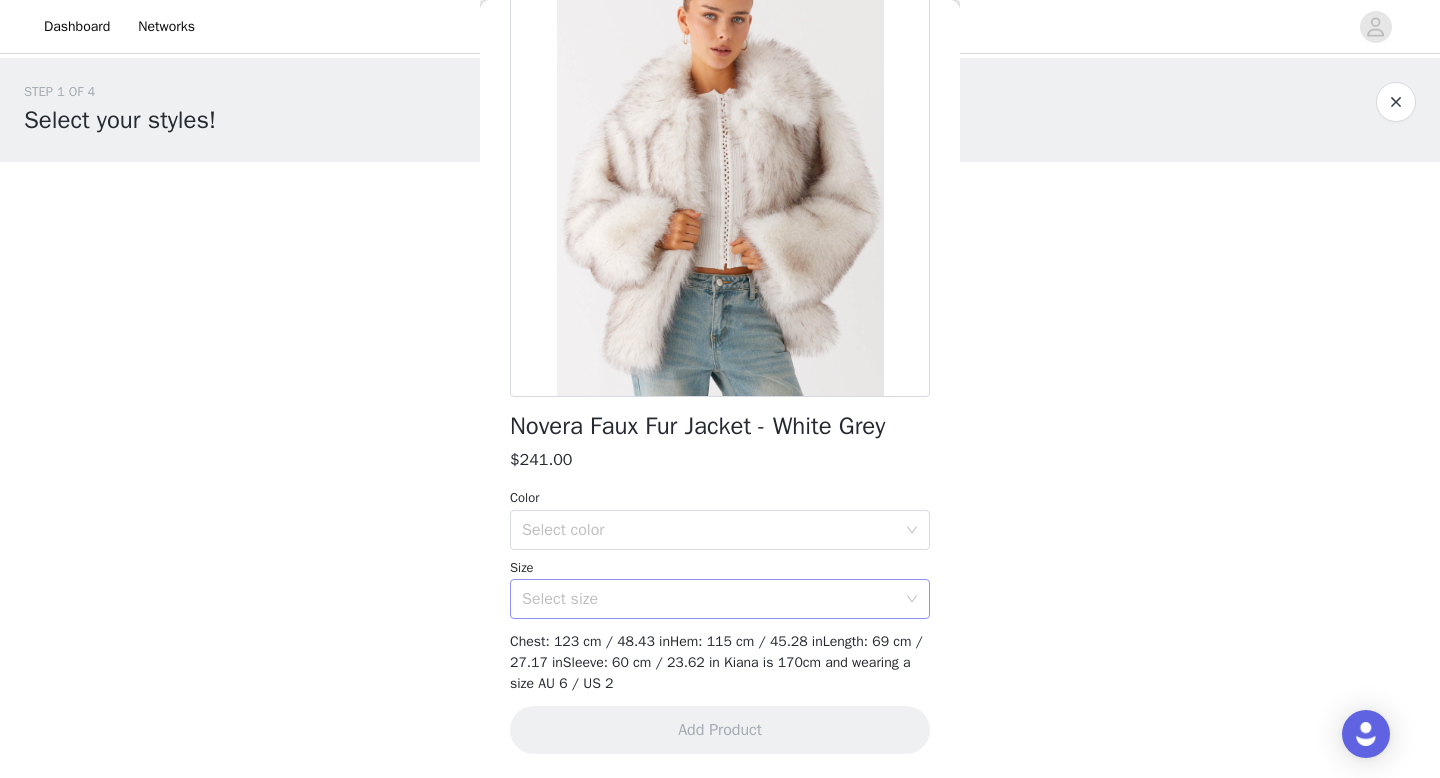 click on "Select size" at bounding box center (709, 599) 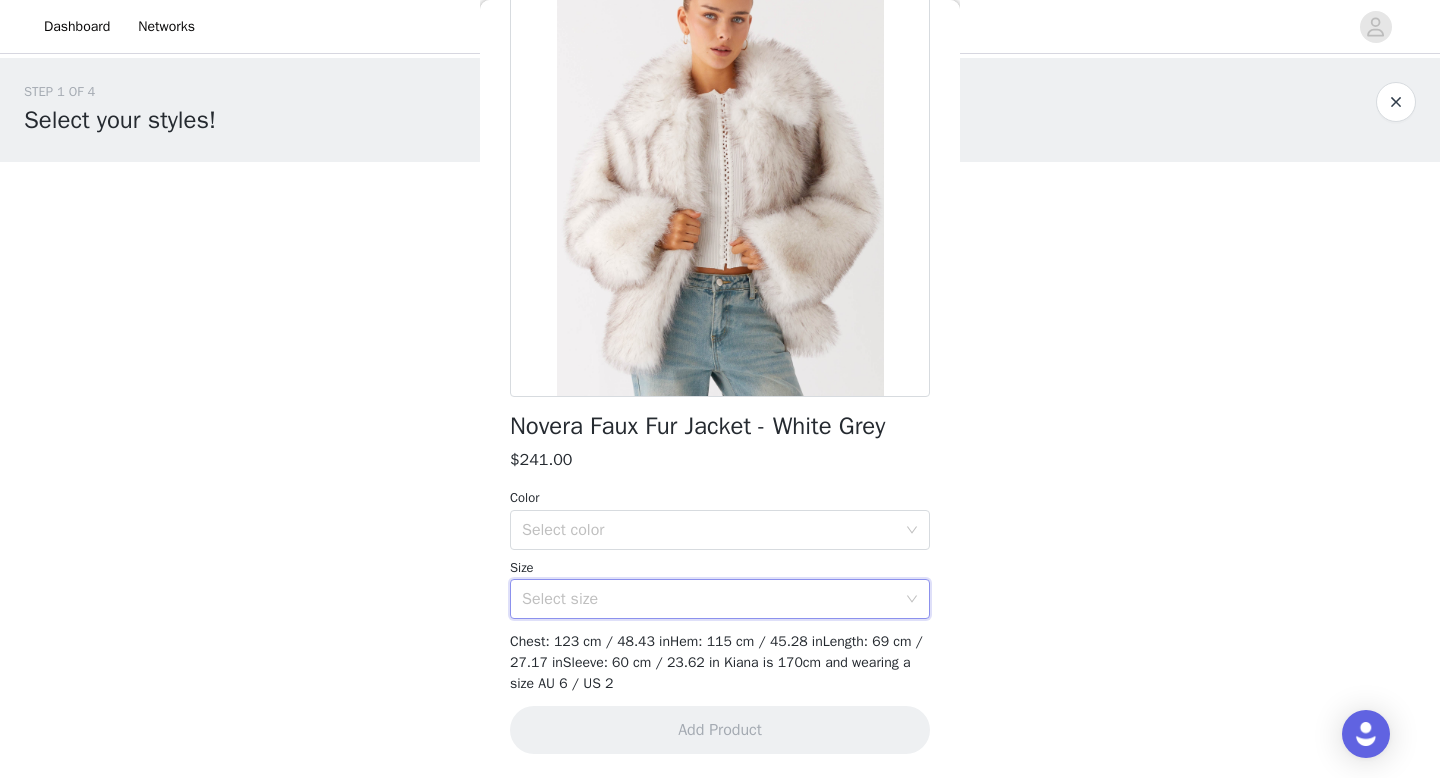 click on "Navy, [STATE] 2" at bounding box center [720, 305] 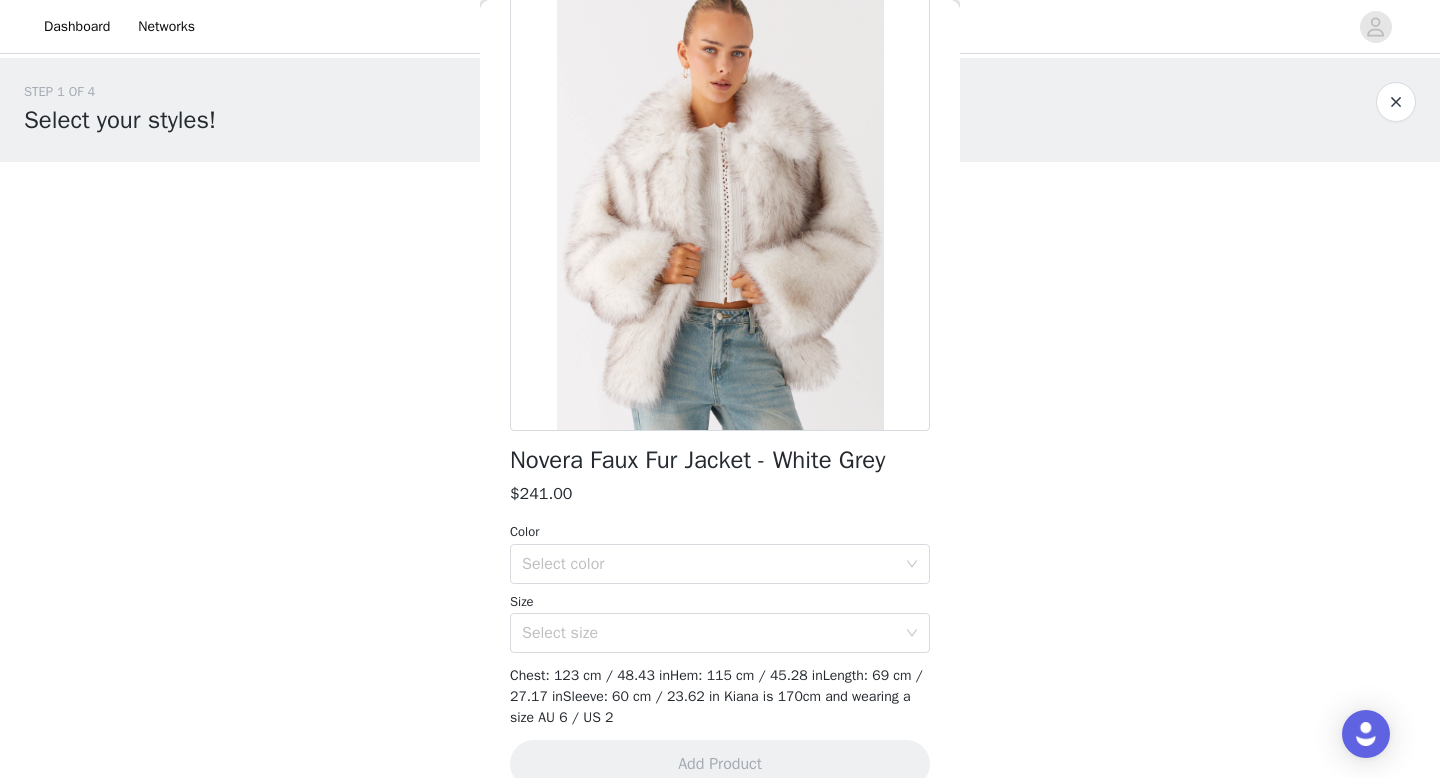 scroll, scrollTop: 0, scrollLeft: 0, axis: both 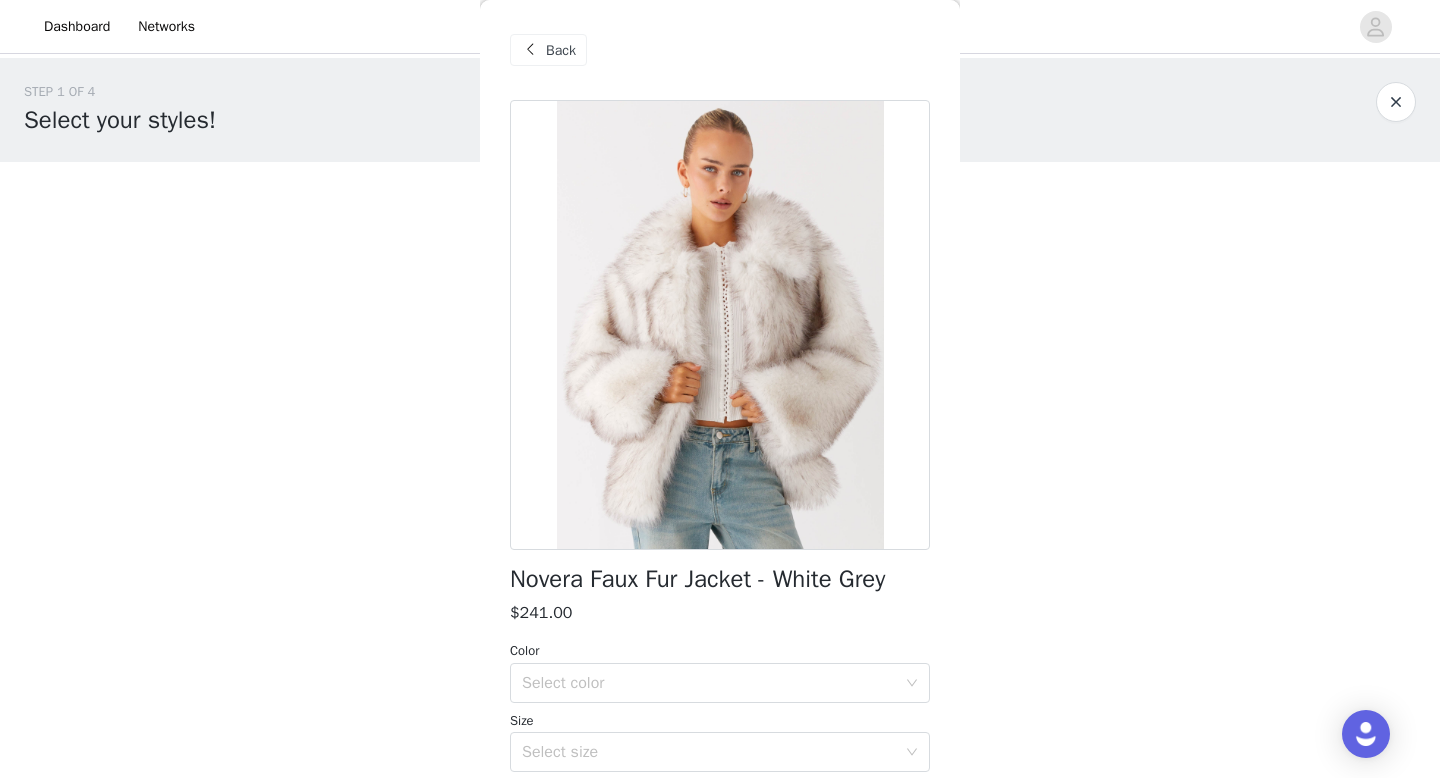 click on "Back" at bounding box center (561, 50) 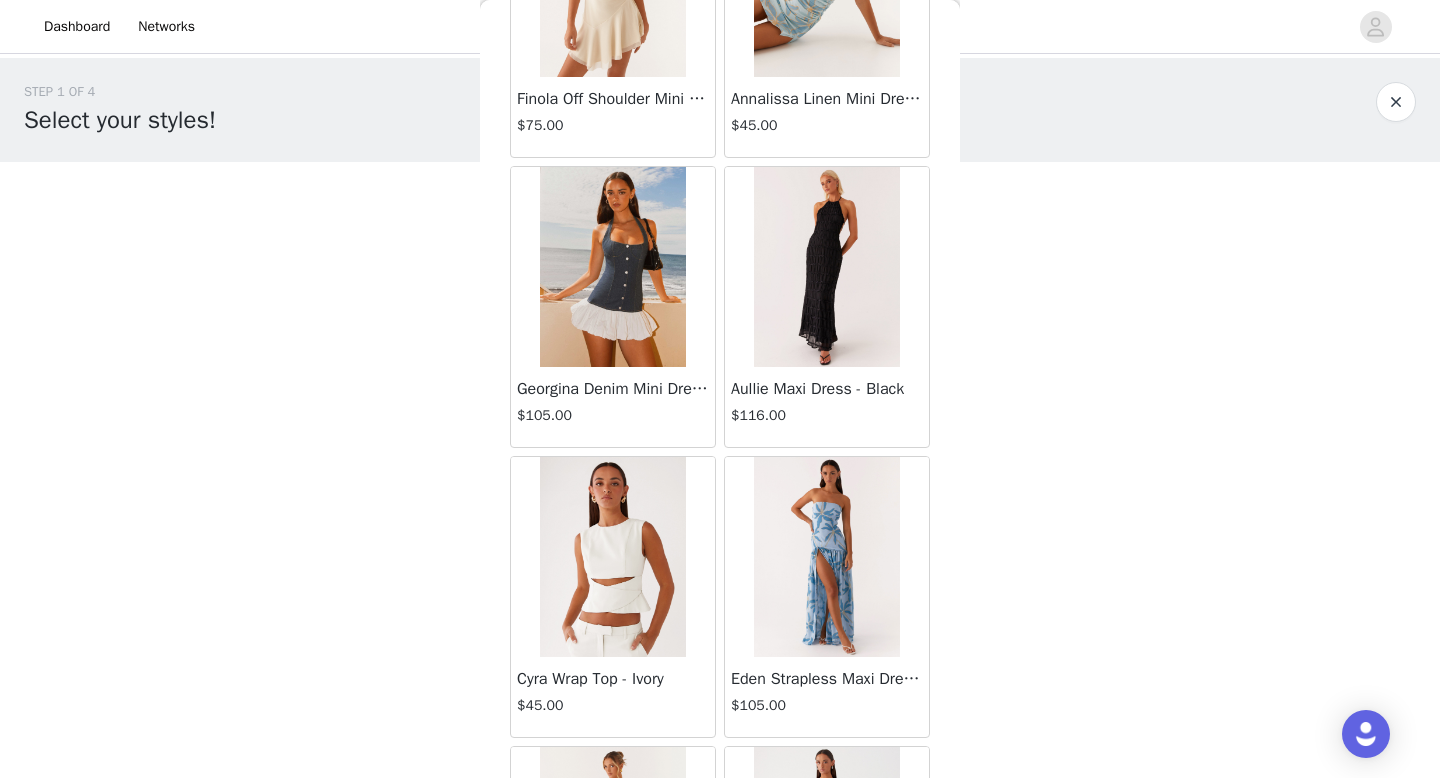 scroll, scrollTop: 41984, scrollLeft: 0, axis: vertical 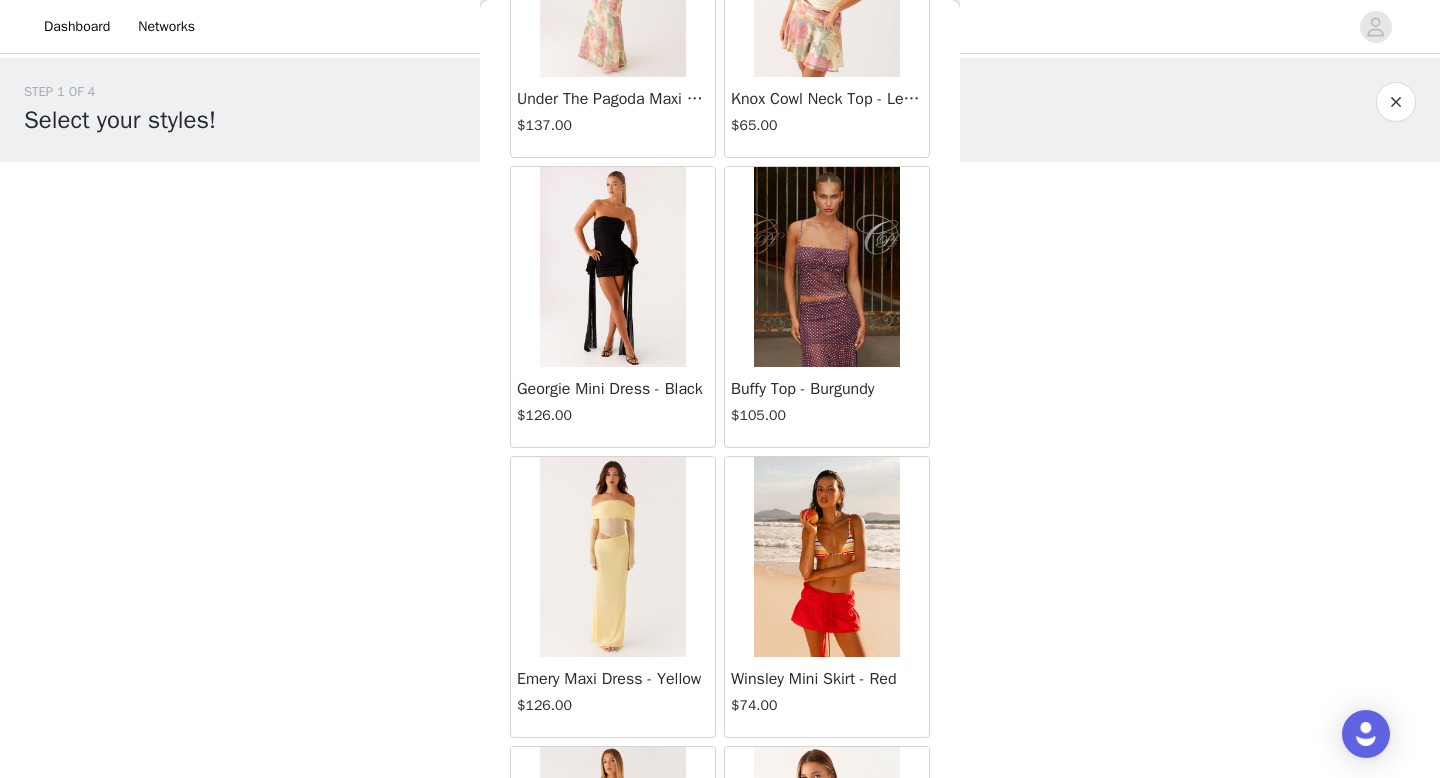click on "Georgie Mini Dress - Black" at bounding box center (613, 389) 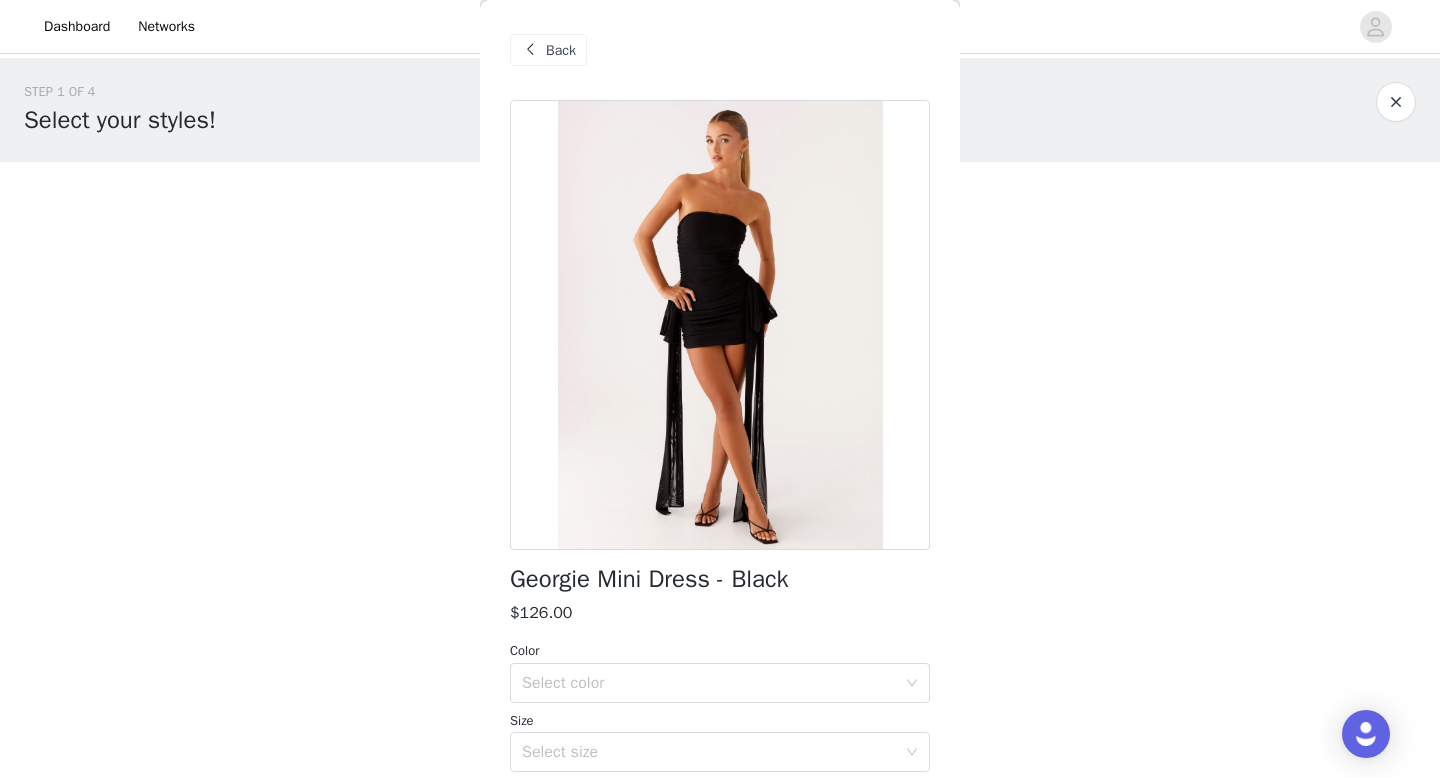 scroll, scrollTop: 253, scrollLeft: 0, axis: vertical 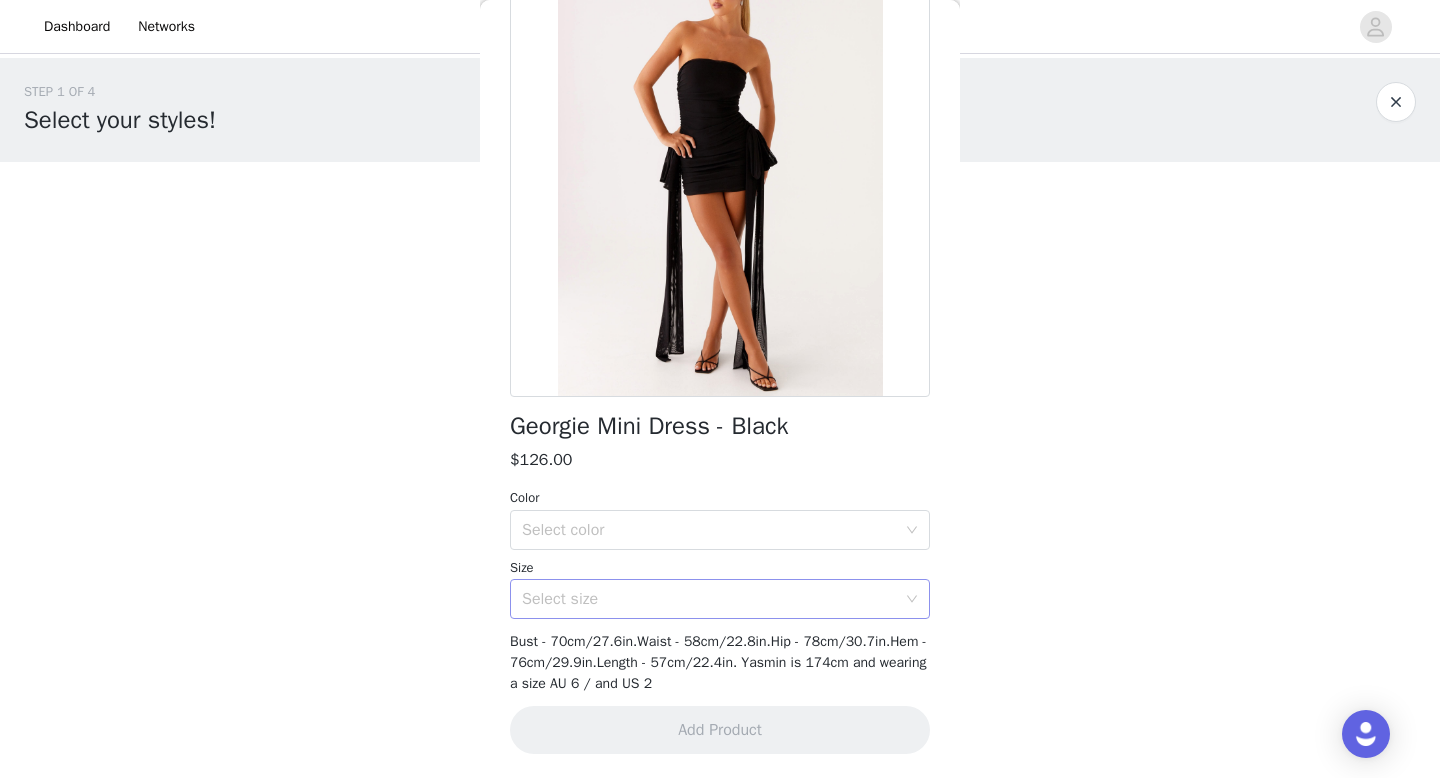 click on "Select size" at bounding box center [709, 599] 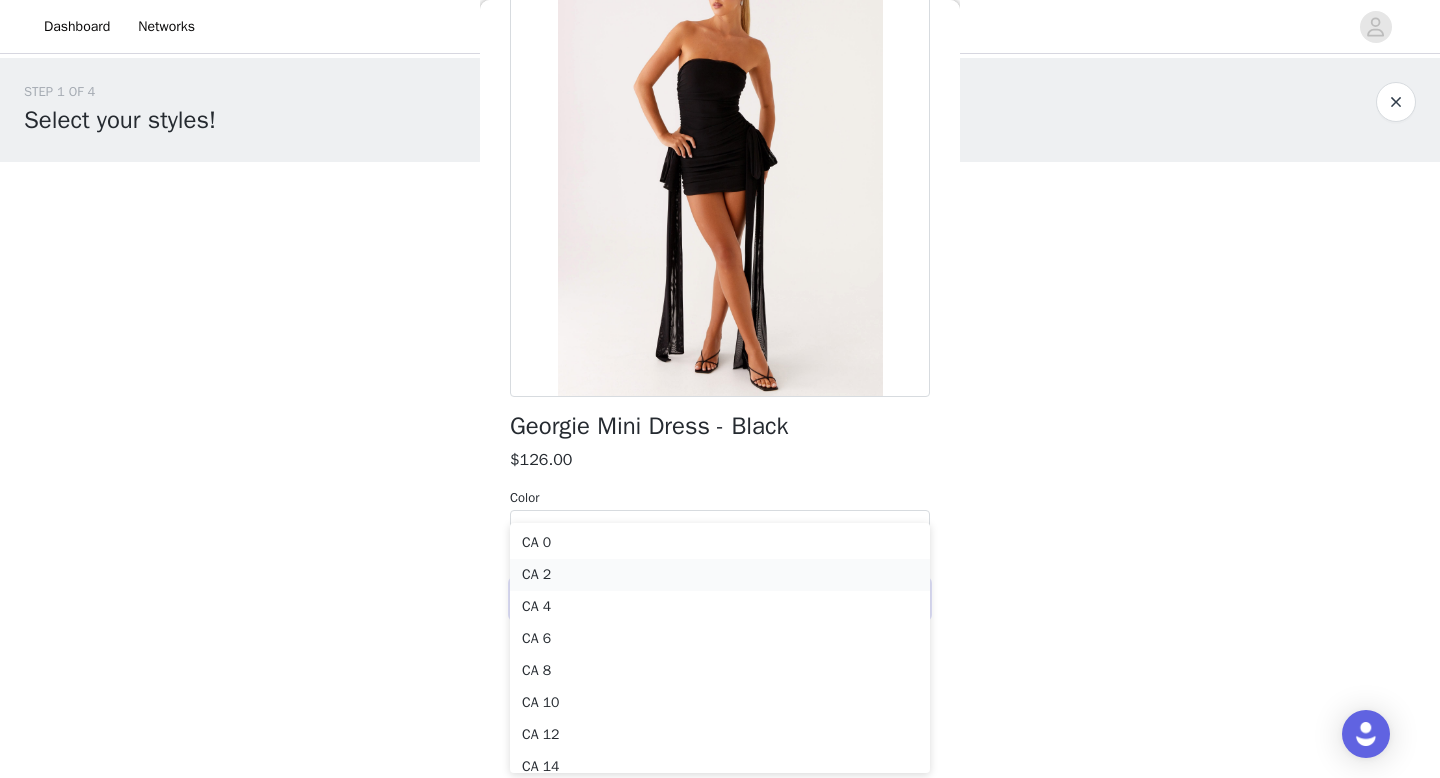 click on "CA 2" at bounding box center (720, 575) 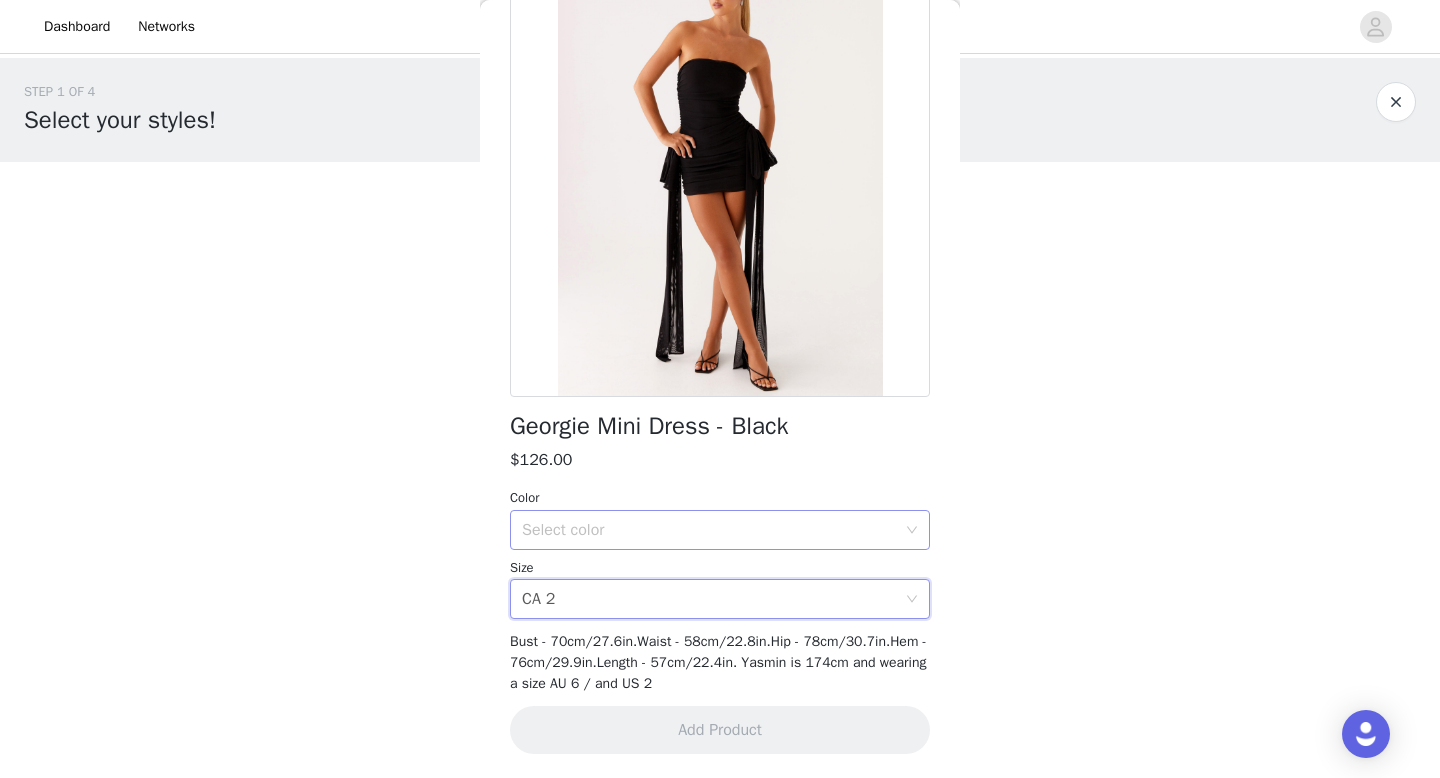 click on "Select color" at bounding box center [720, 530] 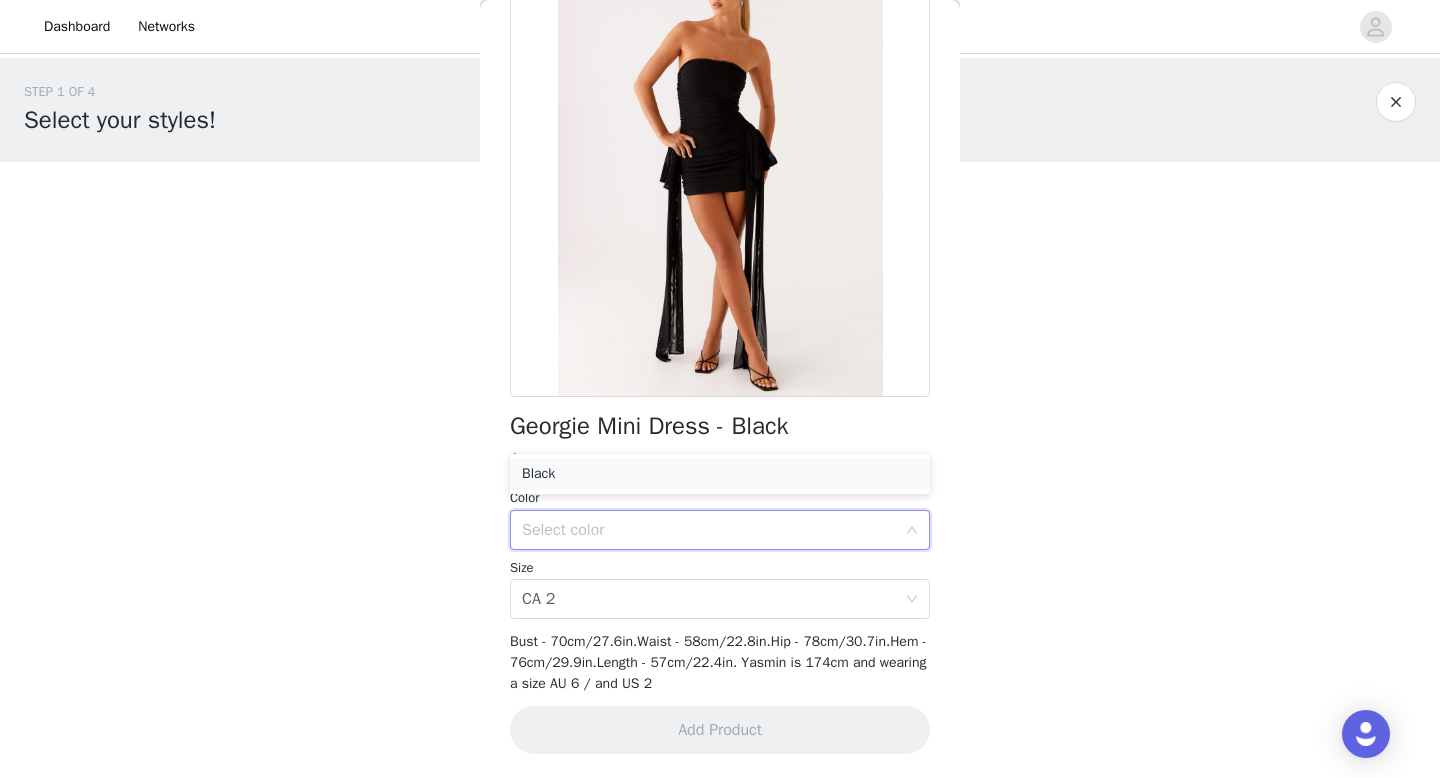 click on "Black" at bounding box center [720, 474] 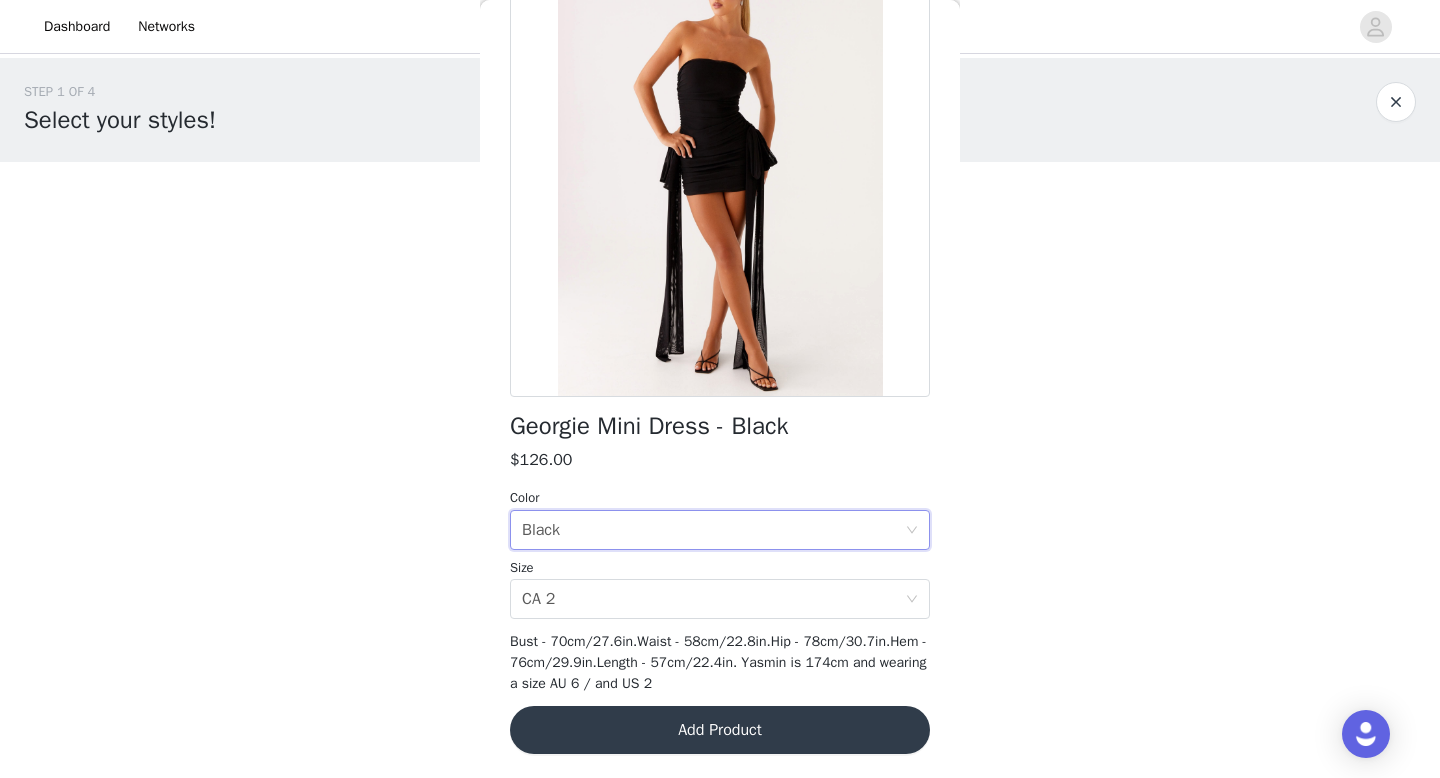 scroll, scrollTop: 251, scrollLeft: 0, axis: vertical 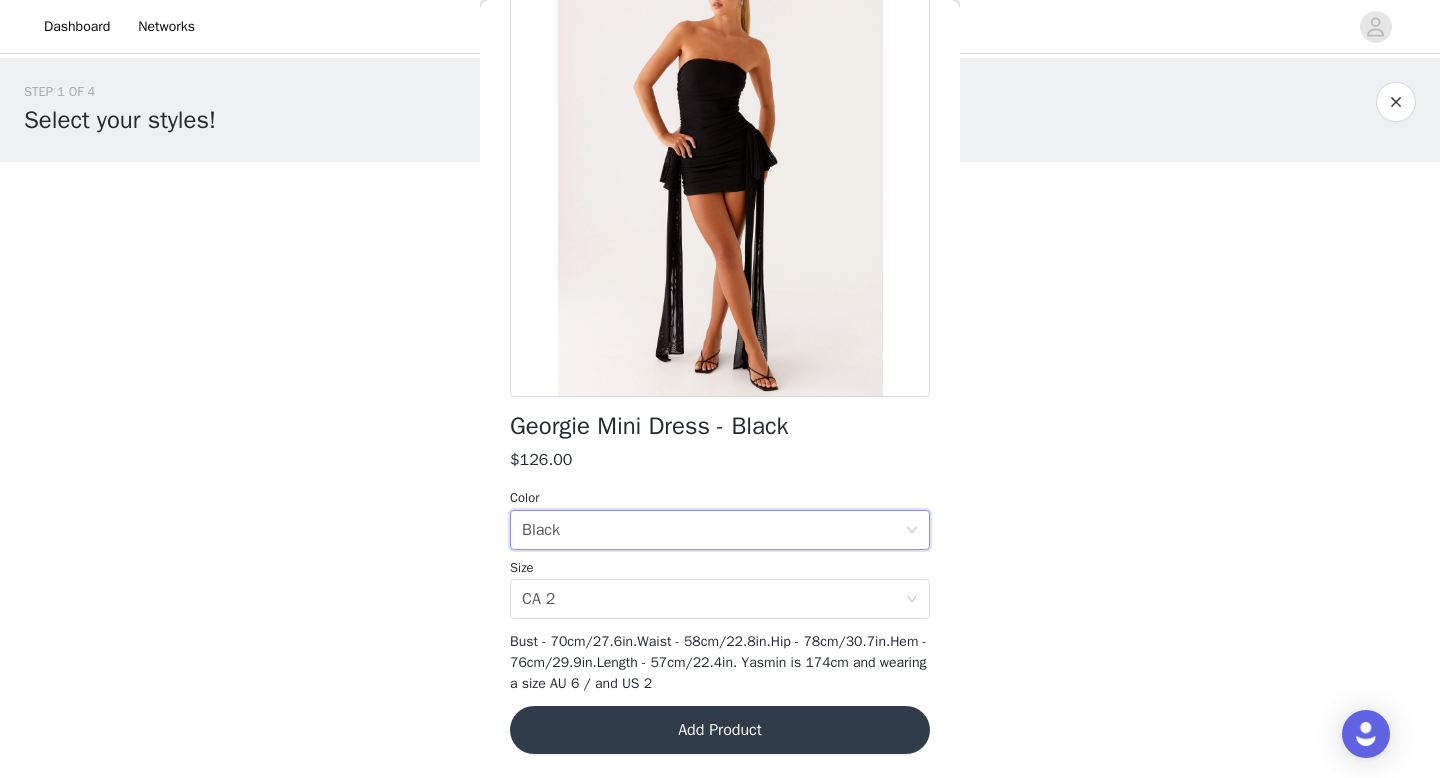click on "Add Product" at bounding box center [720, 730] 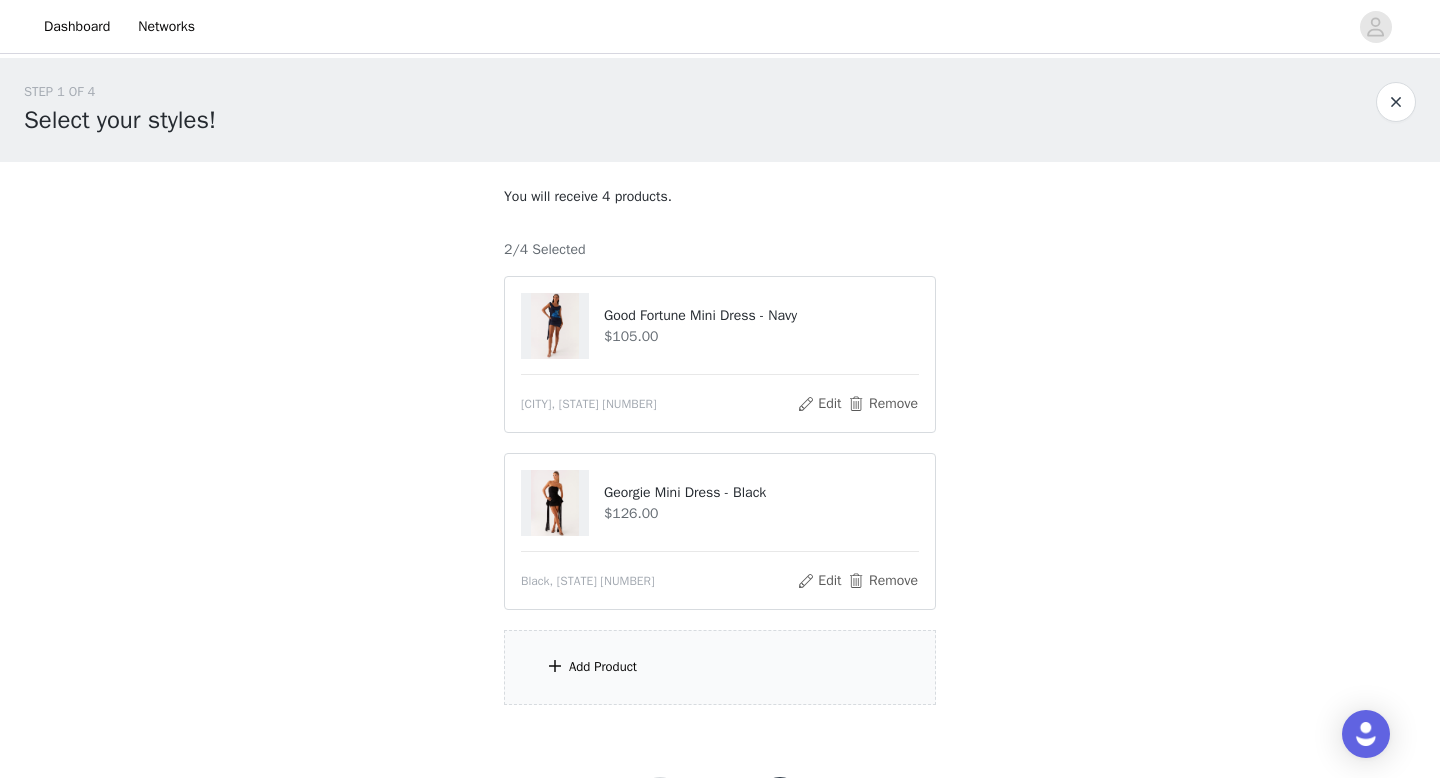 click on "Add Product" at bounding box center [720, 667] 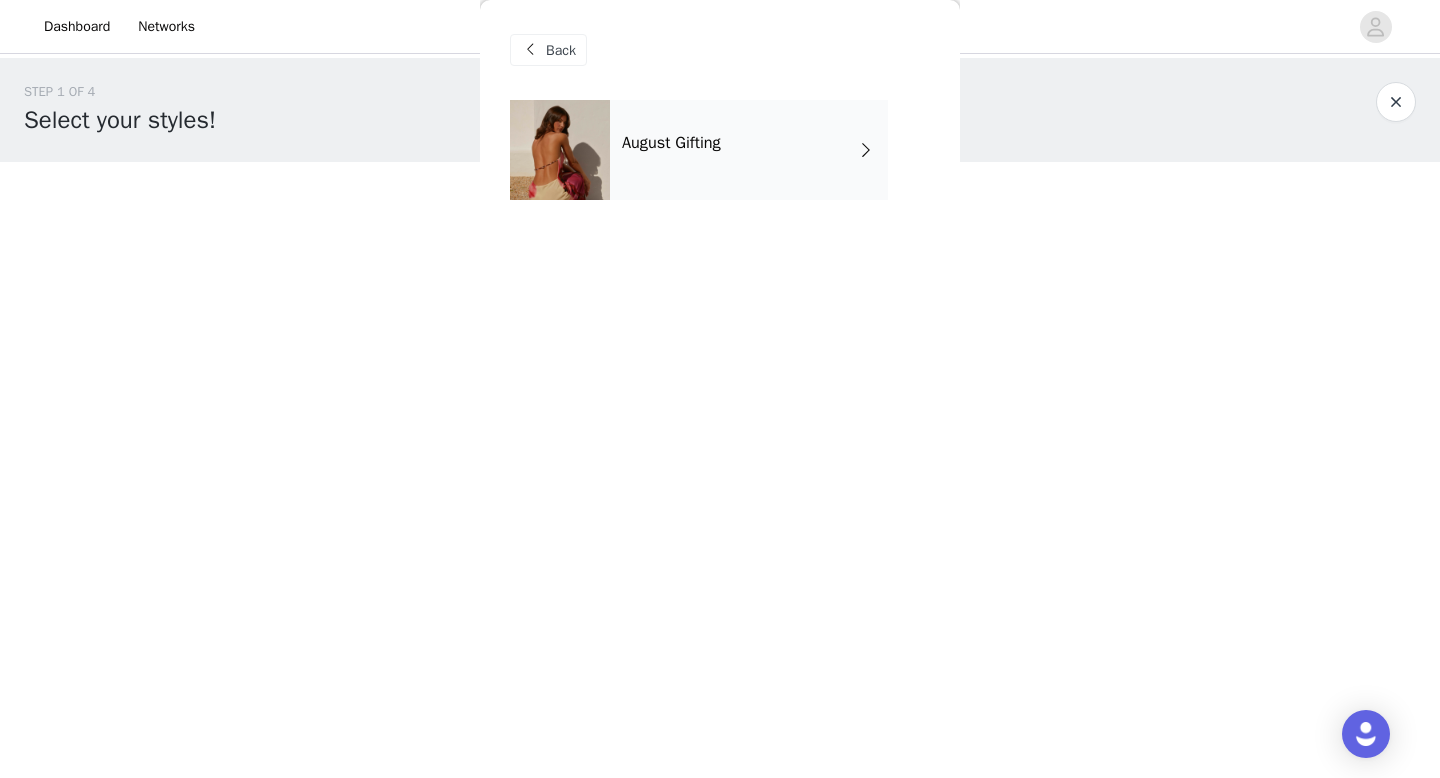 click on "August Gifting" at bounding box center (749, 150) 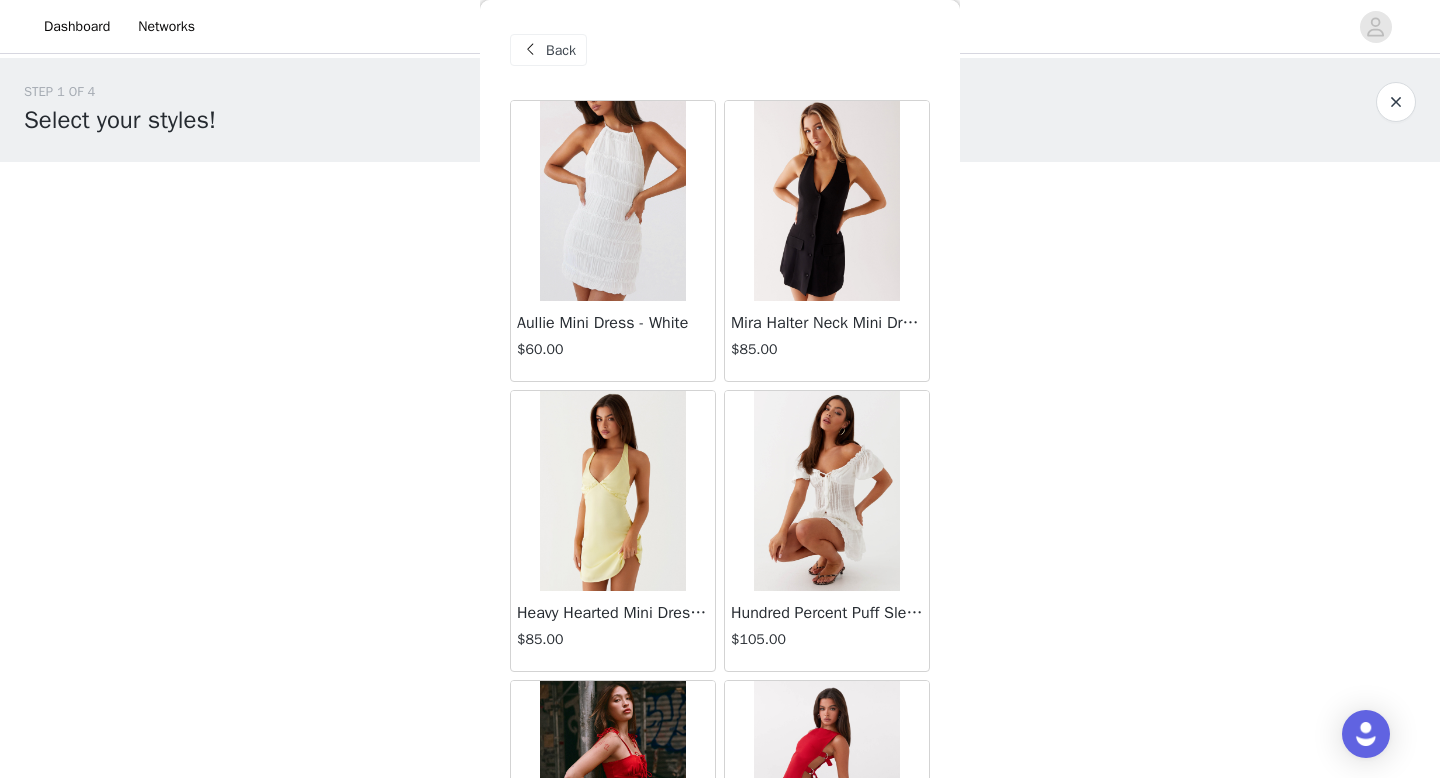 scroll, scrollTop: 102, scrollLeft: 0, axis: vertical 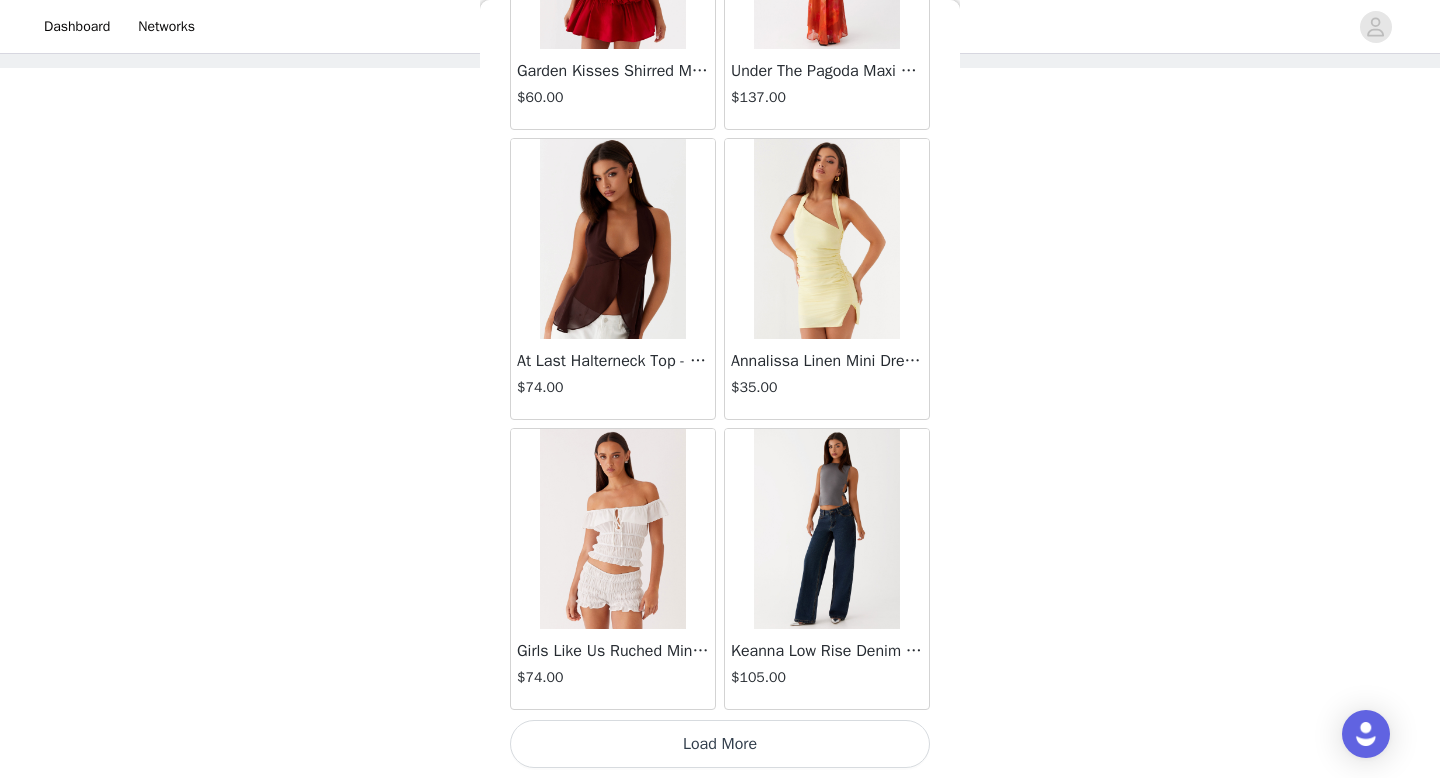 click on "Load More" at bounding box center [720, 744] 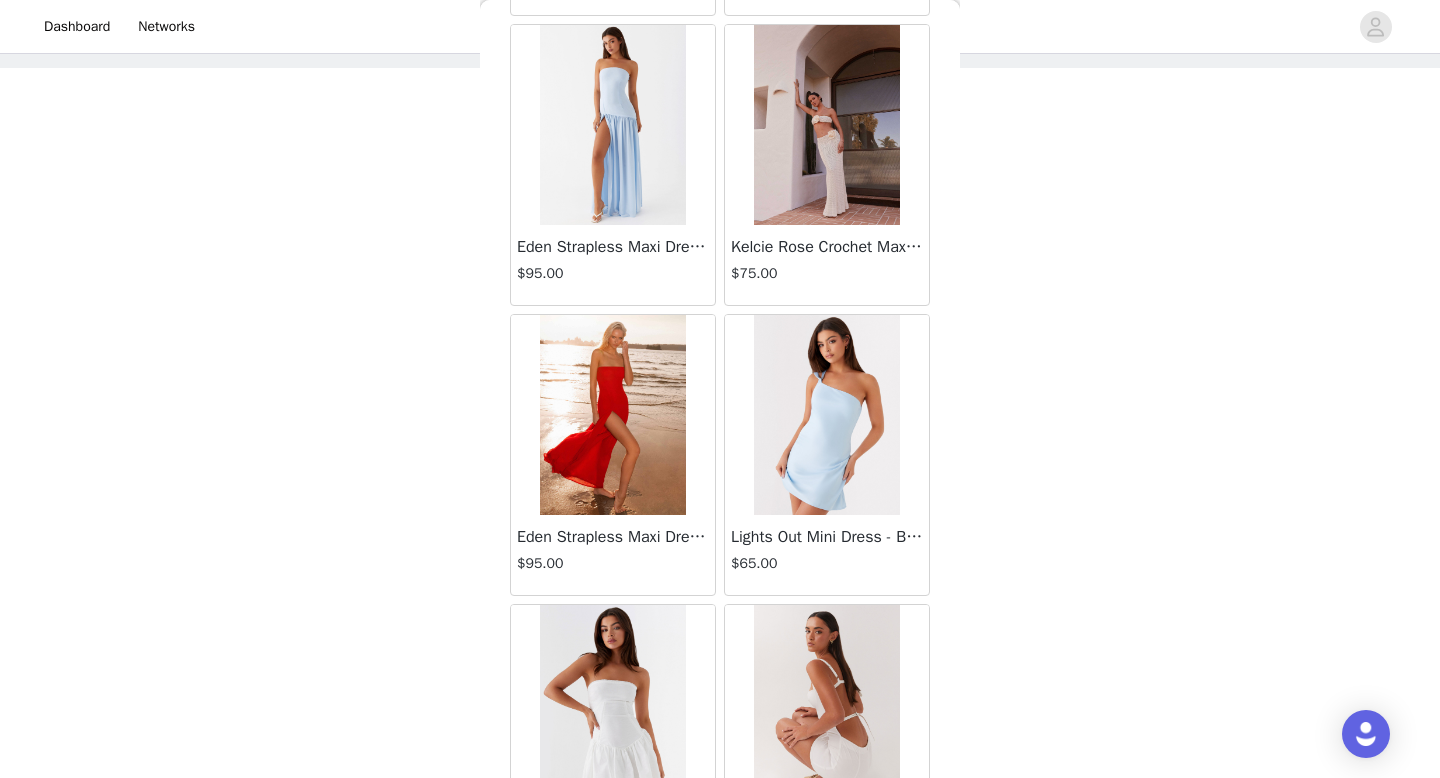 scroll, scrollTop: 4042, scrollLeft: 0, axis: vertical 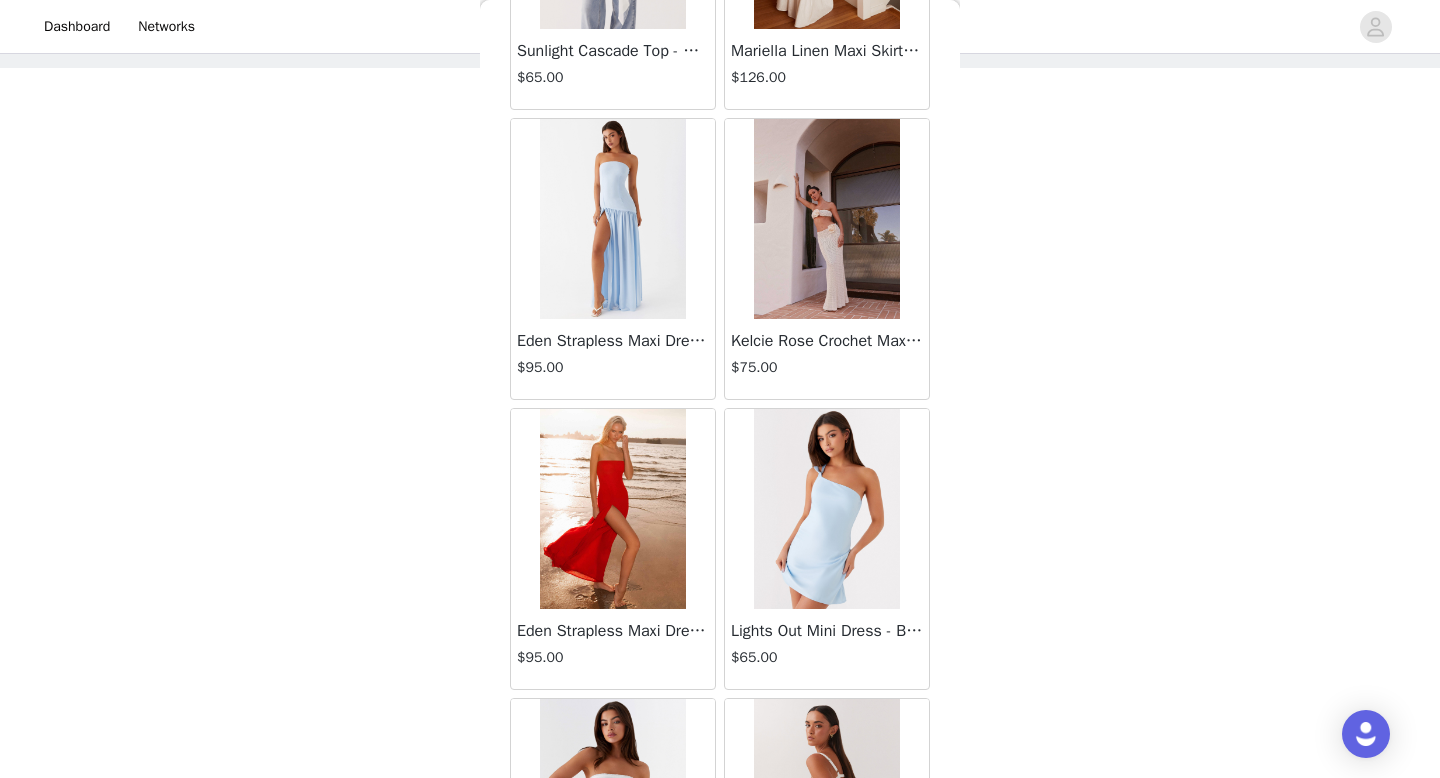 click on "Kelcie Rose Crochet Maxi Skirt - Ivory   $75.00" at bounding box center [827, 359] 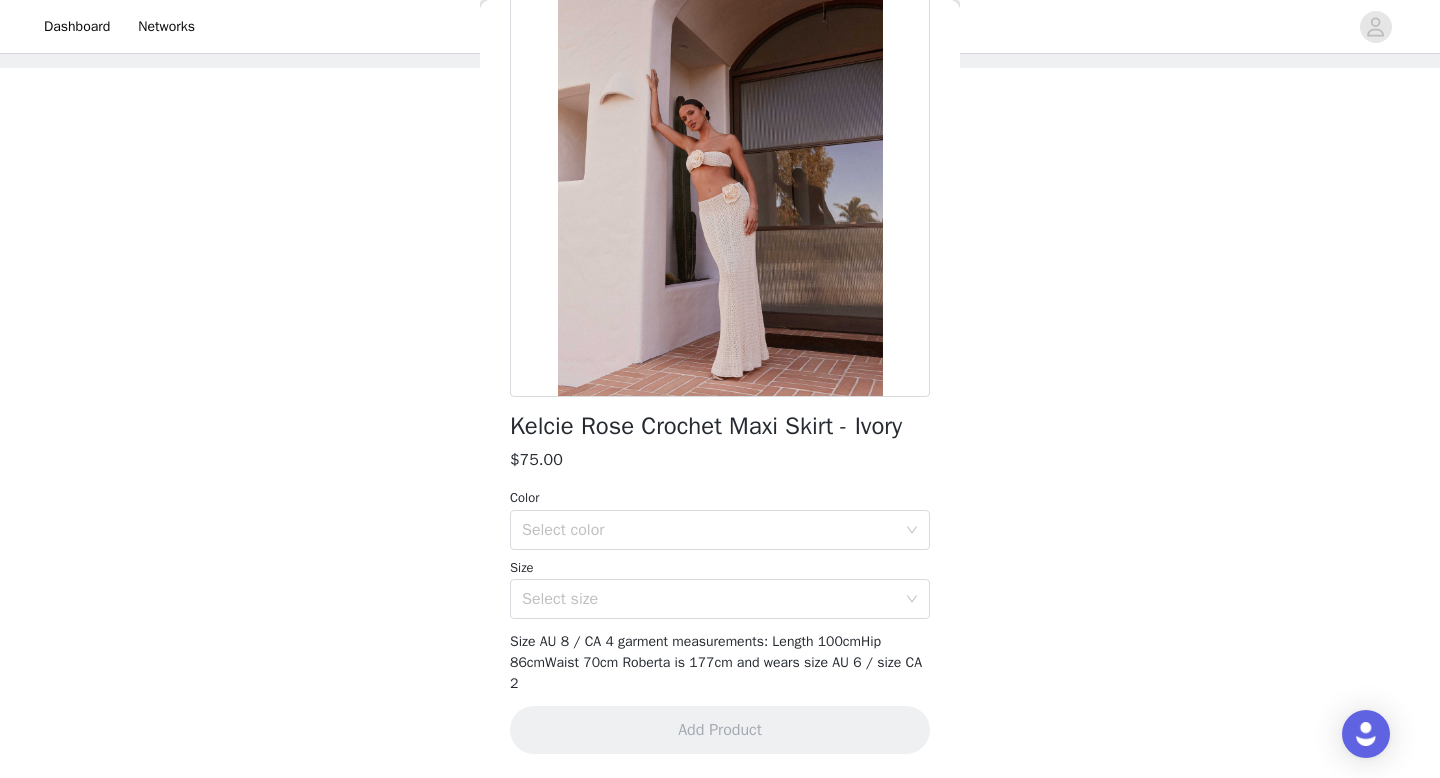 scroll, scrollTop: 0, scrollLeft: 0, axis: both 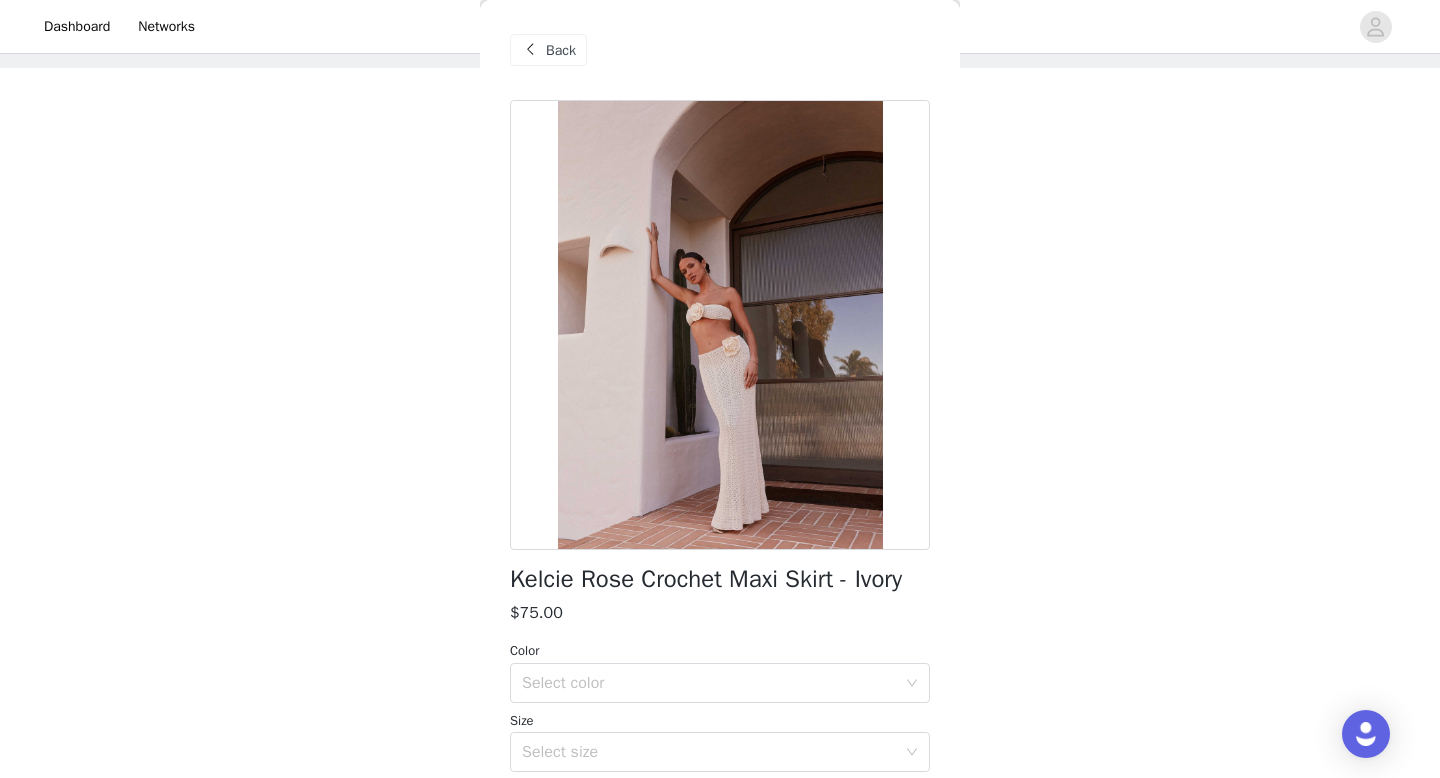 click on "Back" at bounding box center (561, 50) 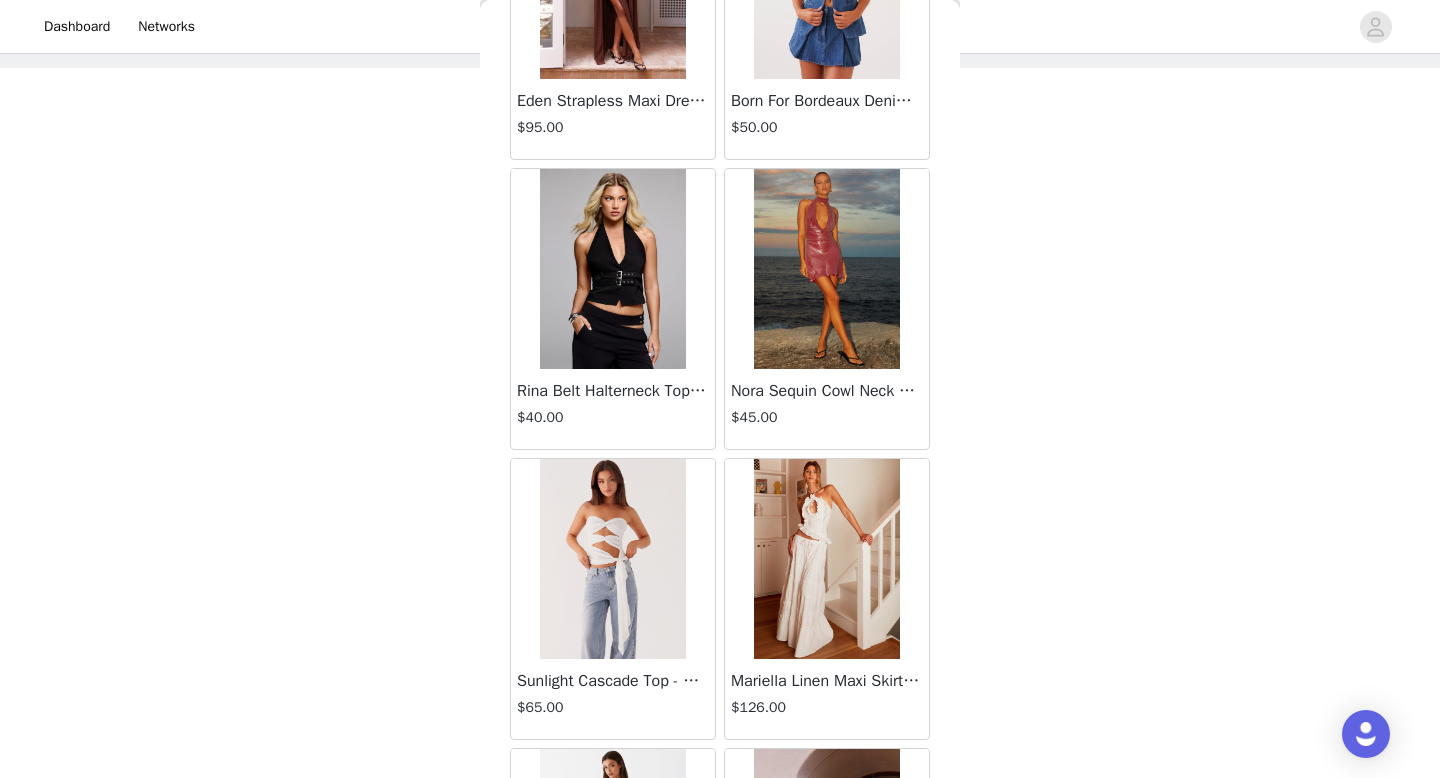 scroll, scrollTop: 3497, scrollLeft: 0, axis: vertical 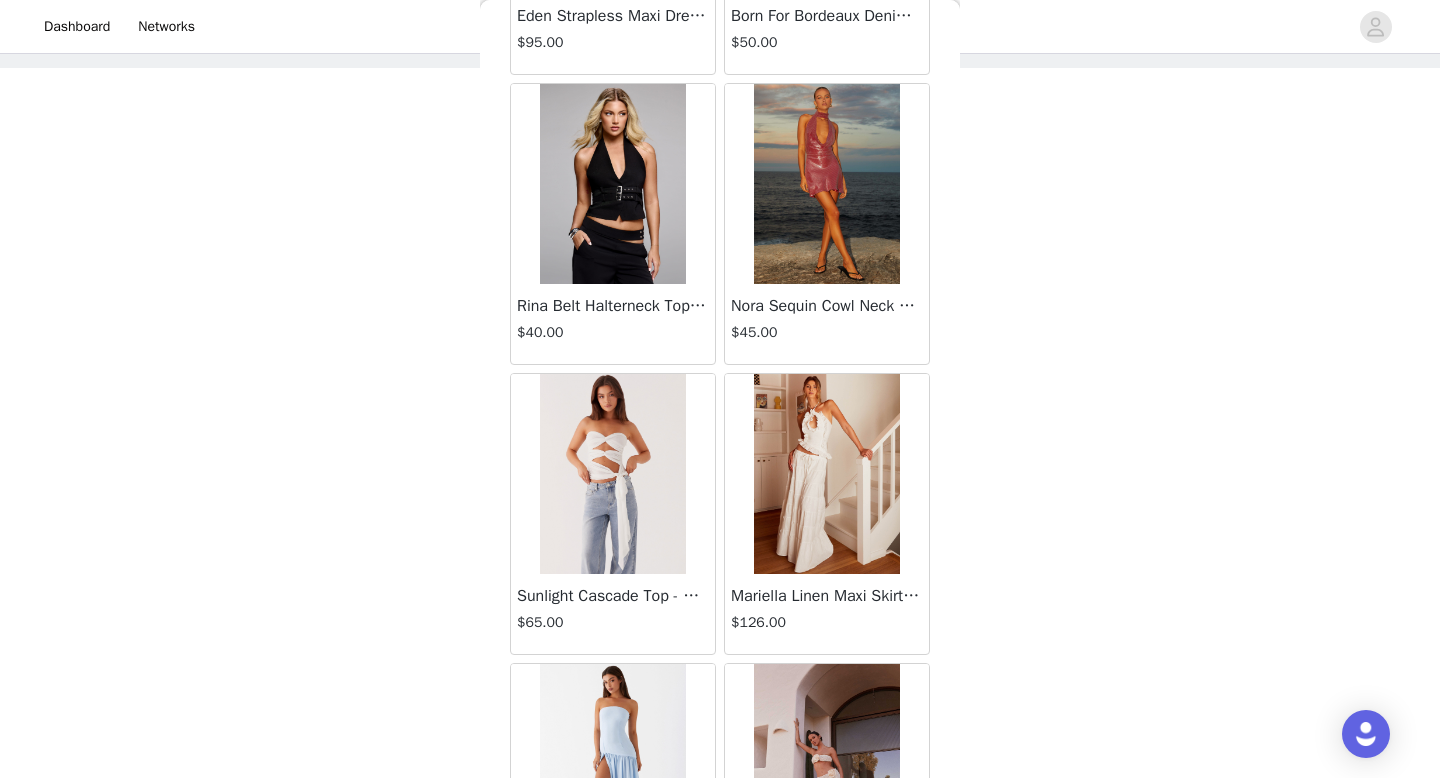 click at bounding box center [826, 474] 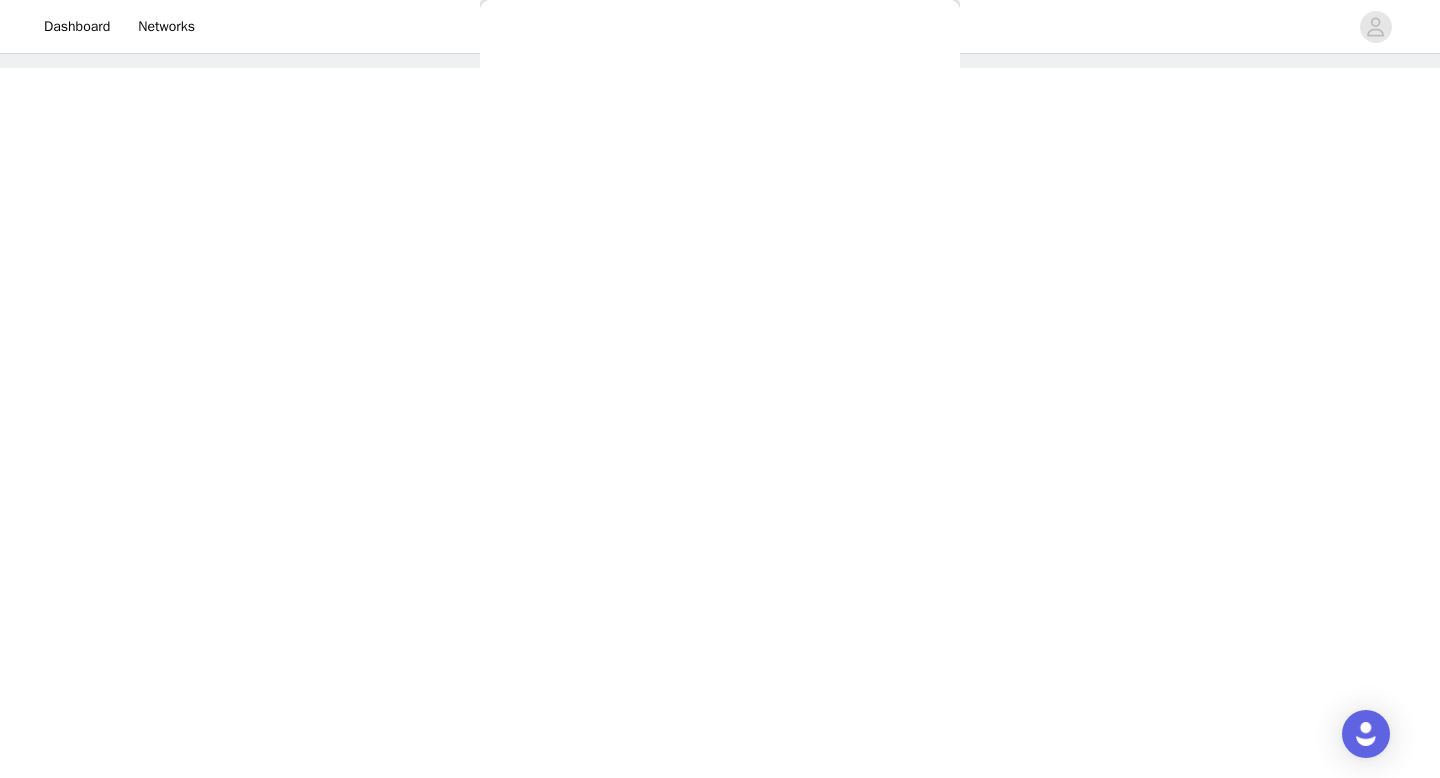 scroll, scrollTop: 0, scrollLeft: 0, axis: both 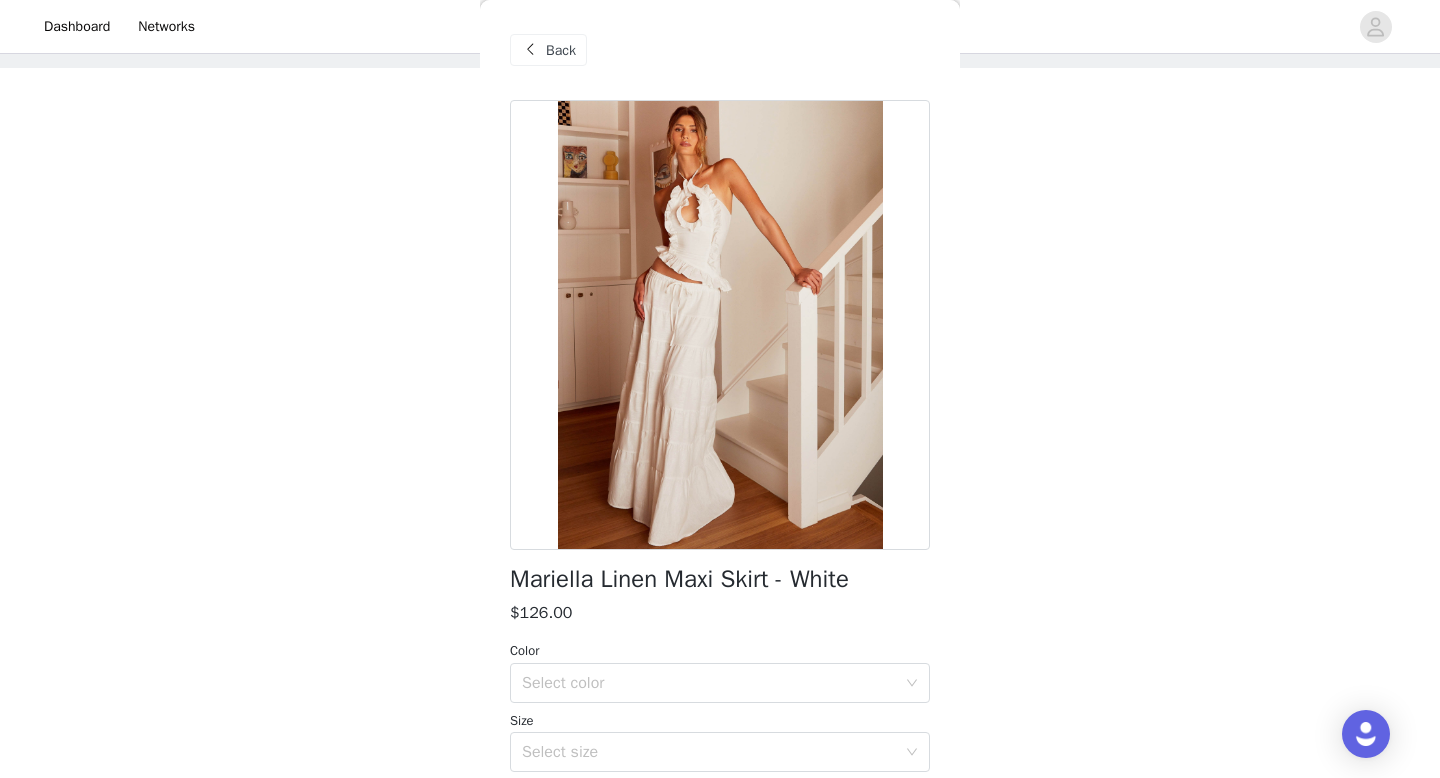 click at bounding box center (530, 50) 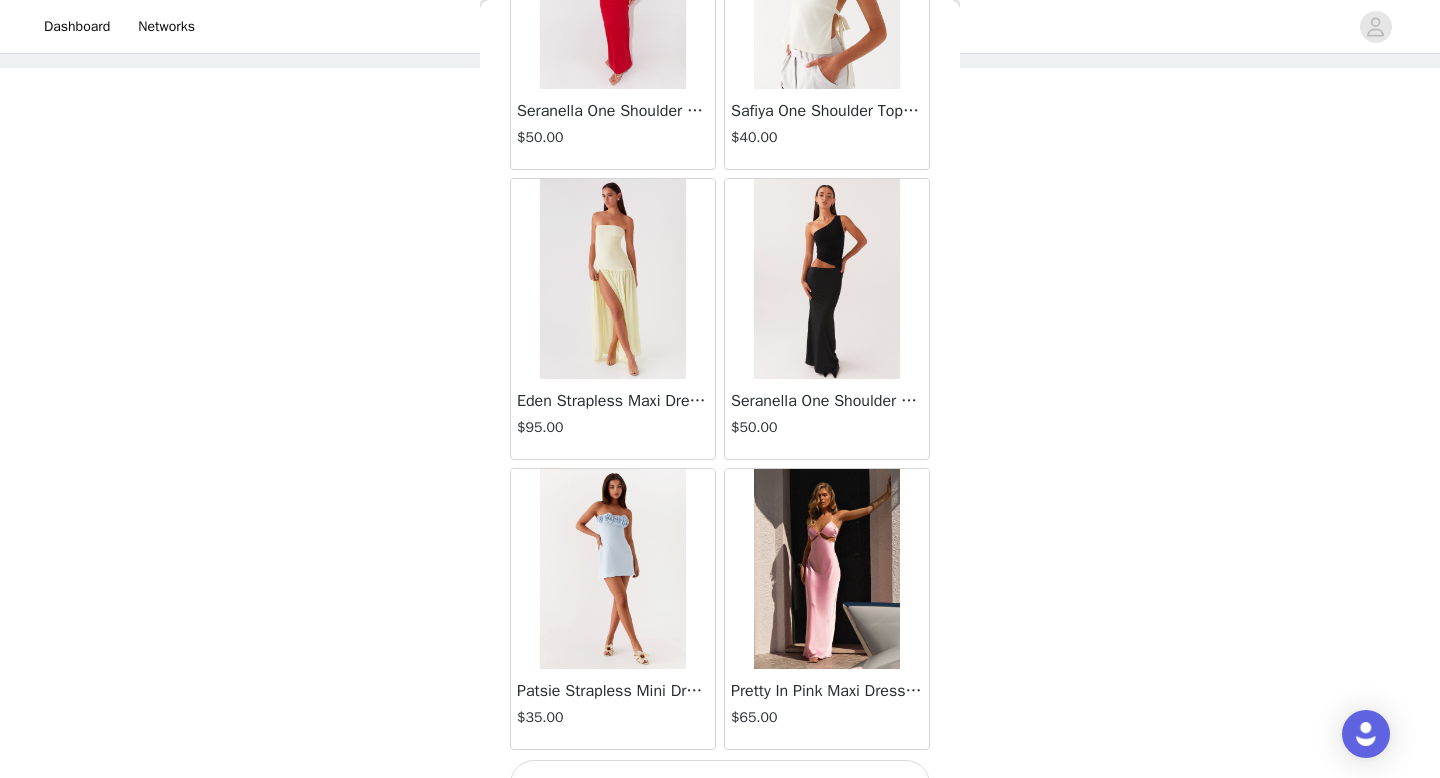 scroll, scrollTop: 5182, scrollLeft: 0, axis: vertical 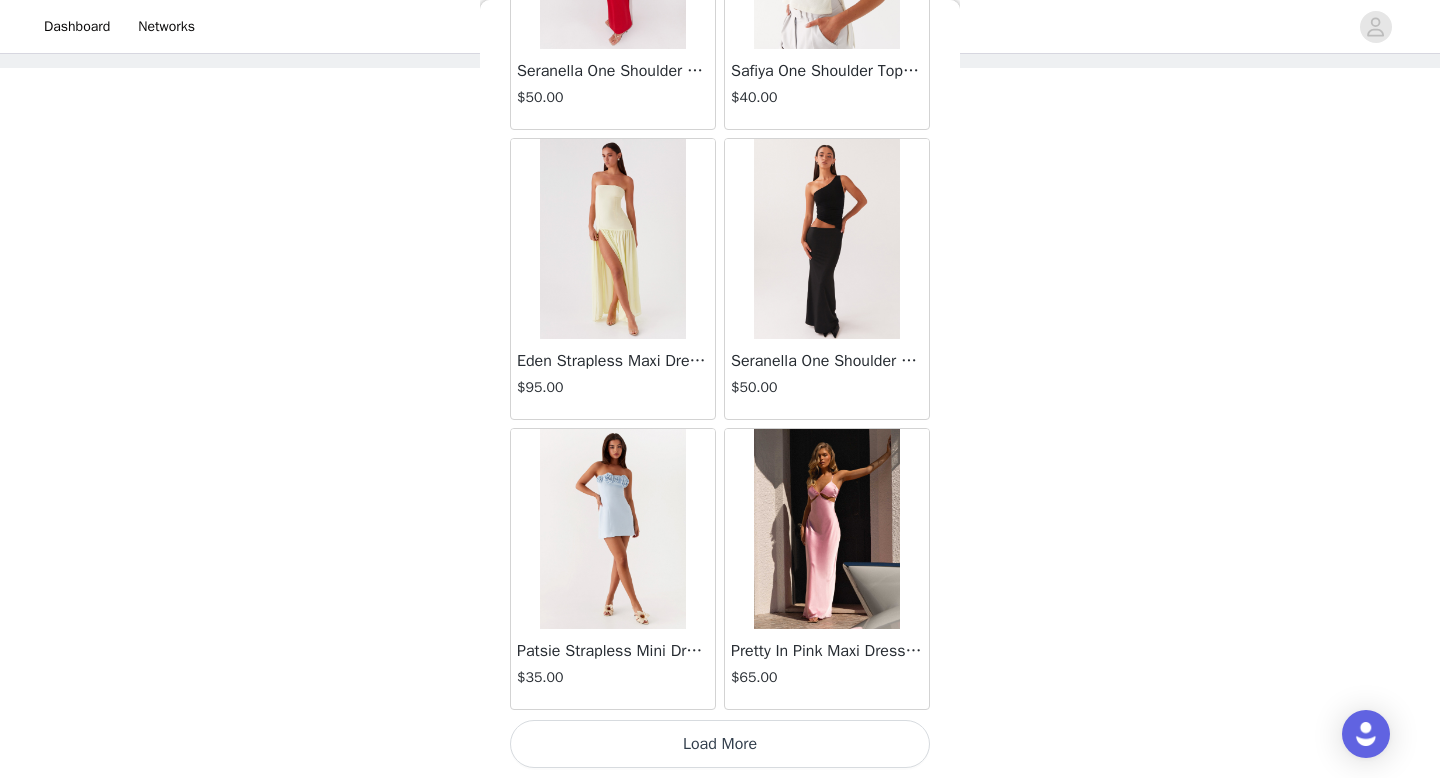 click on "Load More" at bounding box center [720, 744] 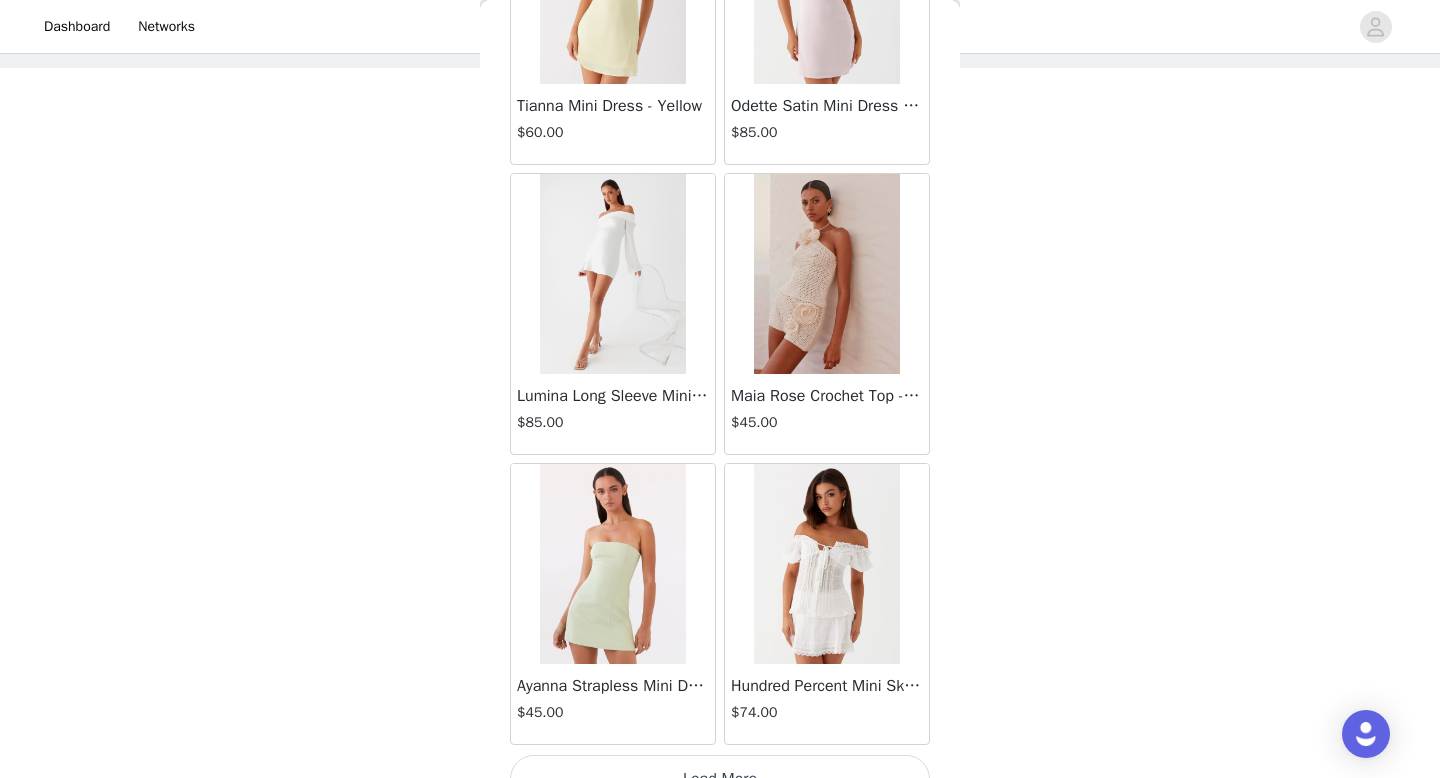 scroll, scrollTop: 8082, scrollLeft: 0, axis: vertical 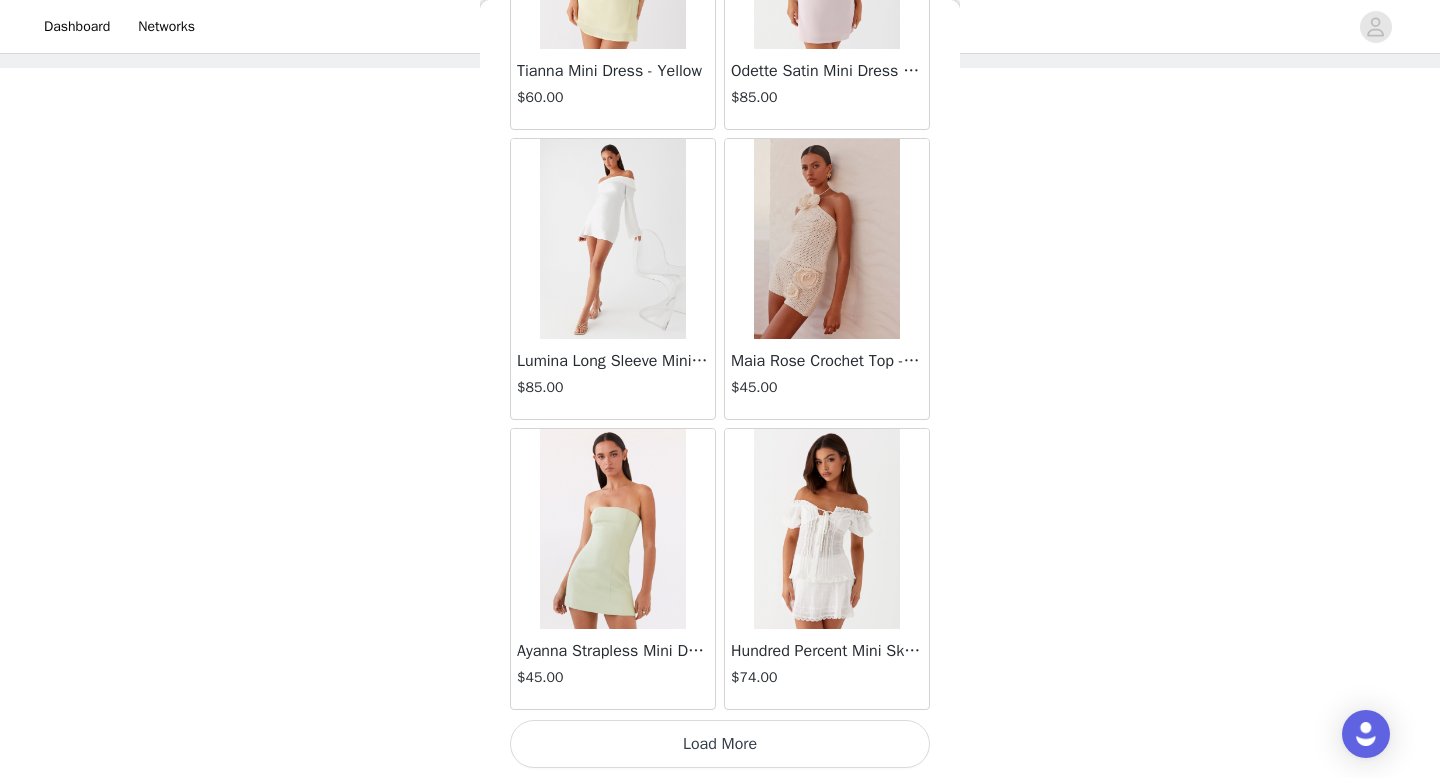 click on "Load More" at bounding box center (720, 744) 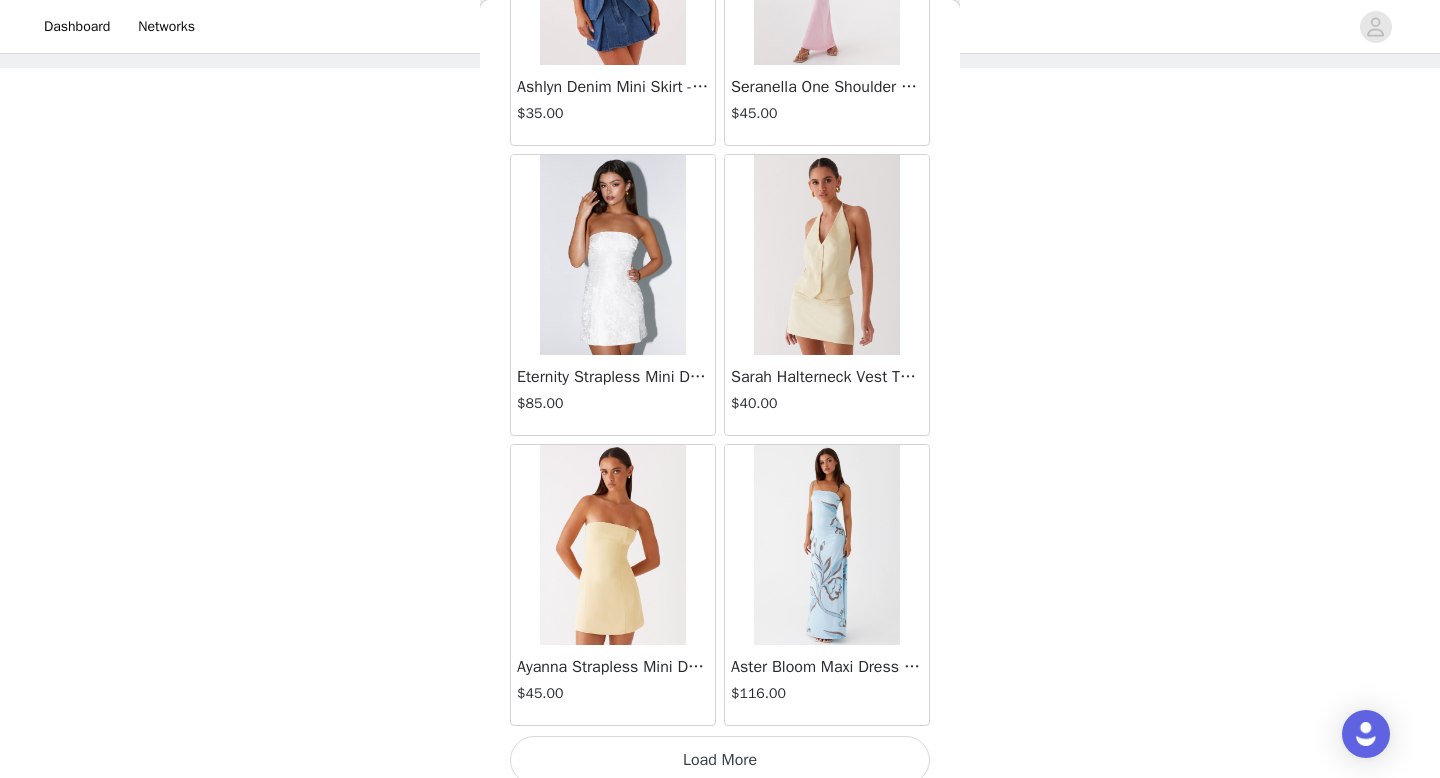 scroll, scrollTop: 10982, scrollLeft: 0, axis: vertical 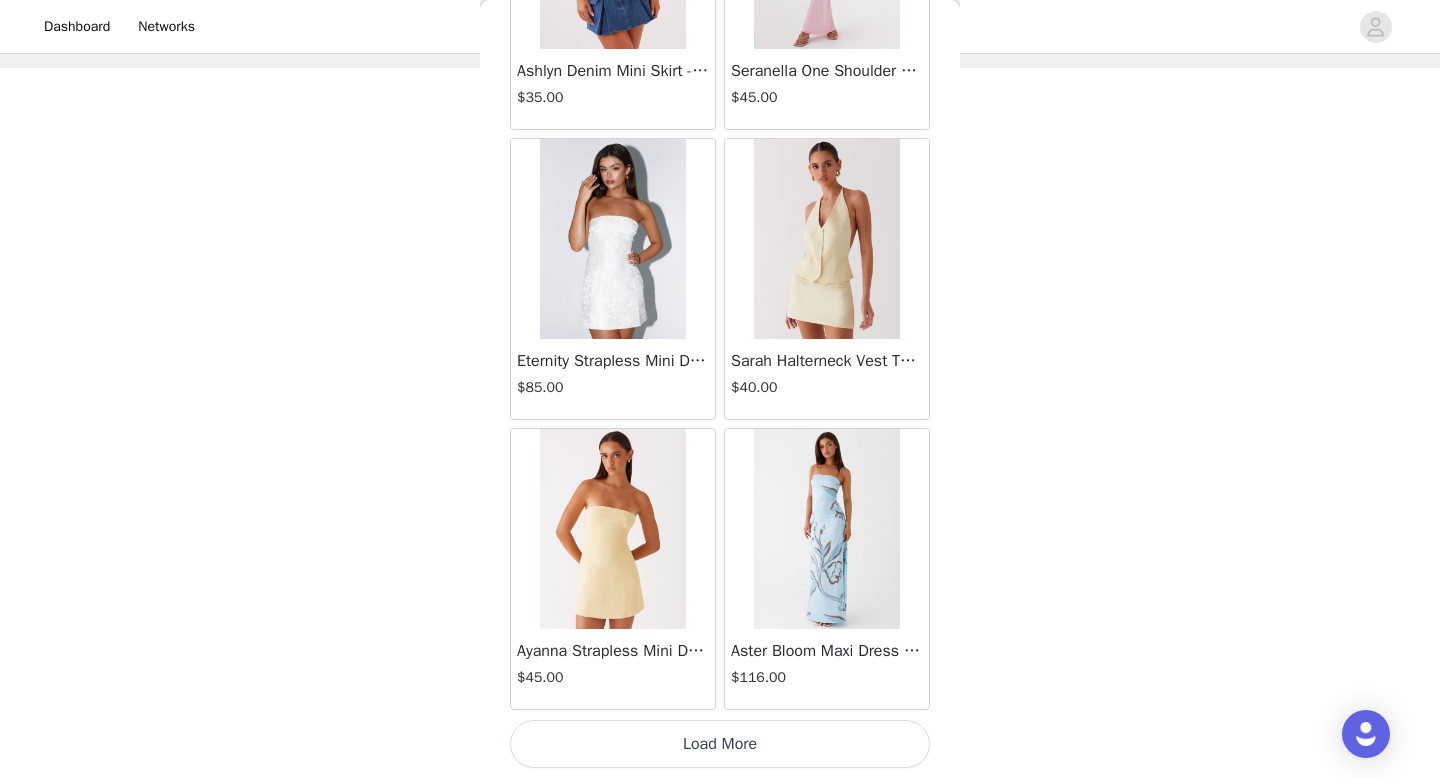 click on "Load More" at bounding box center [720, 744] 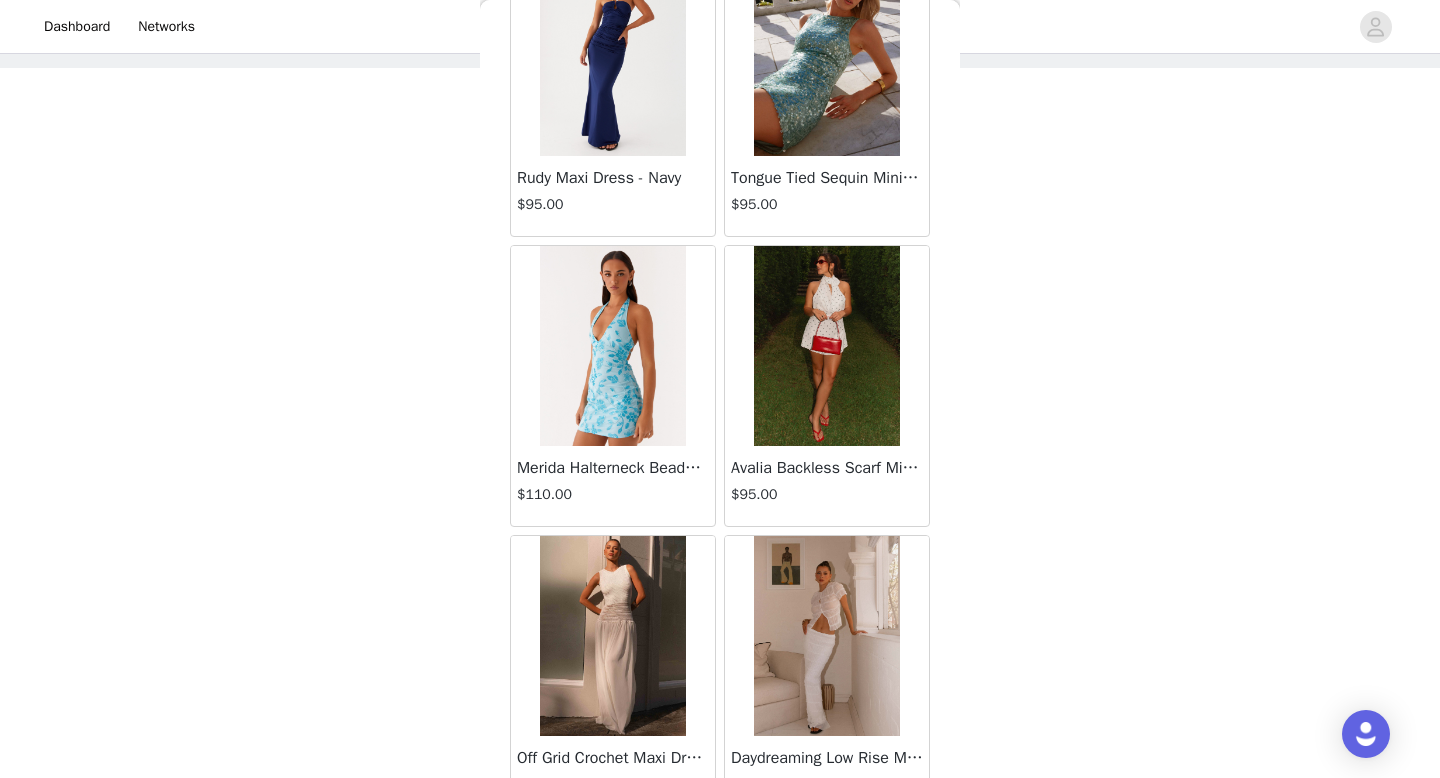 scroll, scrollTop: 13882, scrollLeft: 0, axis: vertical 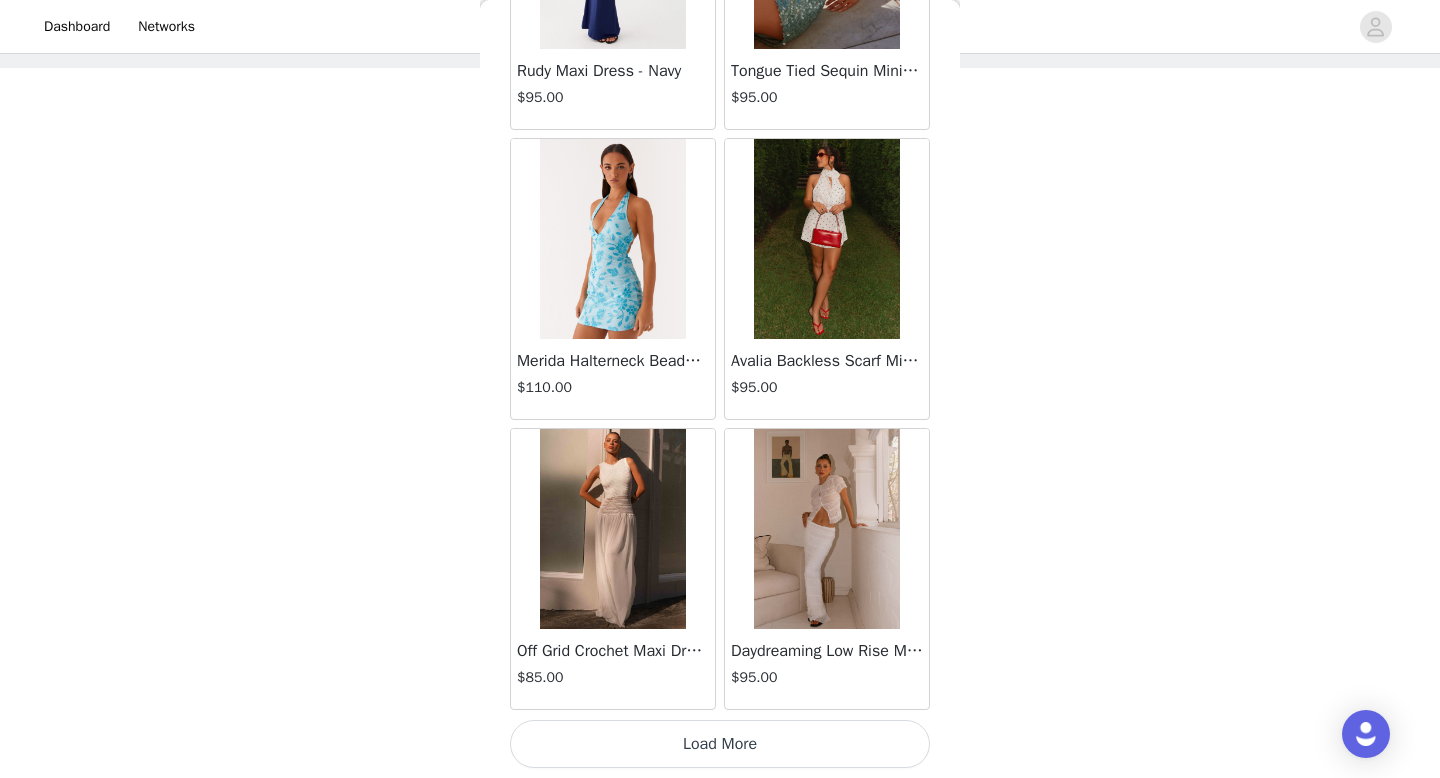 click on "Load More" at bounding box center [720, 744] 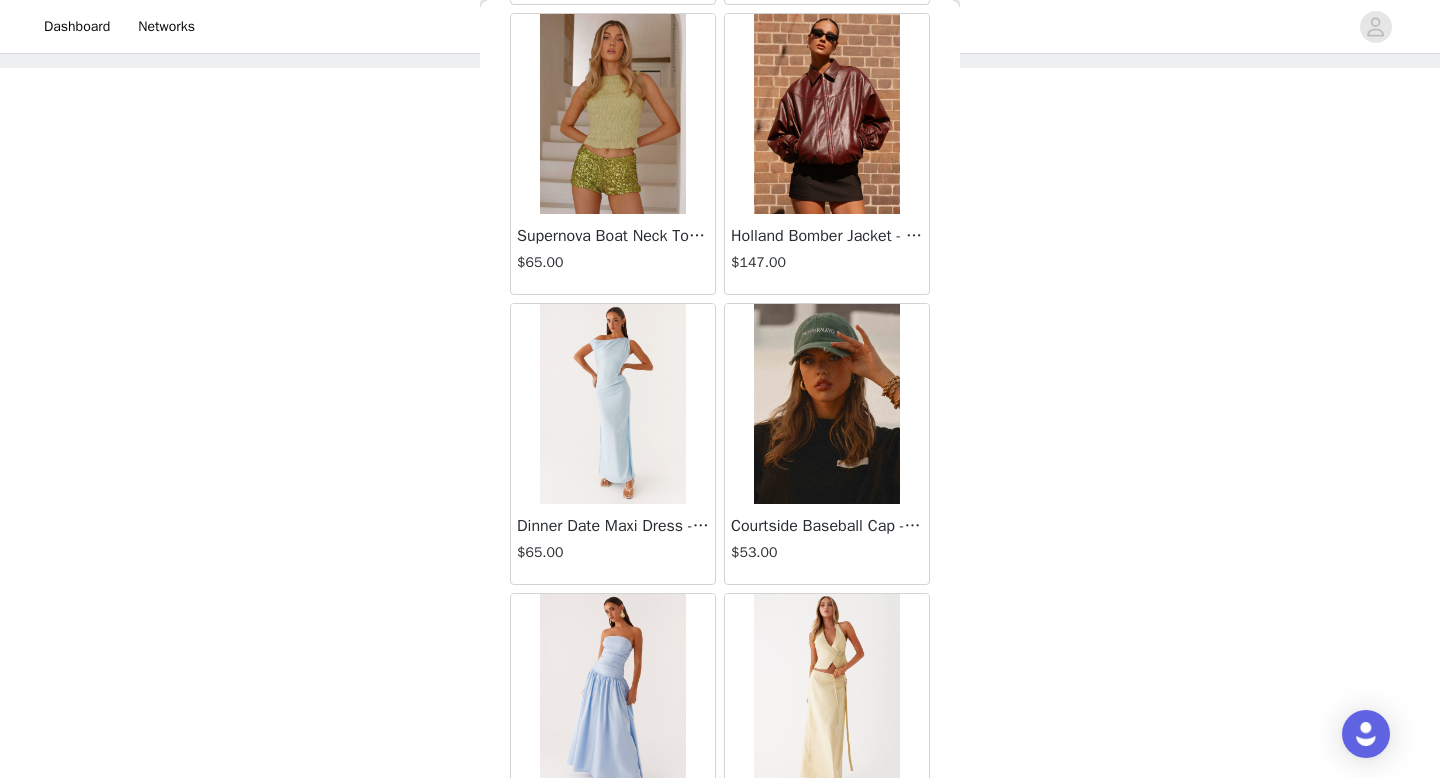 scroll, scrollTop: 16782, scrollLeft: 0, axis: vertical 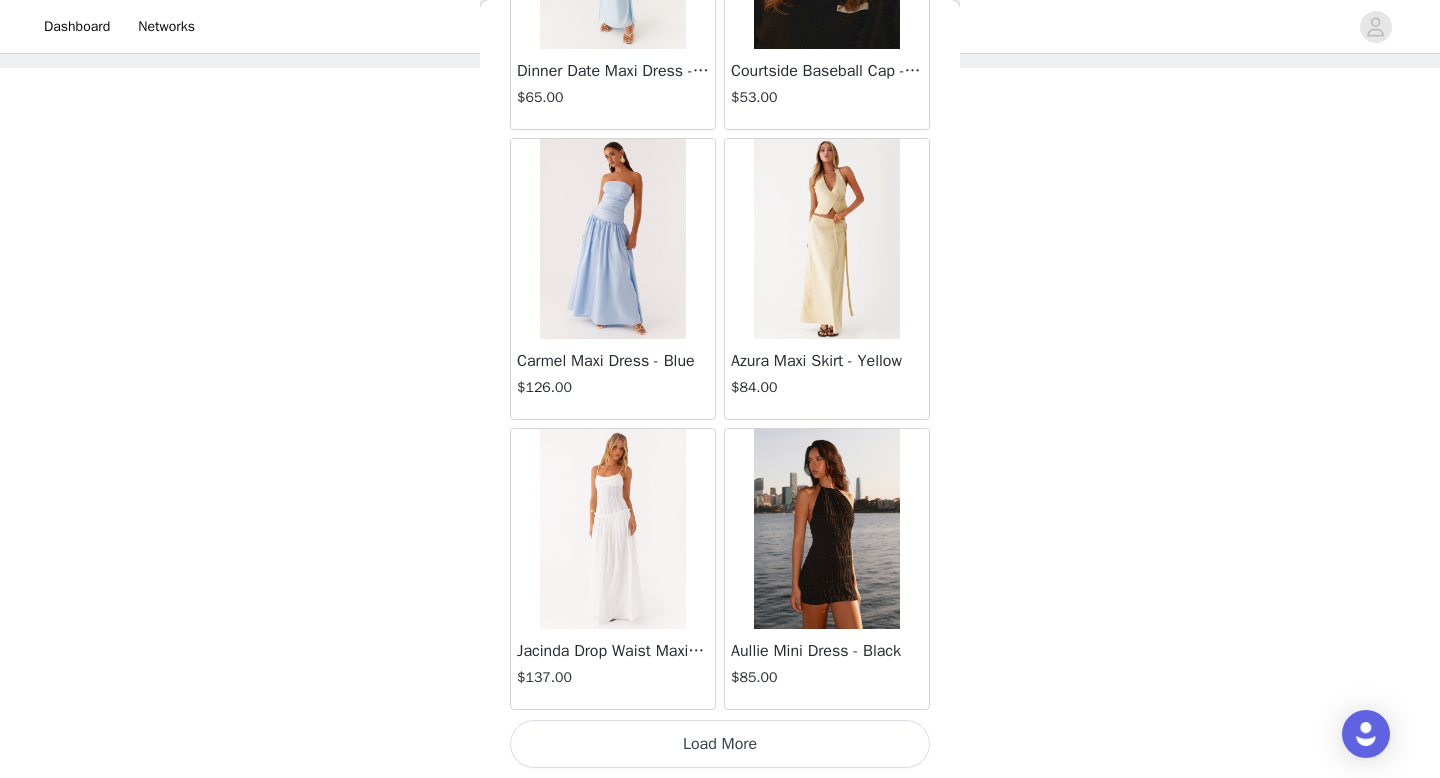 click on "Load More" at bounding box center [720, 744] 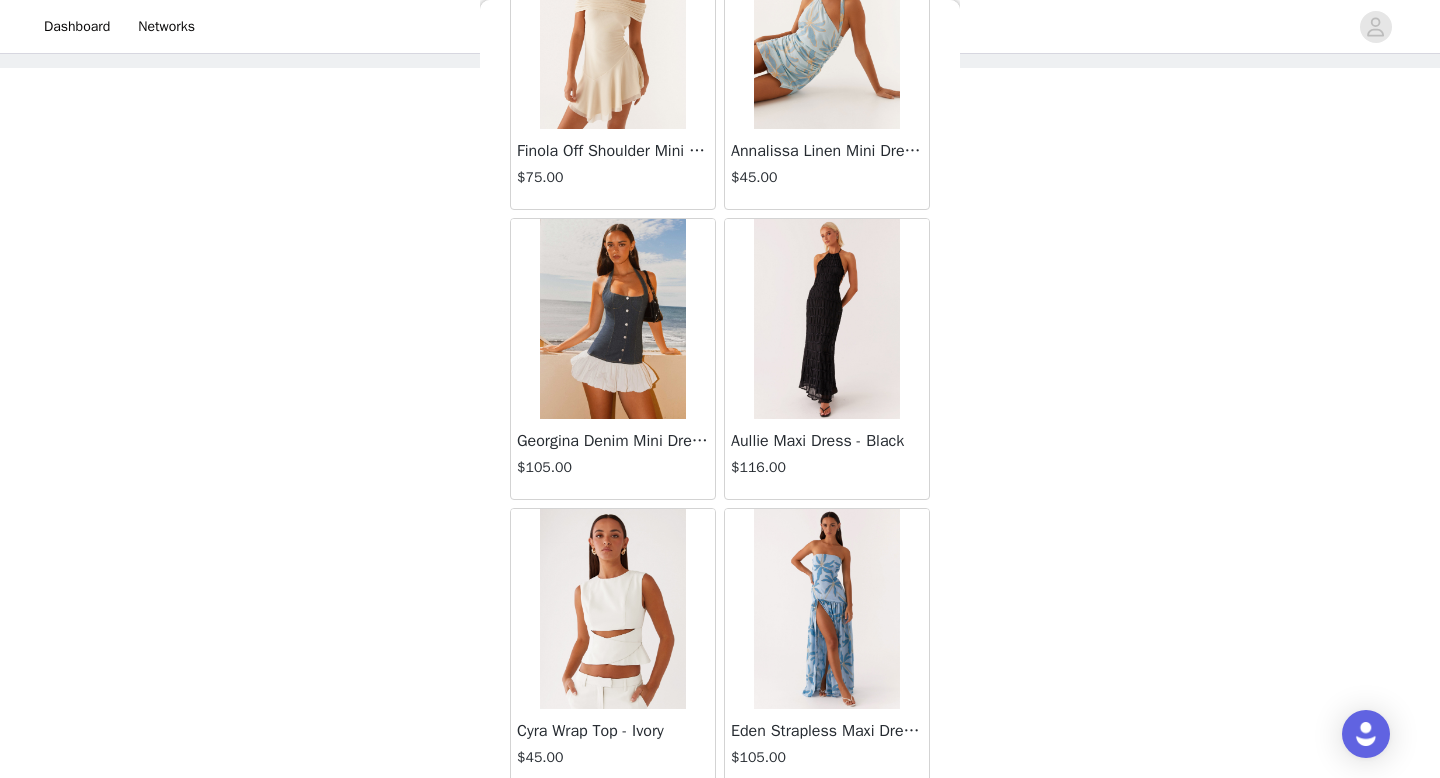 scroll, scrollTop: 19682, scrollLeft: 0, axis: vertical 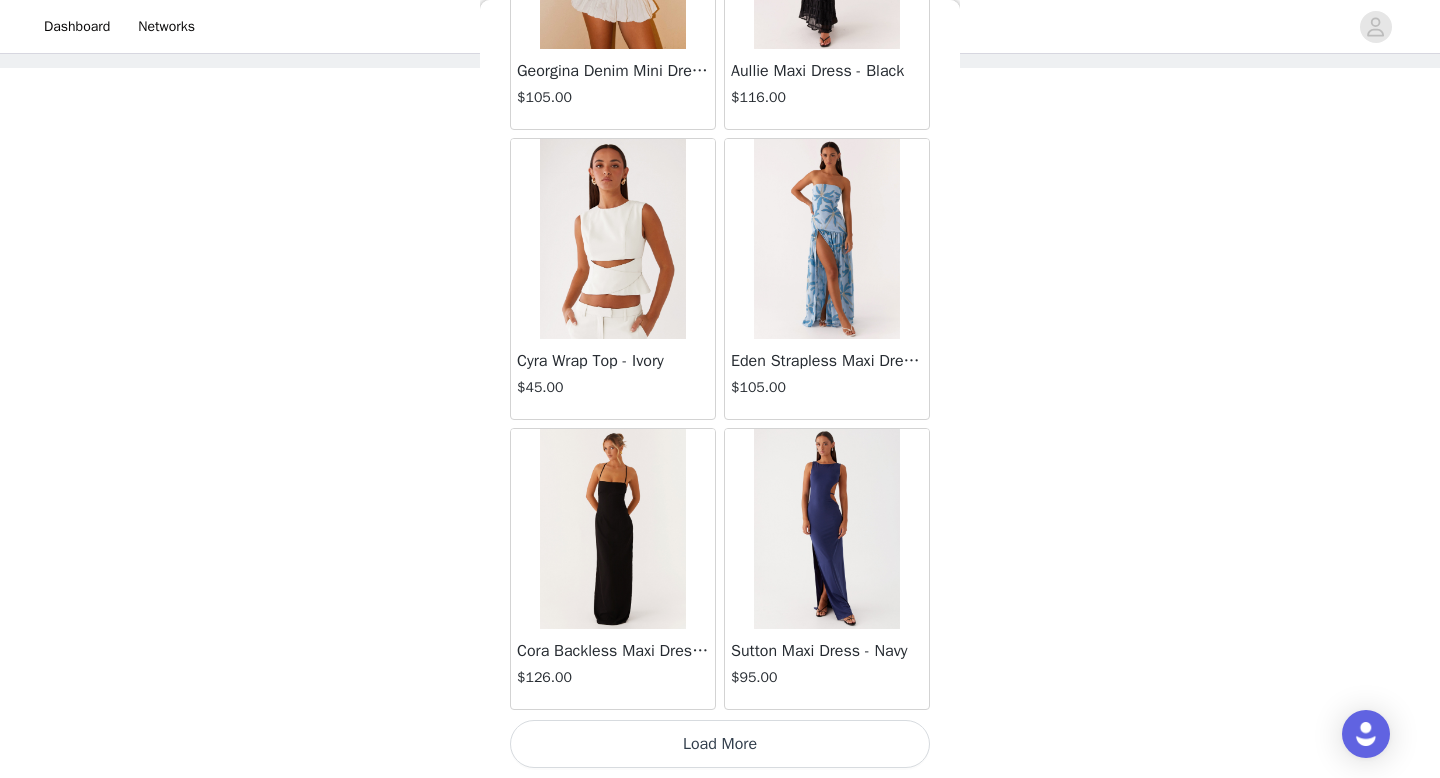 click on "Load More" at bounding box center (720, 744) 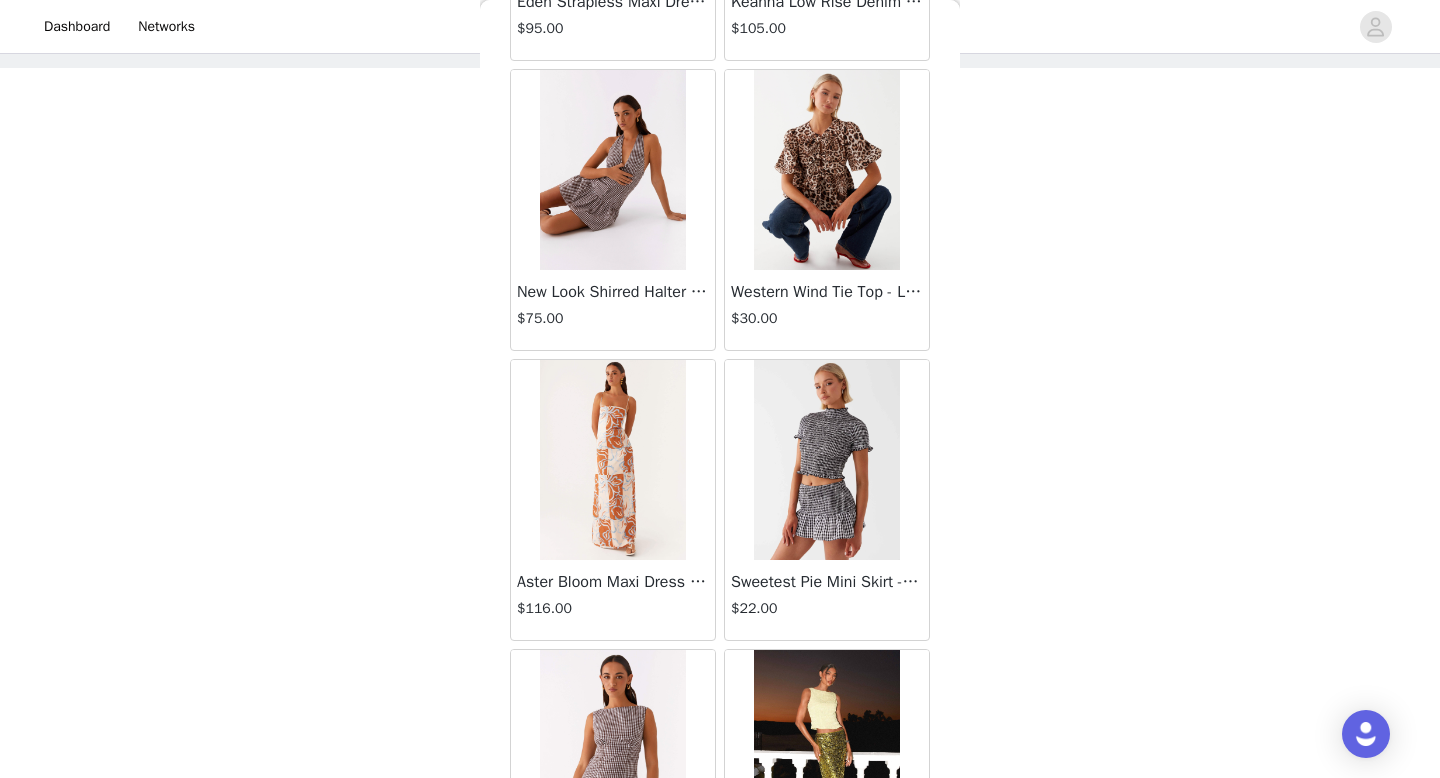 scroll, scrollTop: 22582, scrollLeft: 0, axis: vertical 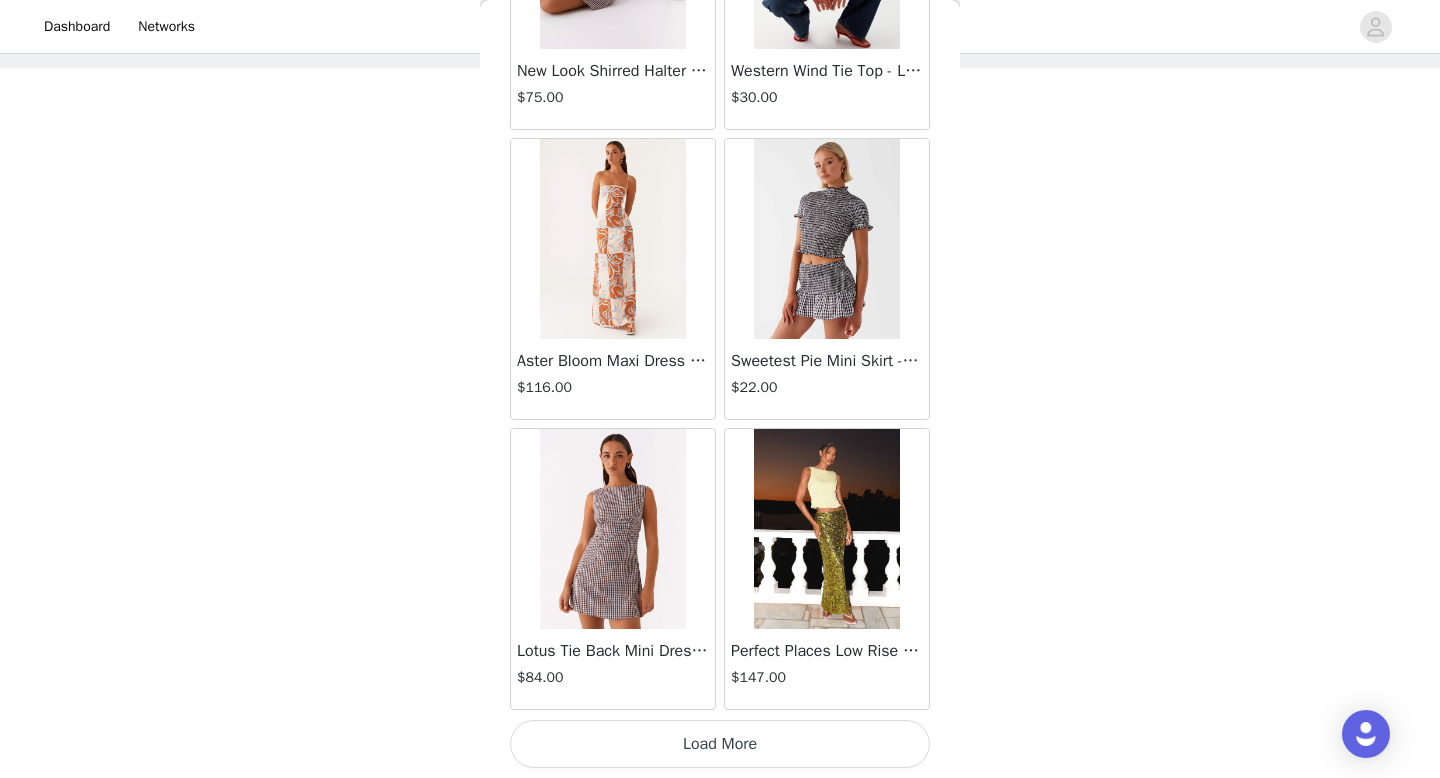 click on "Load More" at bounding box center [720, 744] 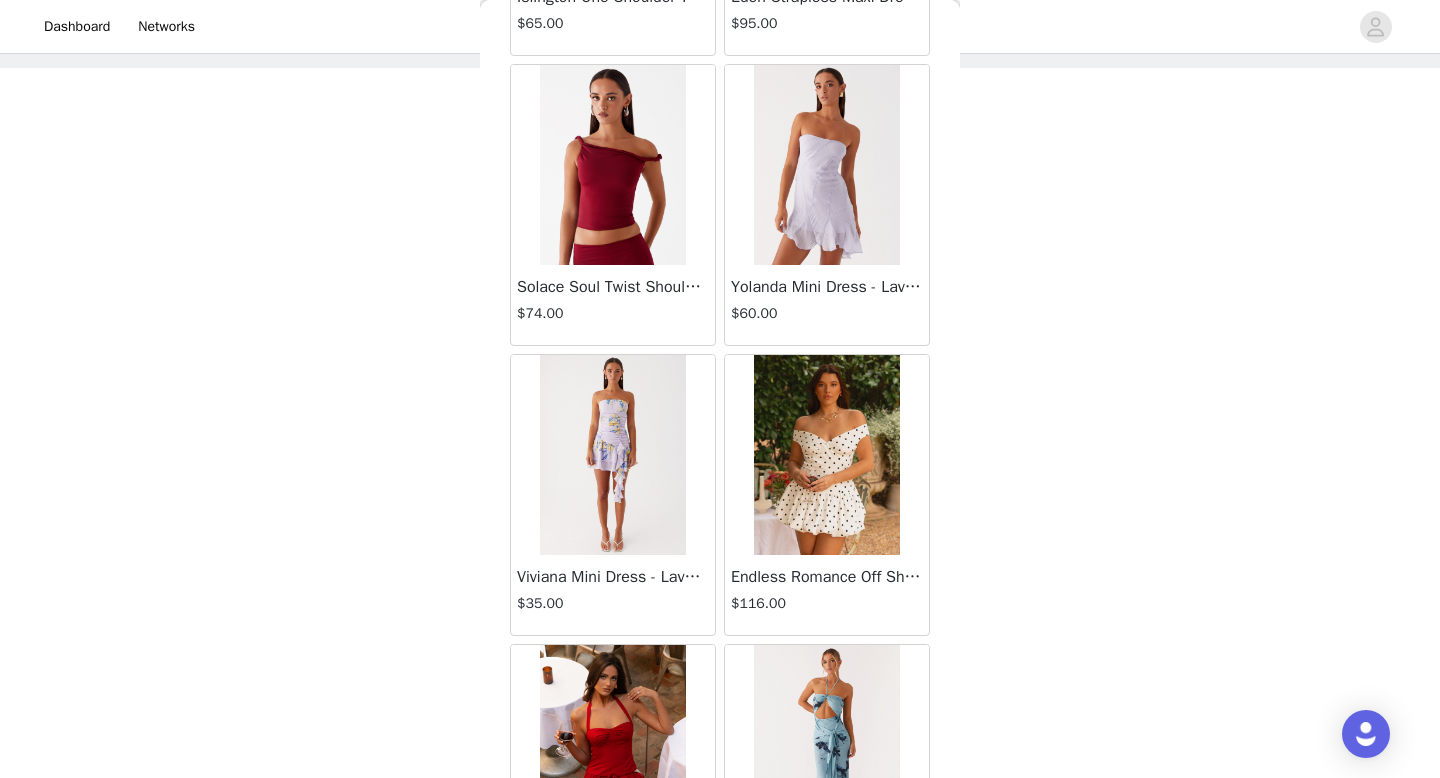 scroll, scrollTop: 25482, scrollLeft: 0, axis: vertical 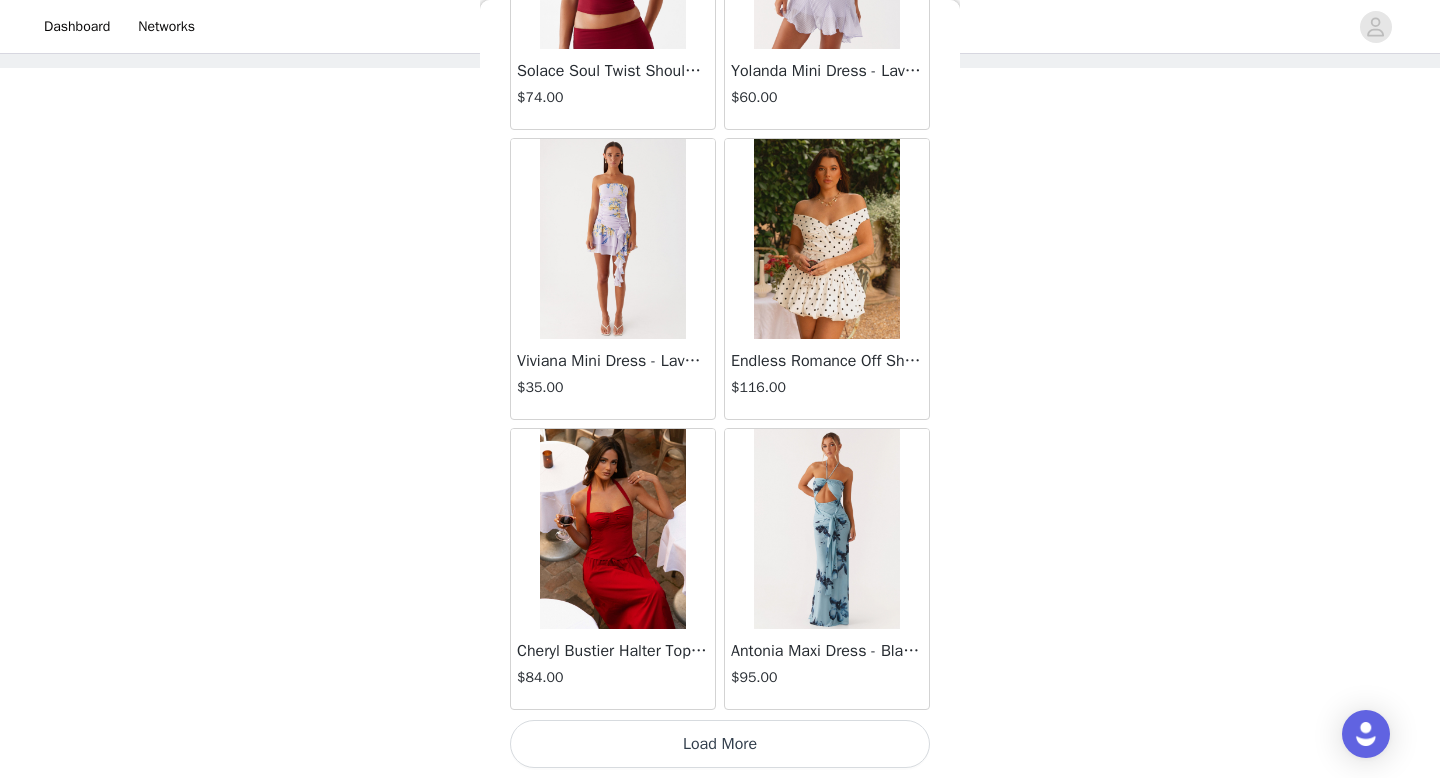 click on "Load More" at bounding box center (720, 744) 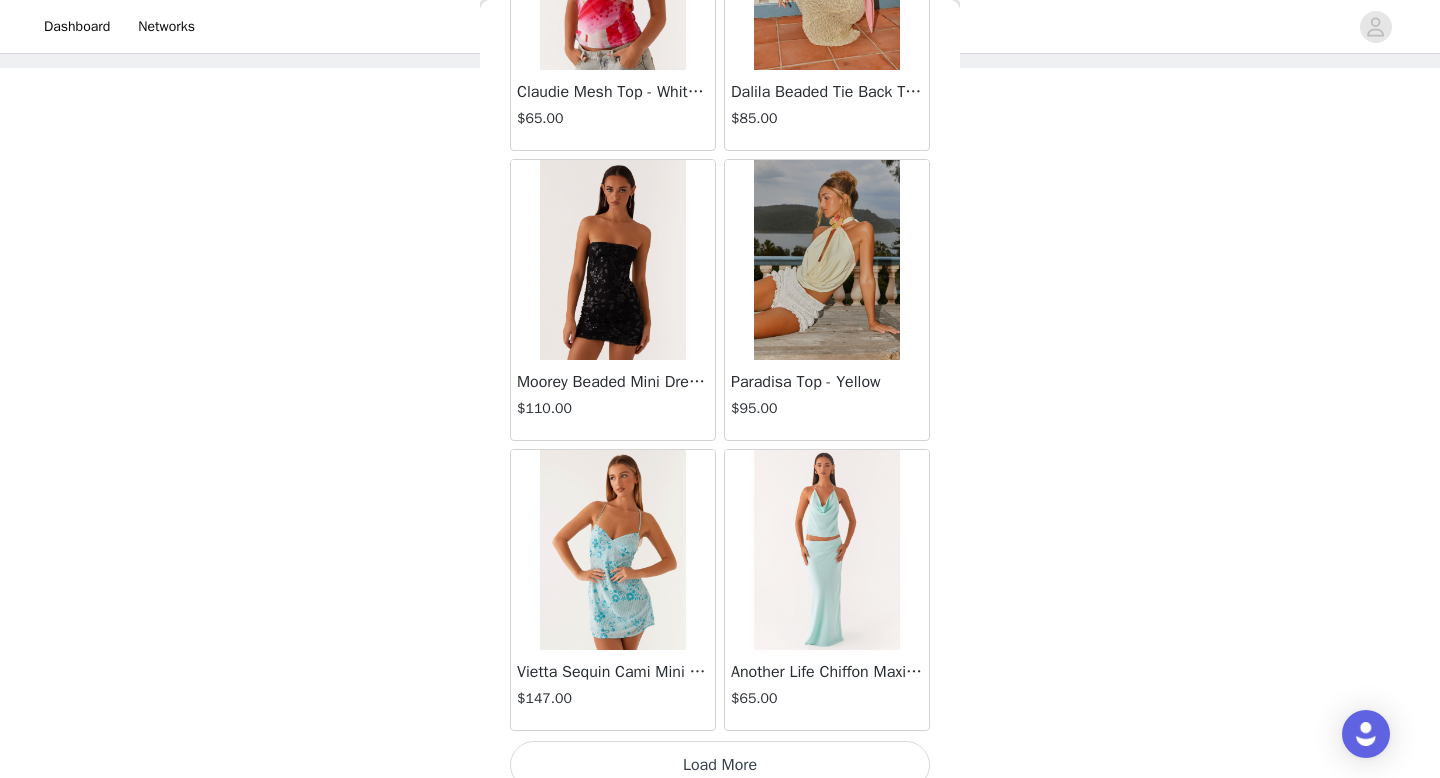 scroll, scrollTop: 28382, scrollLeft: 0, axis: vertical 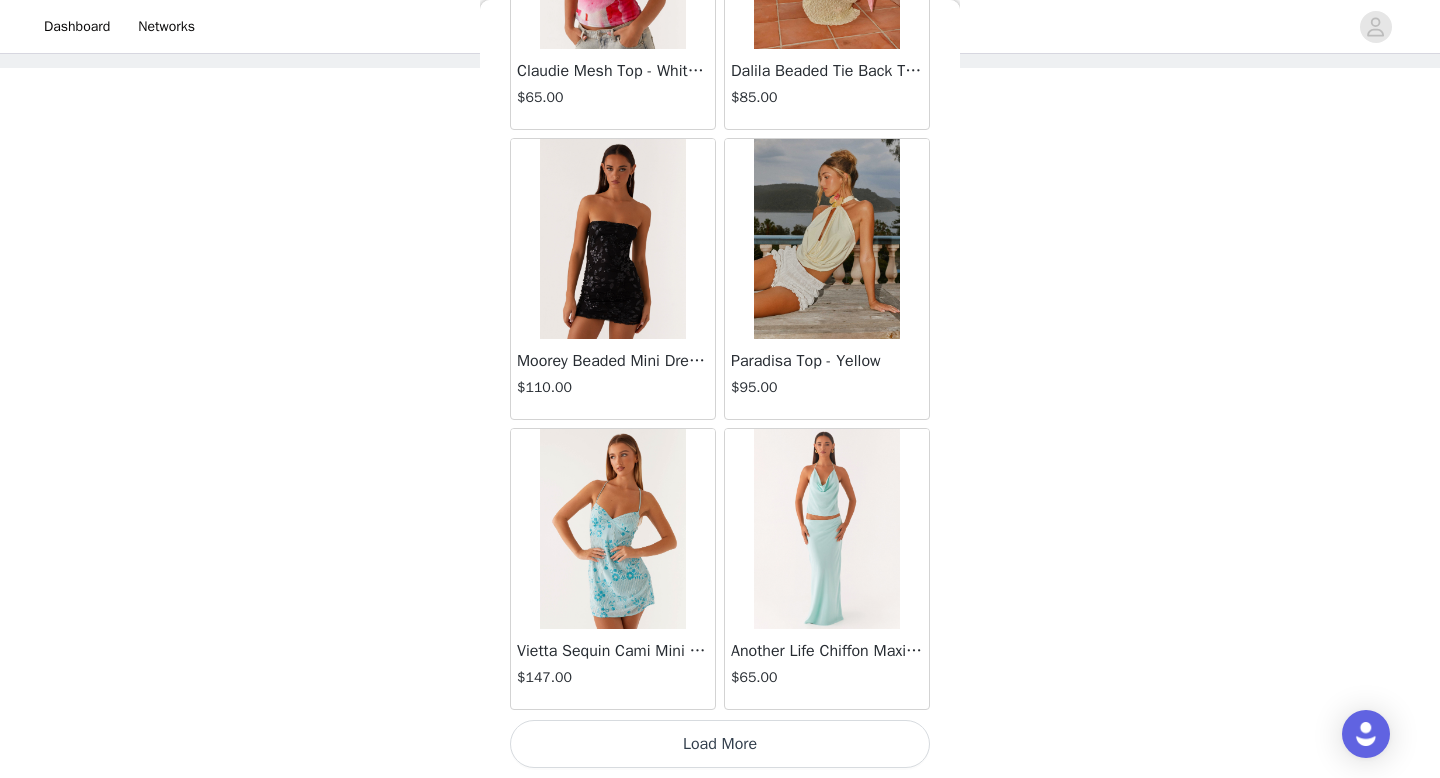click on "Load More" at bounding box center (720, 744) 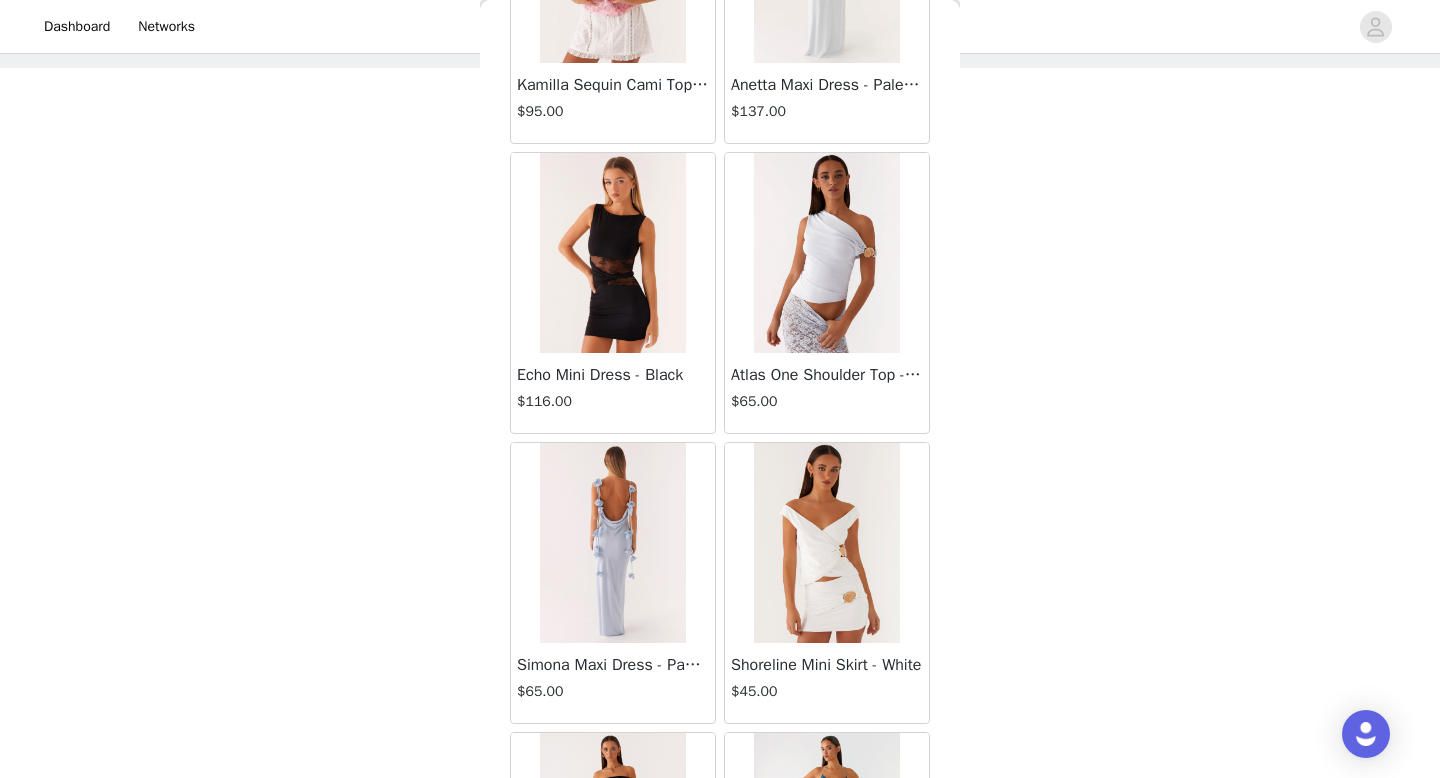scroll, scrollTop: 31282, scrollLeft: 0, axis: vertical 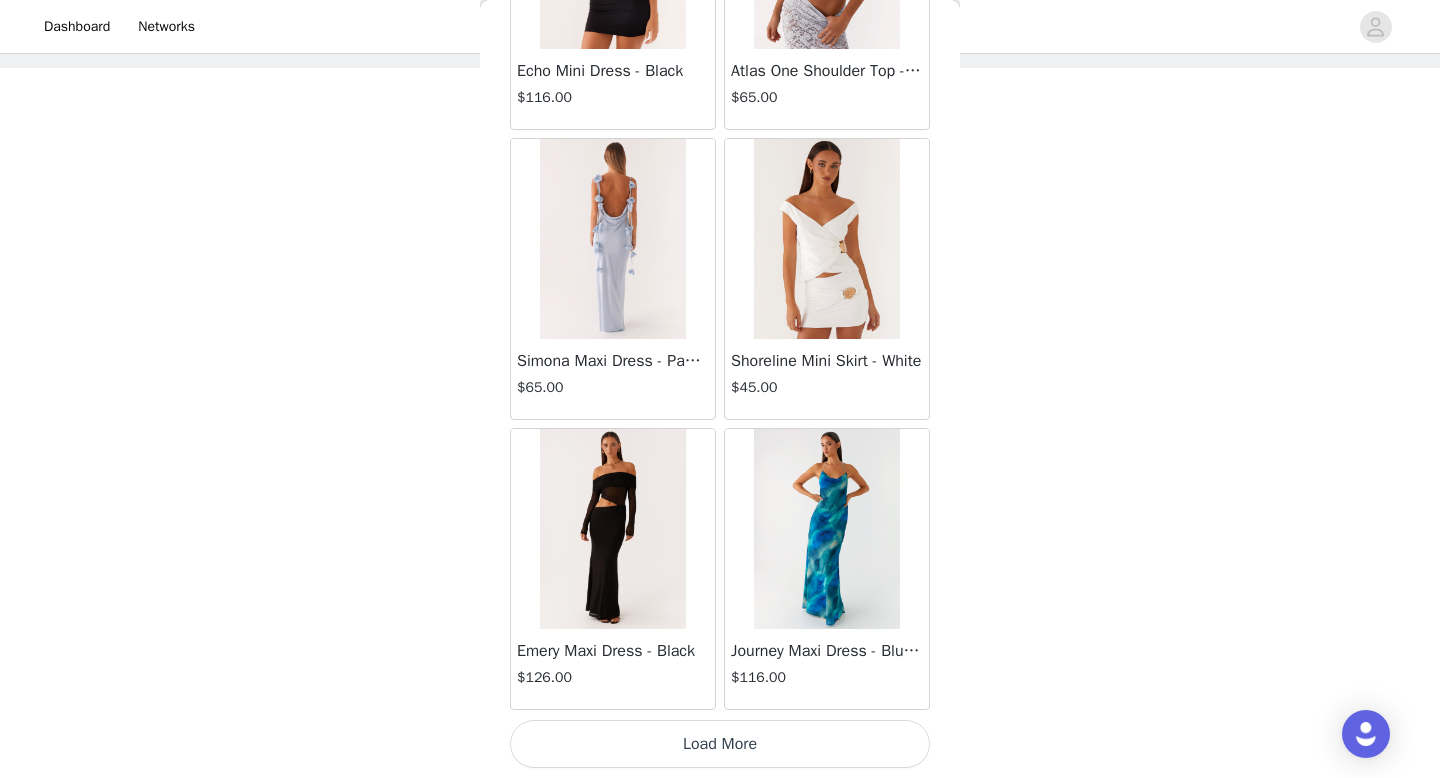 click on "Aullie Mini Dress - White   $60.00       Mira Halter Neck Mini Dress - Black   $85.00       Heavy Hearted Mini Dress - Yellow   $85.00       Hundred Percent Puff Sleeve Top - White   $105.00       Love Seeker Corset Mini Dress - Red   $45.00       Cherish You Buckle Top - Red   $30.00       Ayla Satin Mini Dress - Yellow   $105.00       Rudy Tube Top - Ivory   $30.00       Keira Linen Mini Dress - White   $105.00       Not One Time Knit Mini Dress - Red   $35.00       Carmel Maxi Dress - Brown   $126.00       Moorey Beaded Mini Dress - Blue   $45.00       Solaris Strapless Maxi Dress - Blue Floral   $126.00       Lyrical Maxi Dress - Ivory   $95.00       Garden Kisses Shirred Mini Dress - Red   $60.00       Under The Pagoda Maxi Dress - Amber   $137.00       At Last Halterneck Top - Brown   $74.00       Annalissa Linen Mini Dress - Yellow   $35.00       Girls Like Us Ruched Mini Shorts - White   $74.00       Keanna Low Rise Denim Jeans - Washed Denim   $105.00       Jocelyn Maxi Dress - Sage   $95.00" at bounding box center (720, -15204) 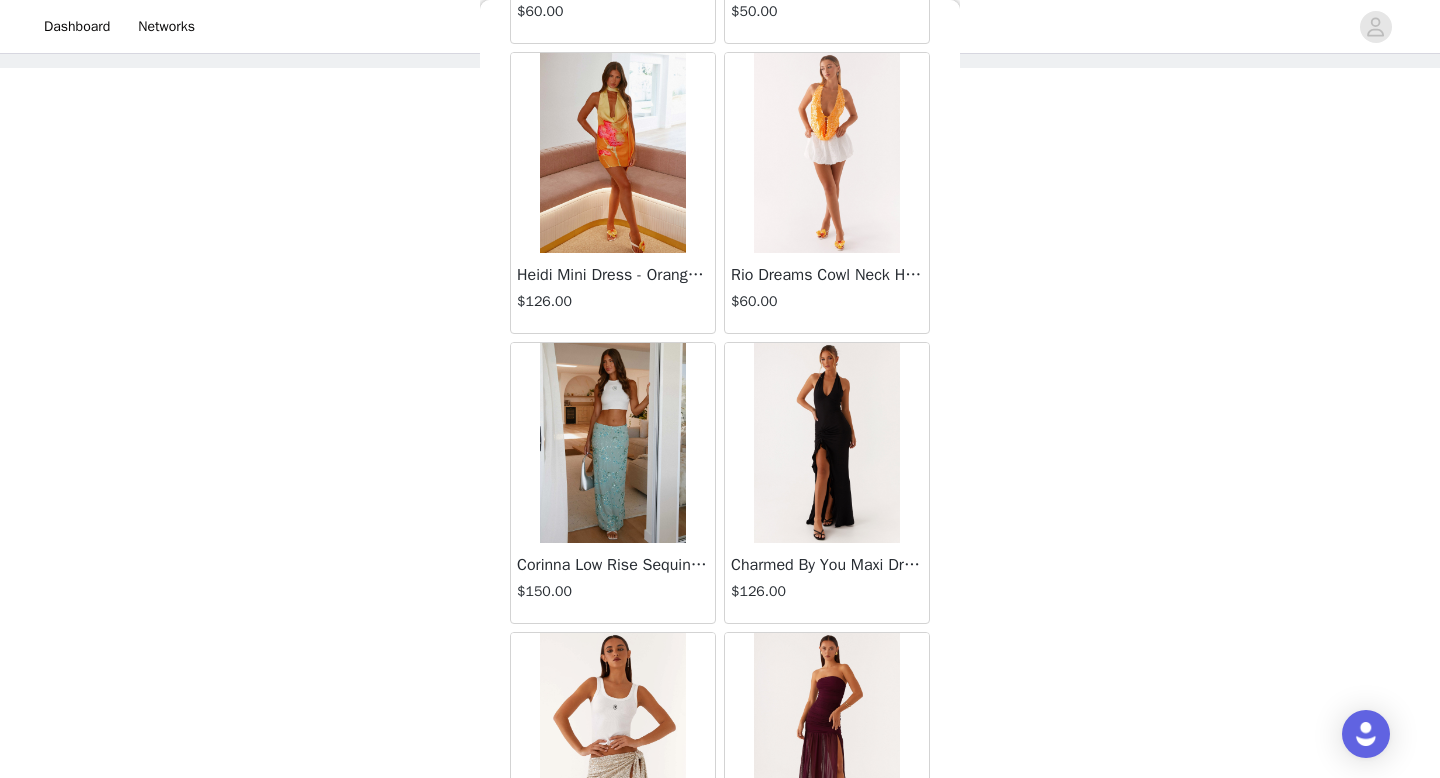 scroll, scrollTop: 34182, scrollLeft: 0, axis: vertical 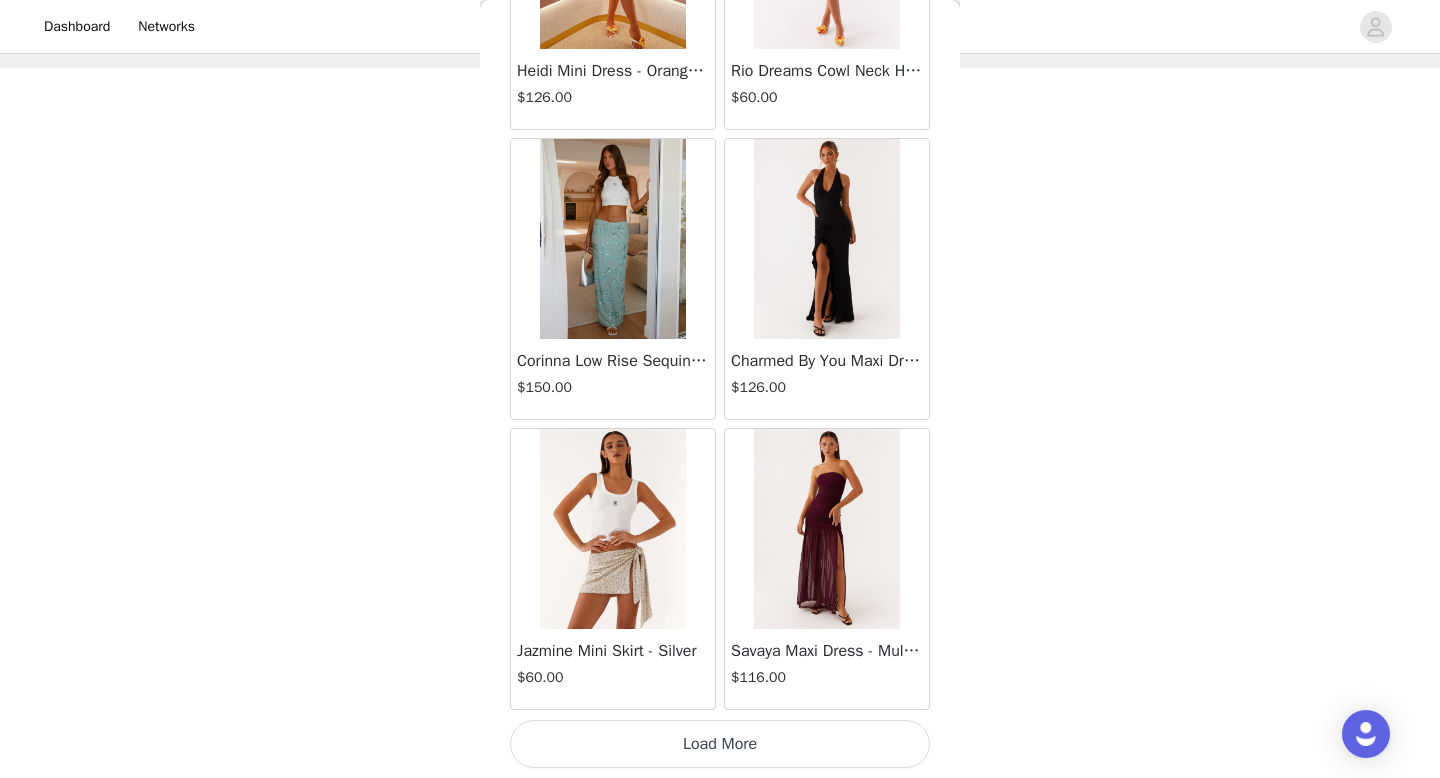 click on "Load More" at bounding box center (720, 744) 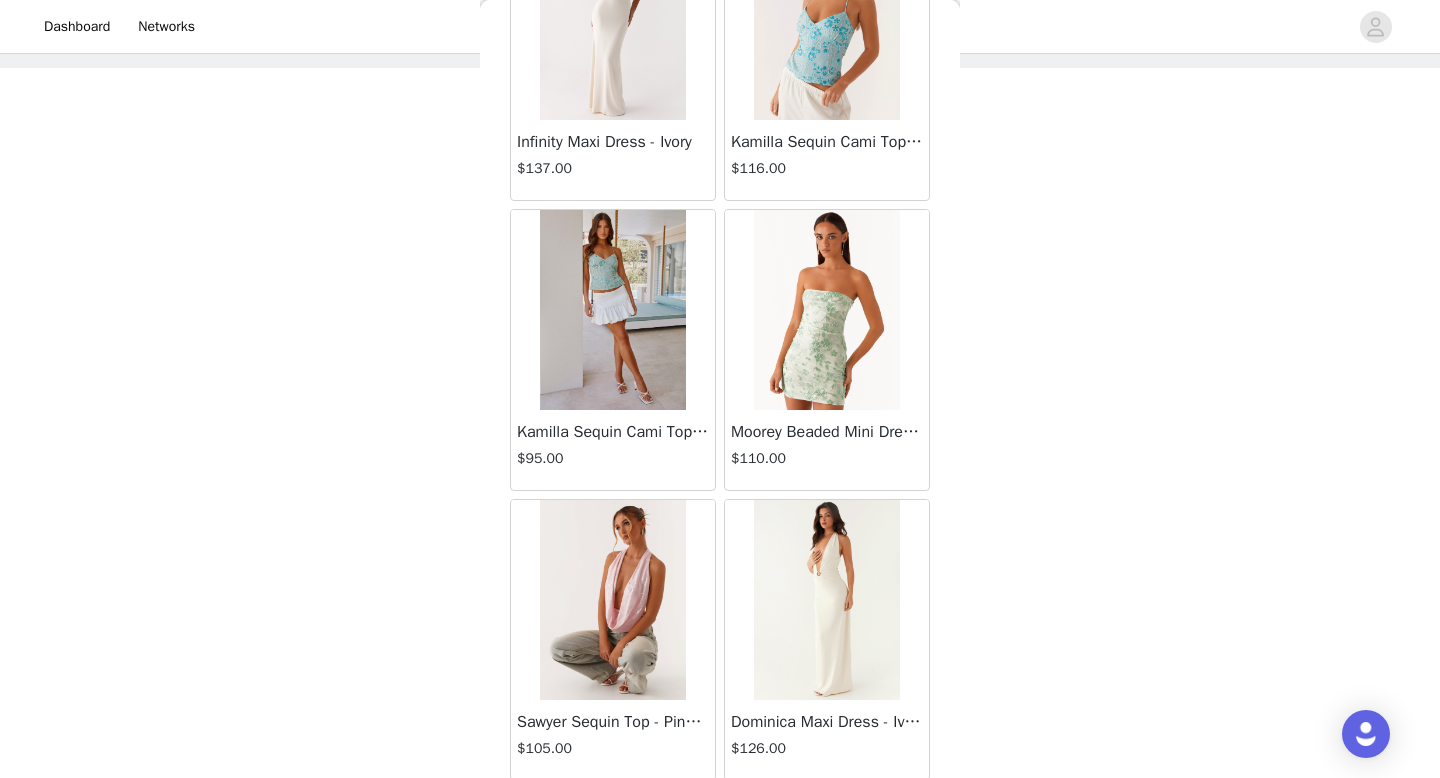 scroll, scrollTop: 37082, scrollLeft: 0, axis: vertical 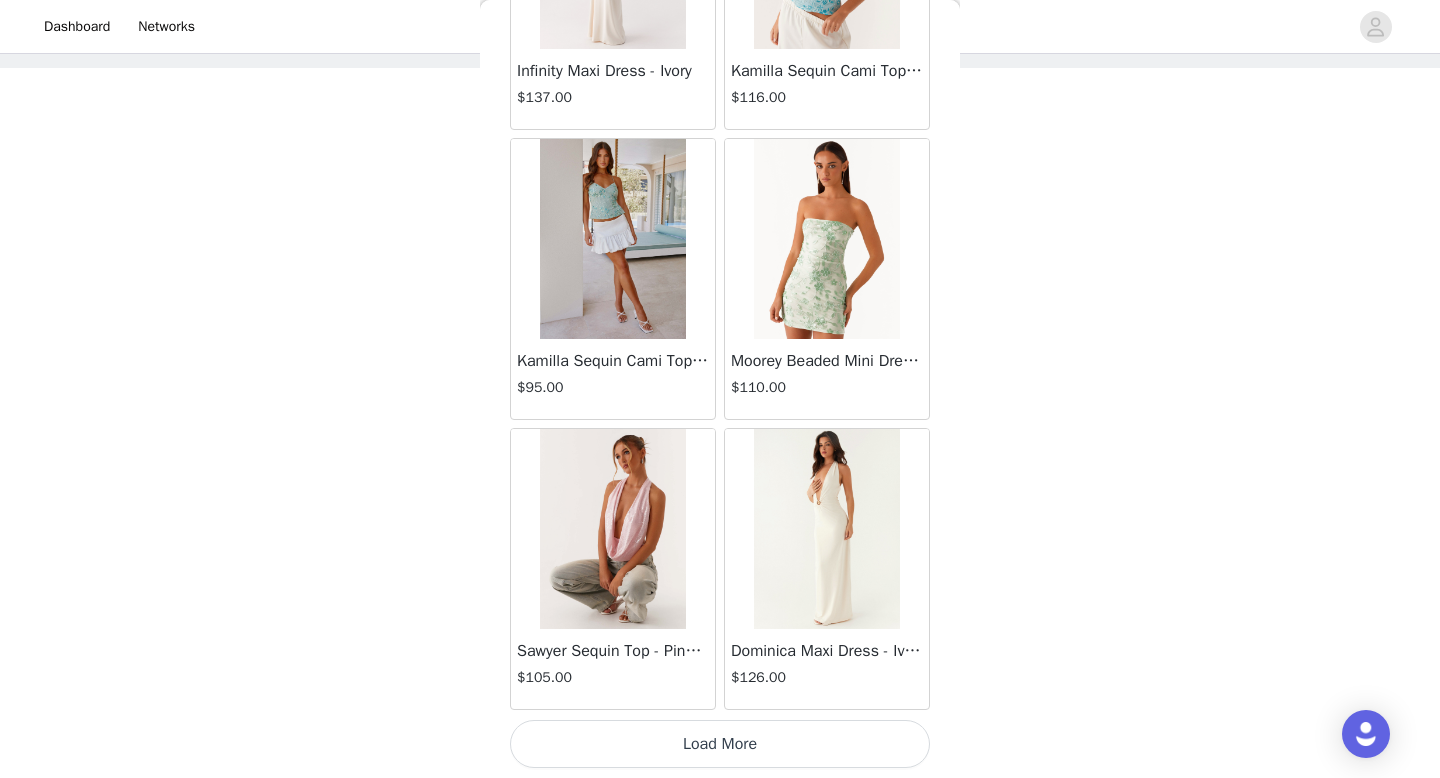 click on "Load More" at bounding box center [720, 744] 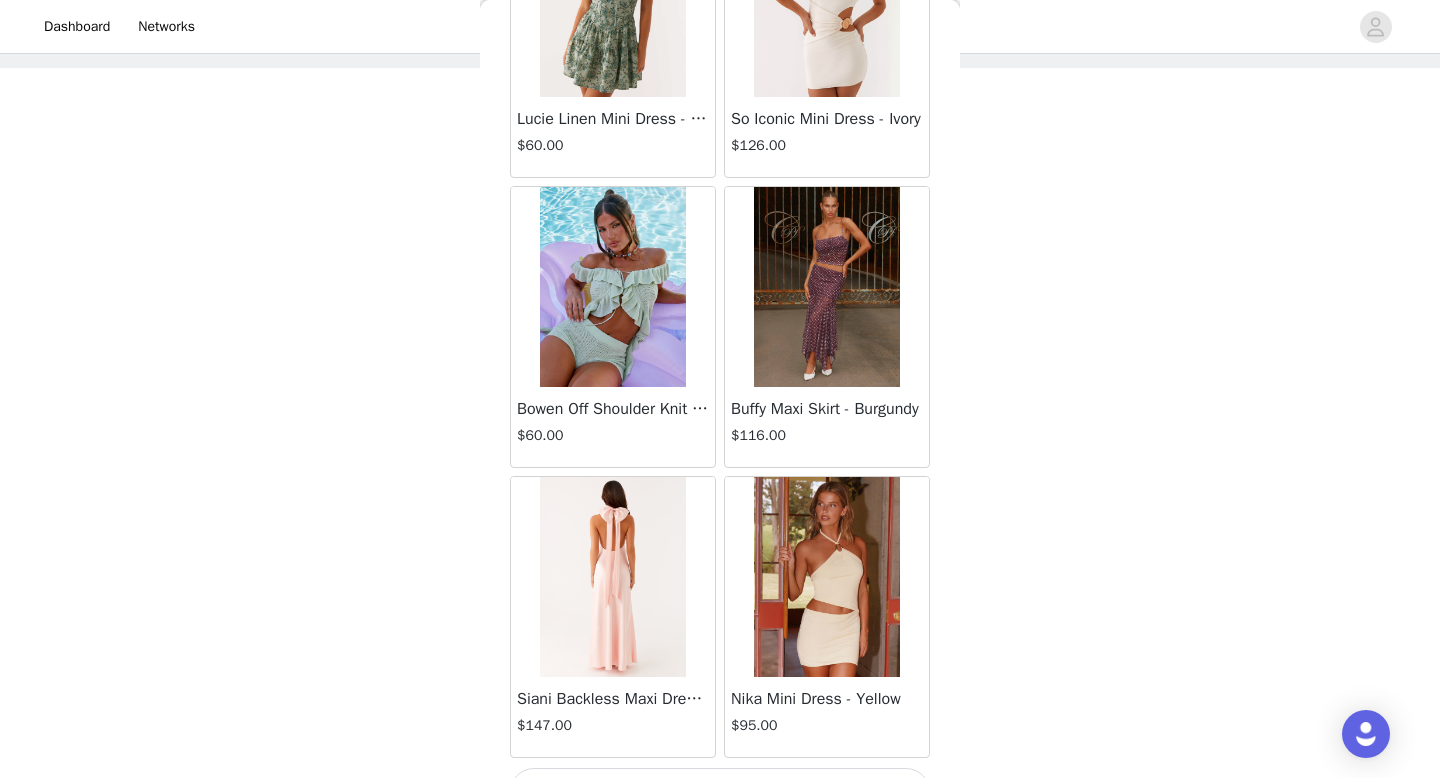 scroll, scrollTop: 39982, scrollLeft: 0, axis: vertical 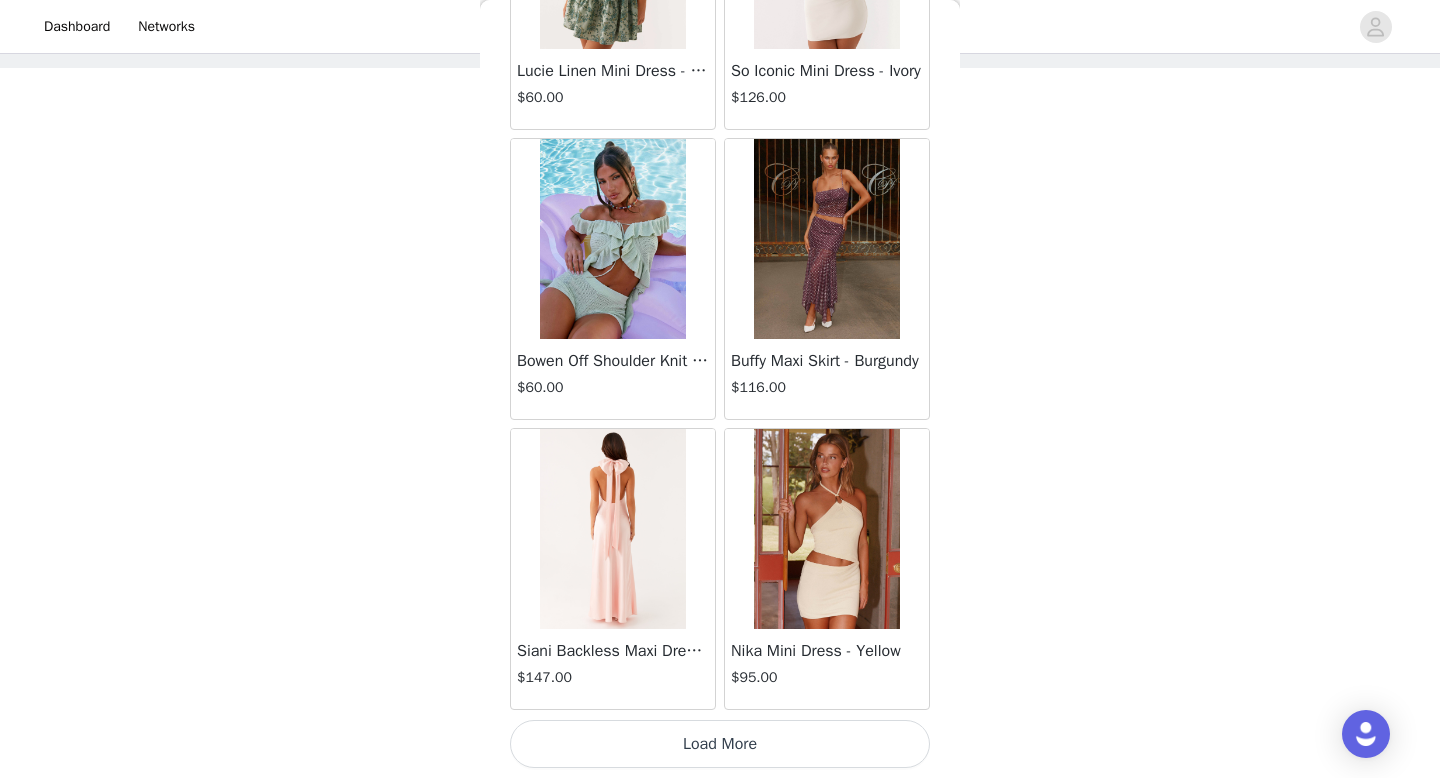click on "Load More" at bounding box center [720, 744] 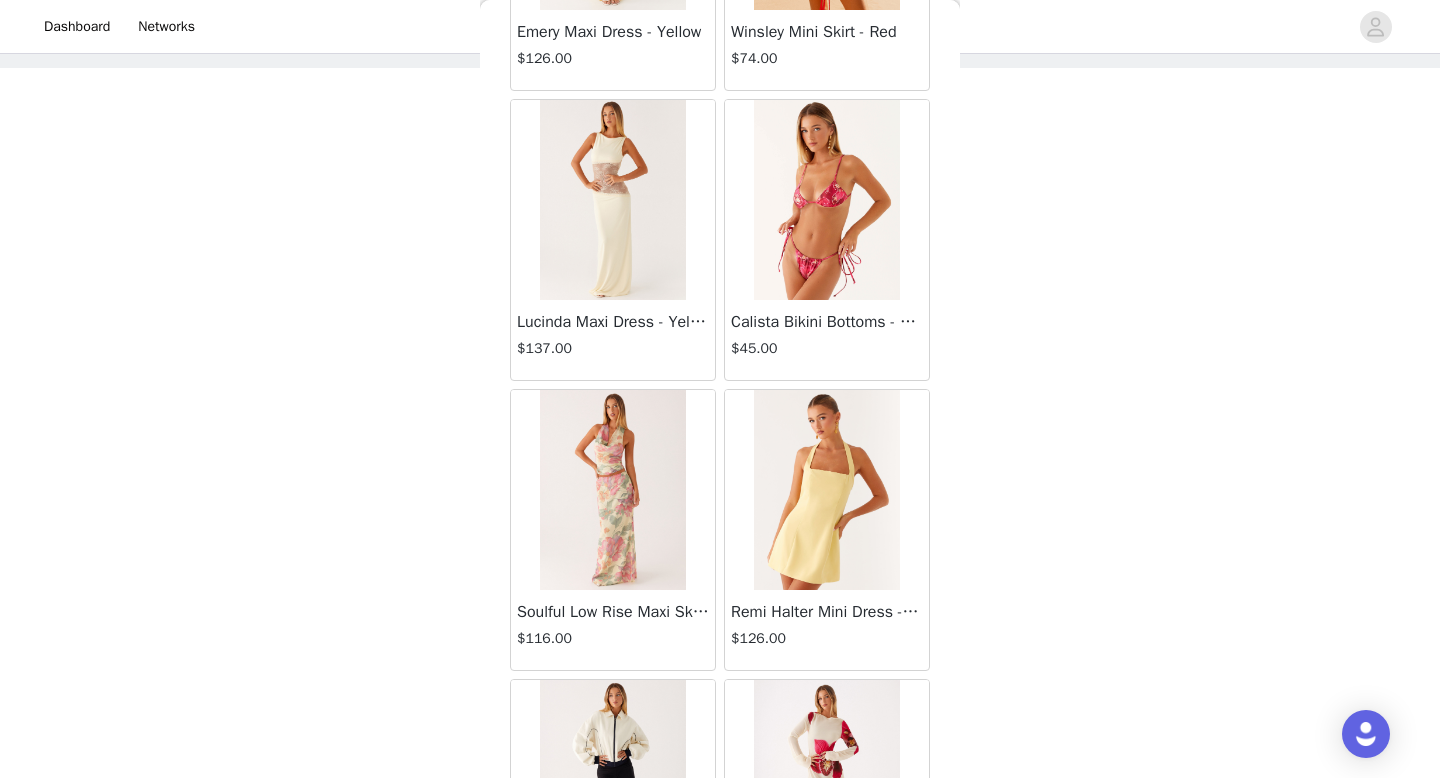 scroll, scrollTop: 42882, scrollLeft: 0, axis: vertical 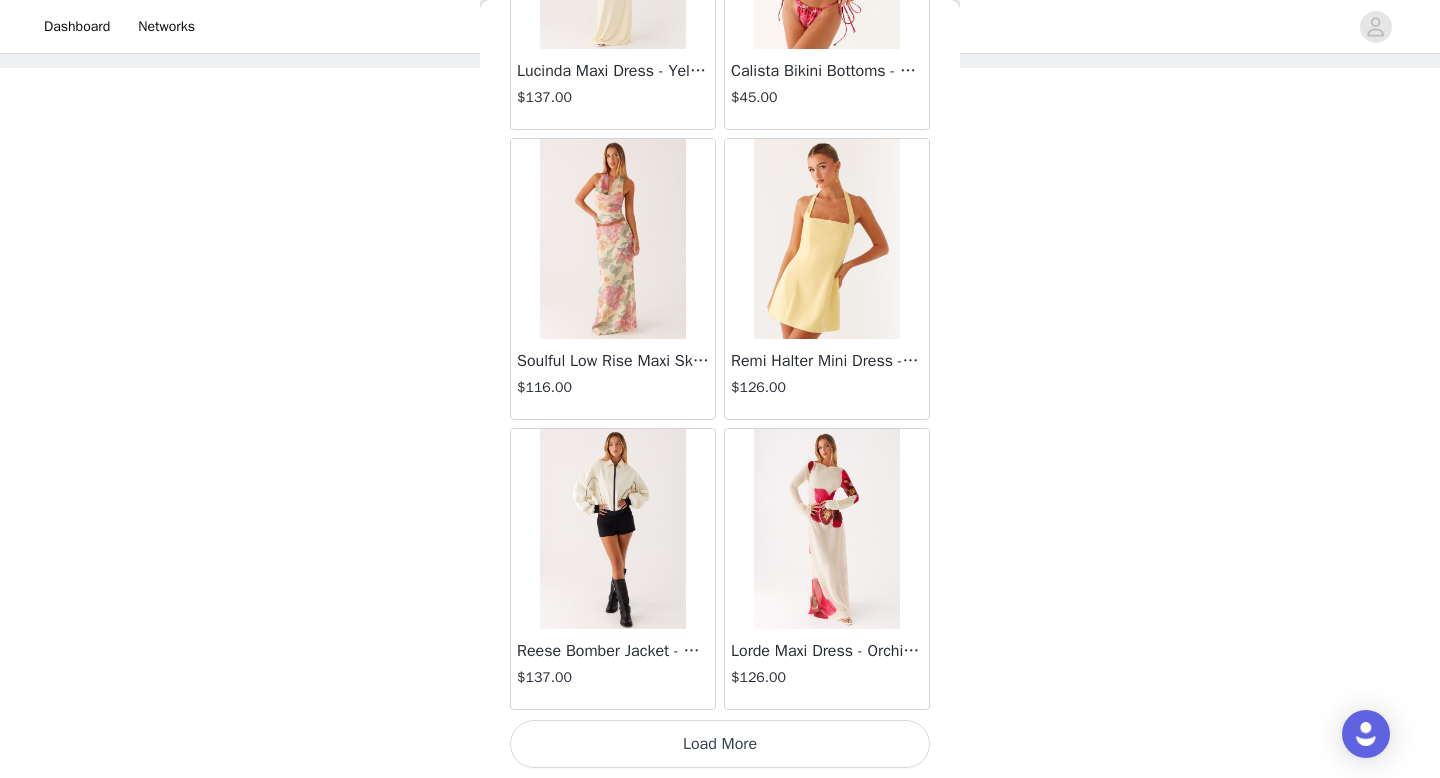 click on "Load More" at bounding box center [720, 744] 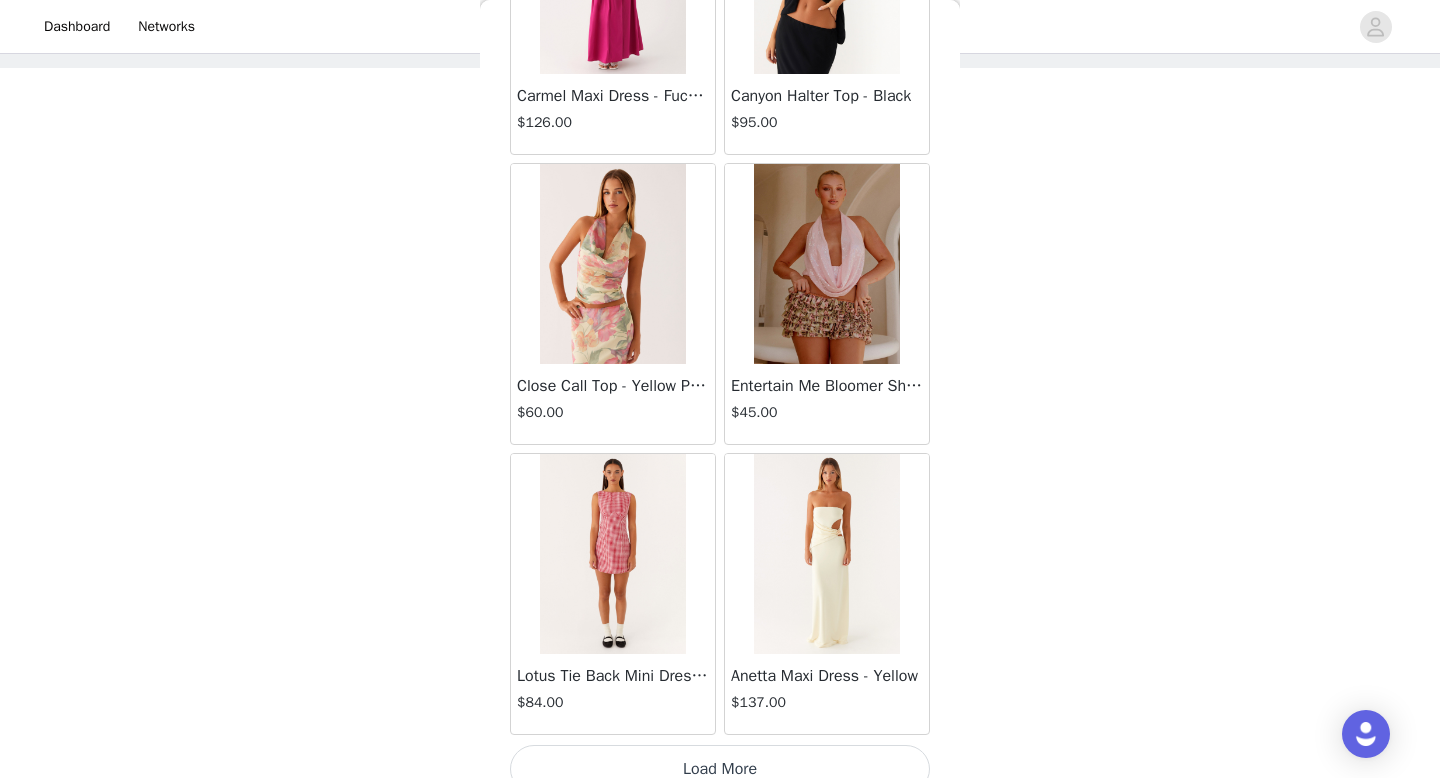 scroll, scrollTop: 45782, scrollLeft: 0, axis: vertical 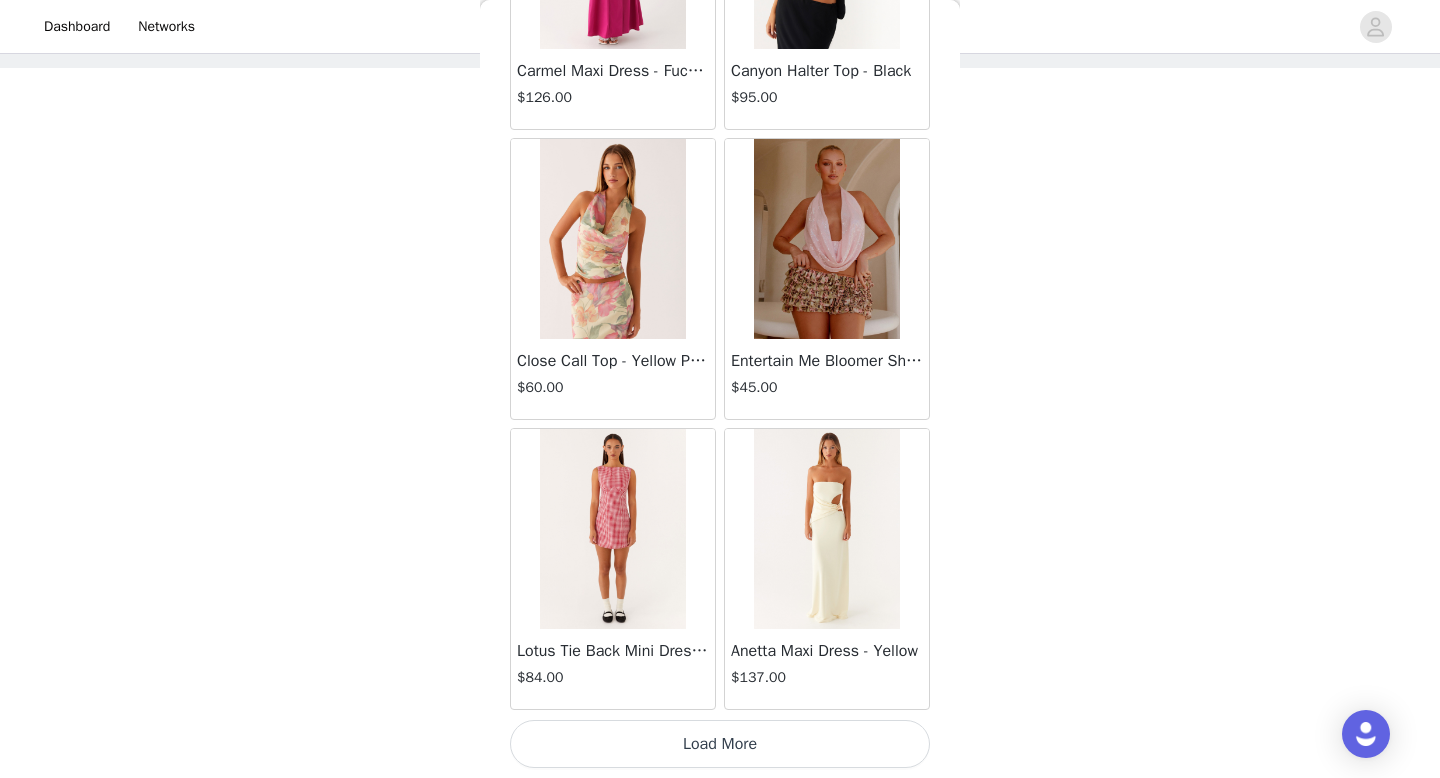 click on "Load More" at bounding box center [720, 744] 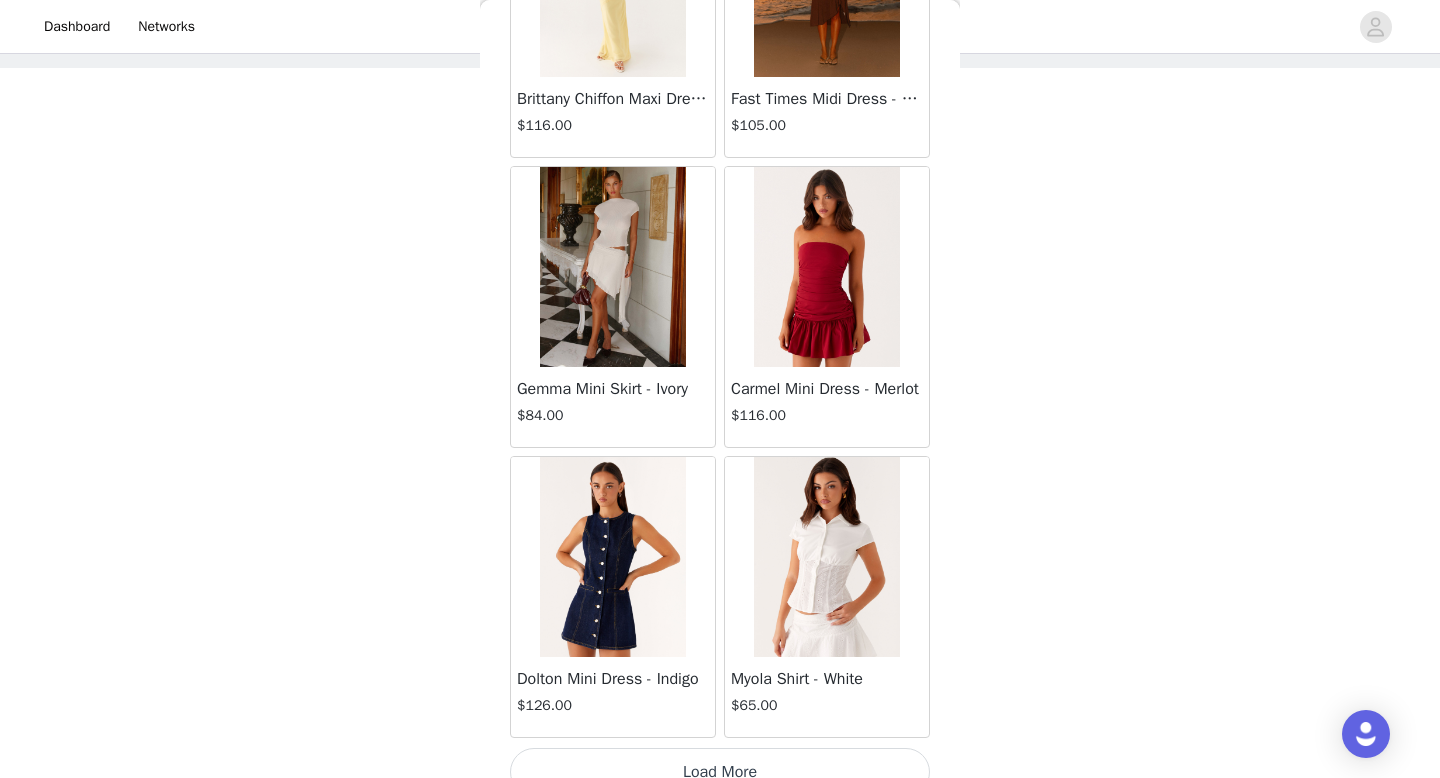scroll, scrollTop: 48682, scrollLeft: 0, axis: vertical 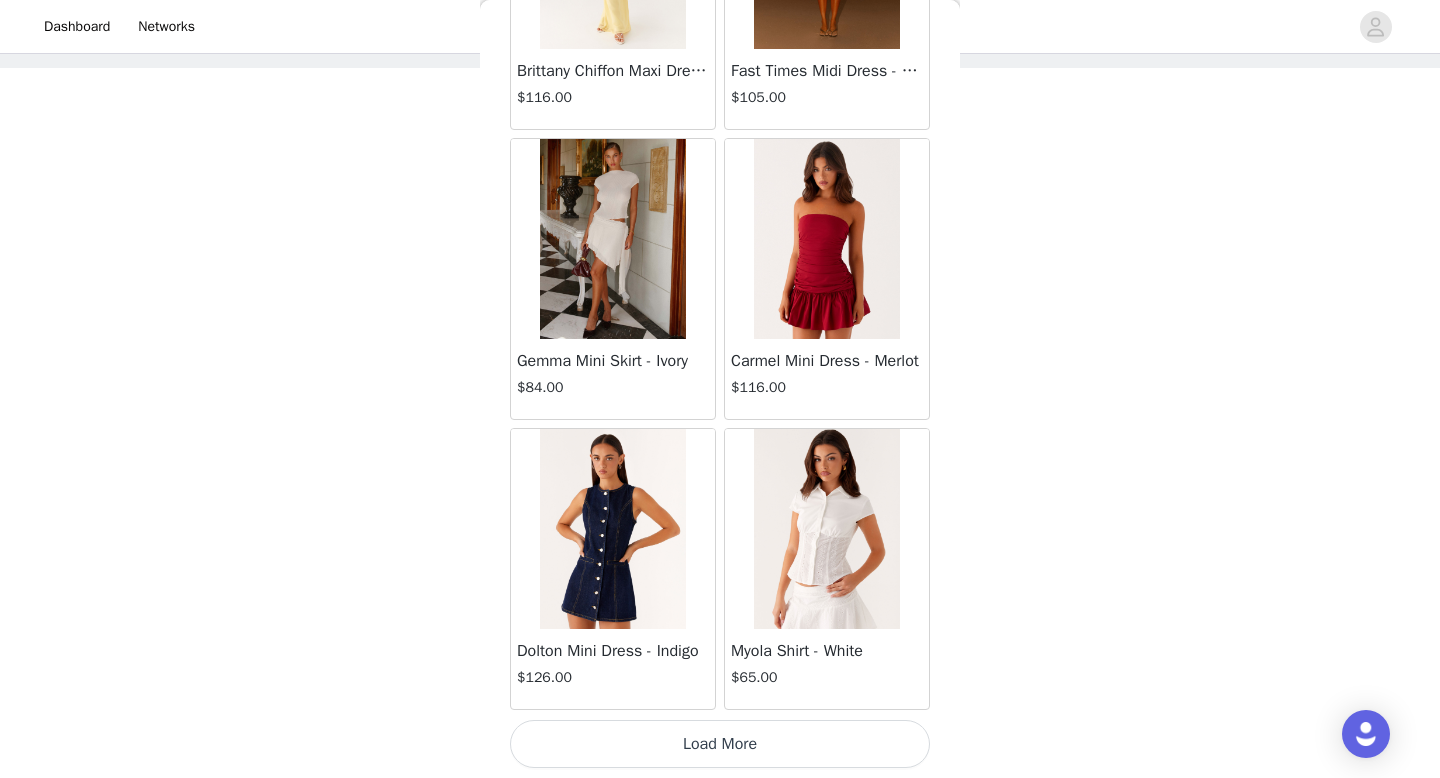 click on "Load More" at bounding box center (720, 744) 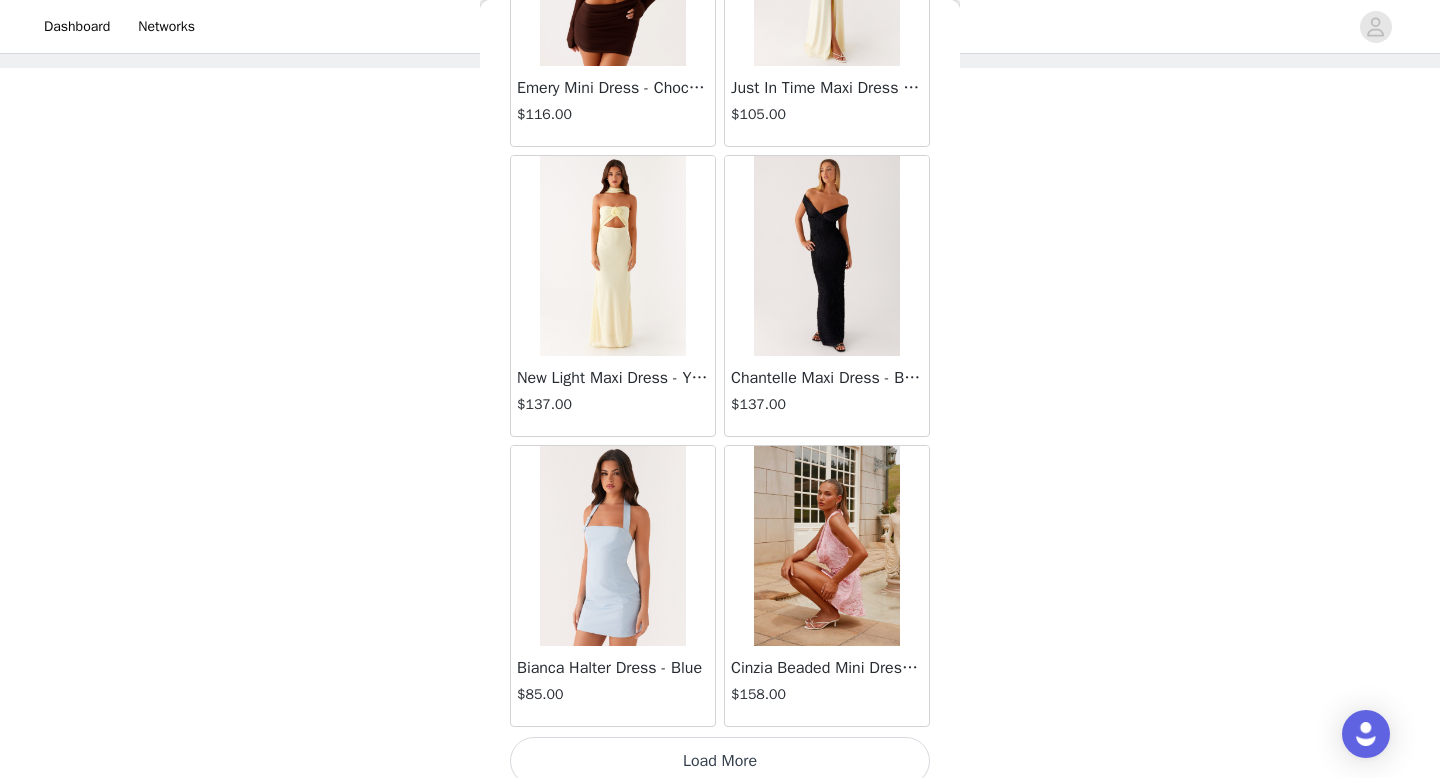 scroll, scrollTop: 51582, scrollLeft: 0, axis: vertical 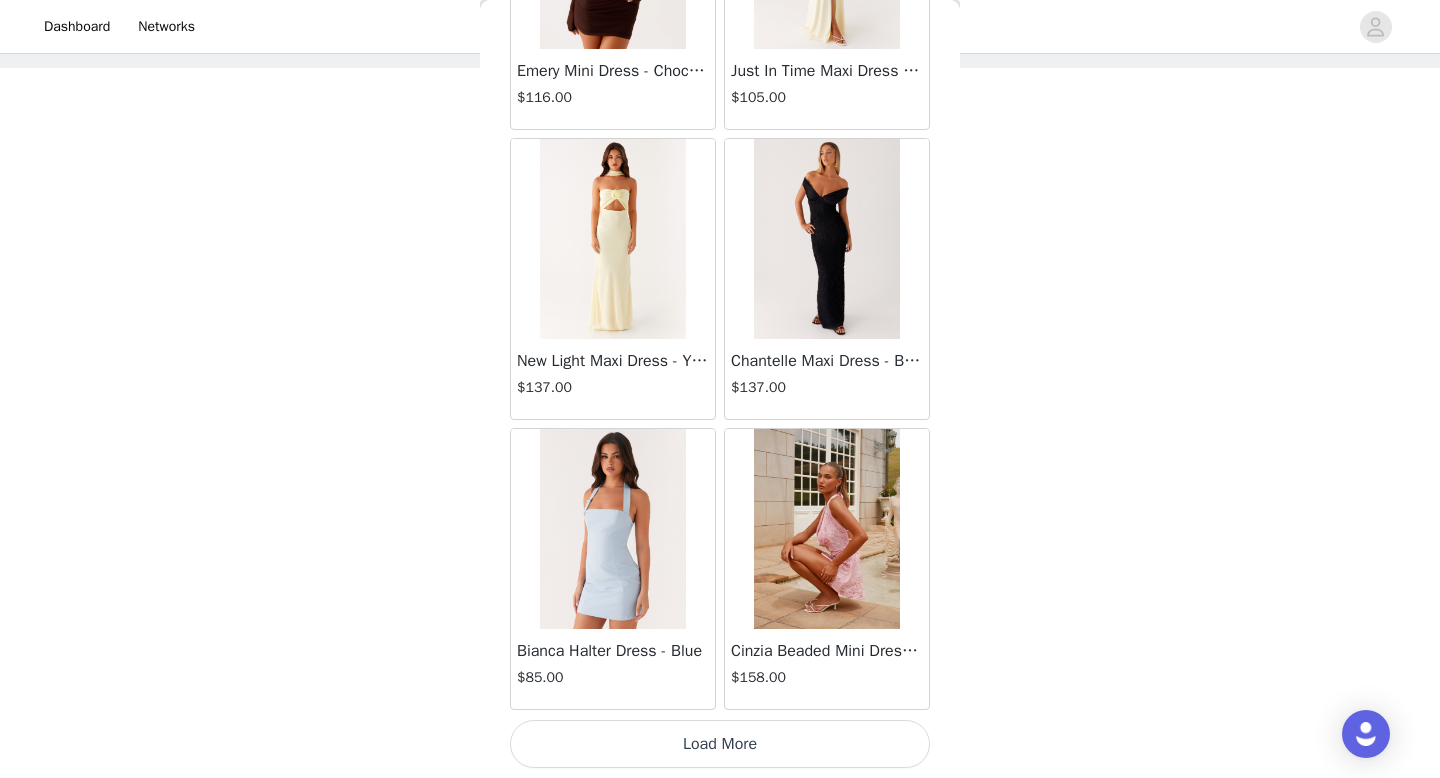 click on "Load More" at bounding box center [720, 744] 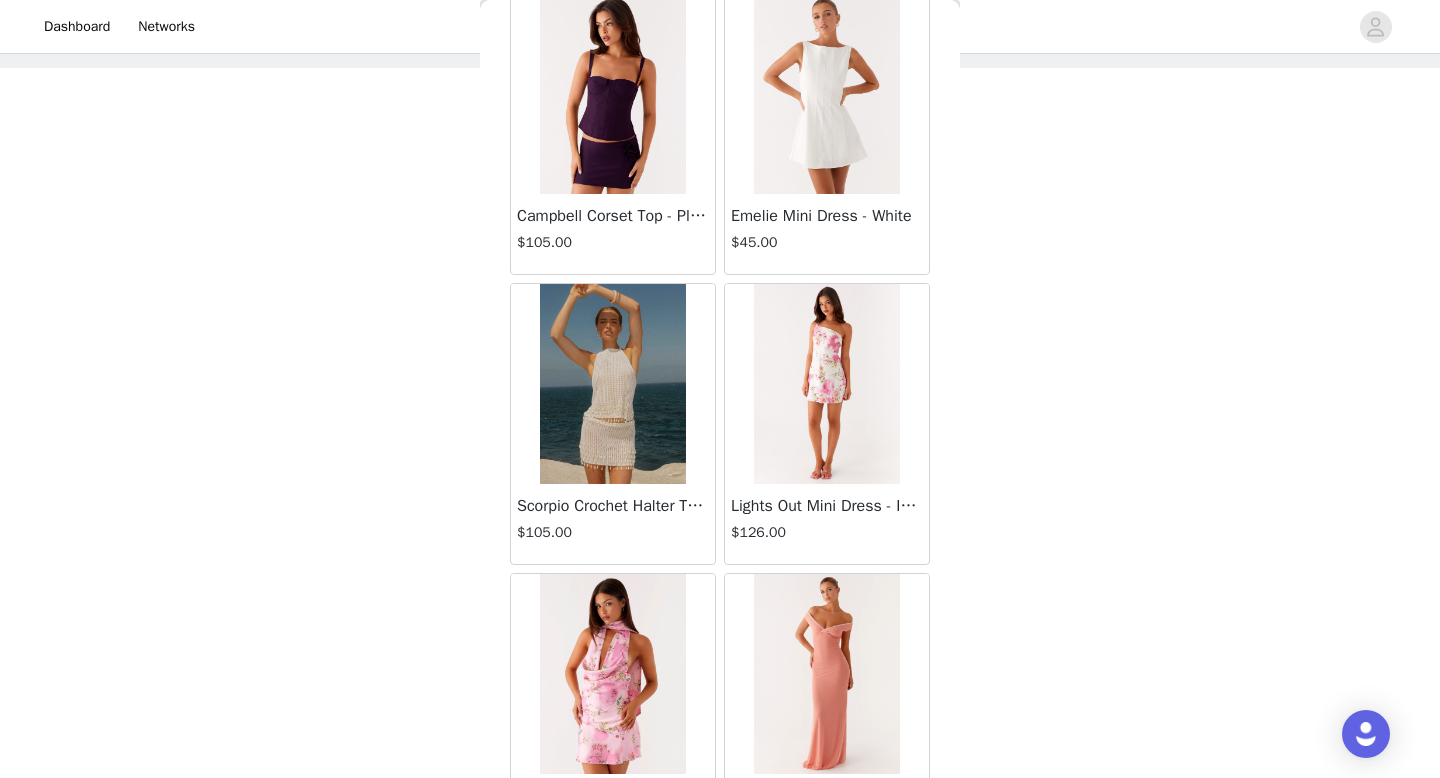 scroll, scrollTop: 54482, scrollLeft: 0, axis: vertical 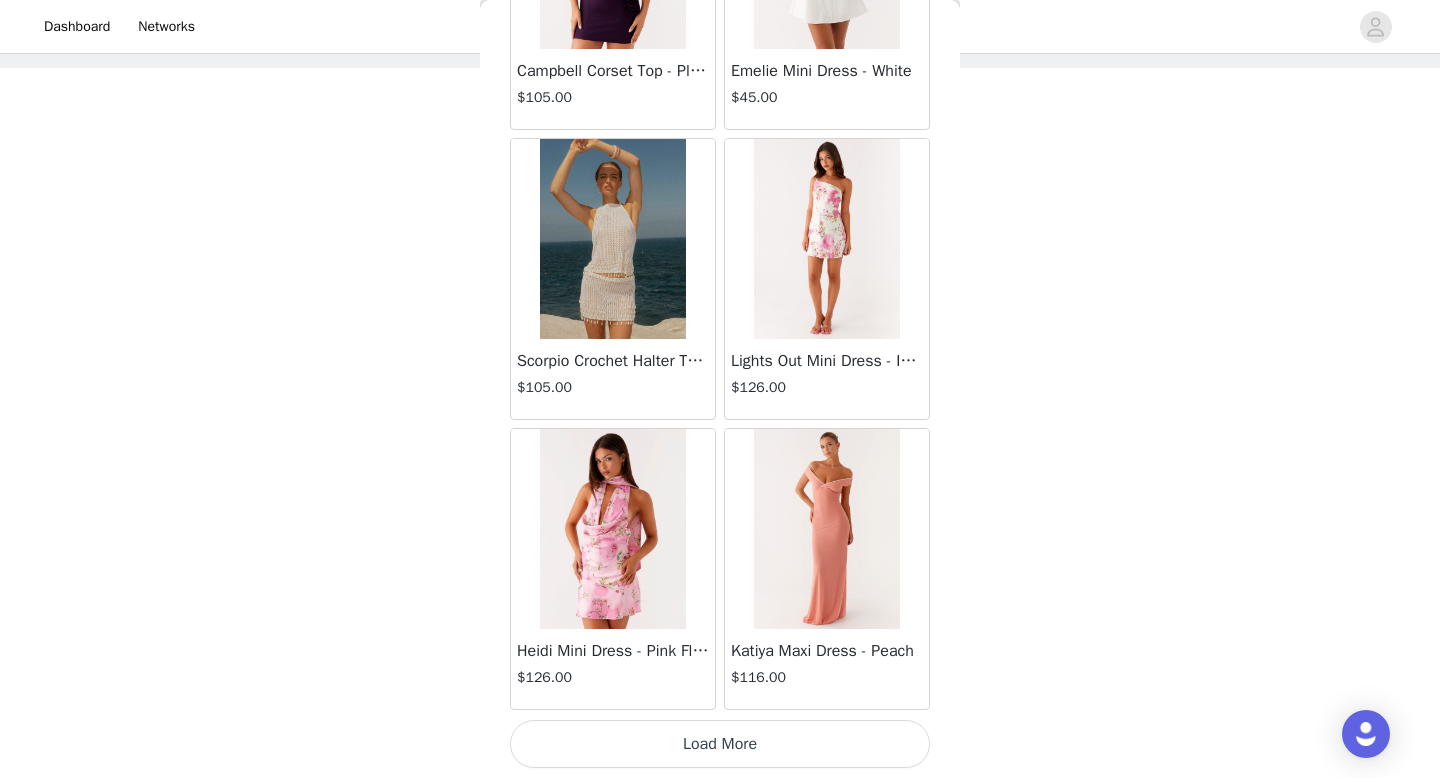 click on "Load More" at bounding box center [720, 744] 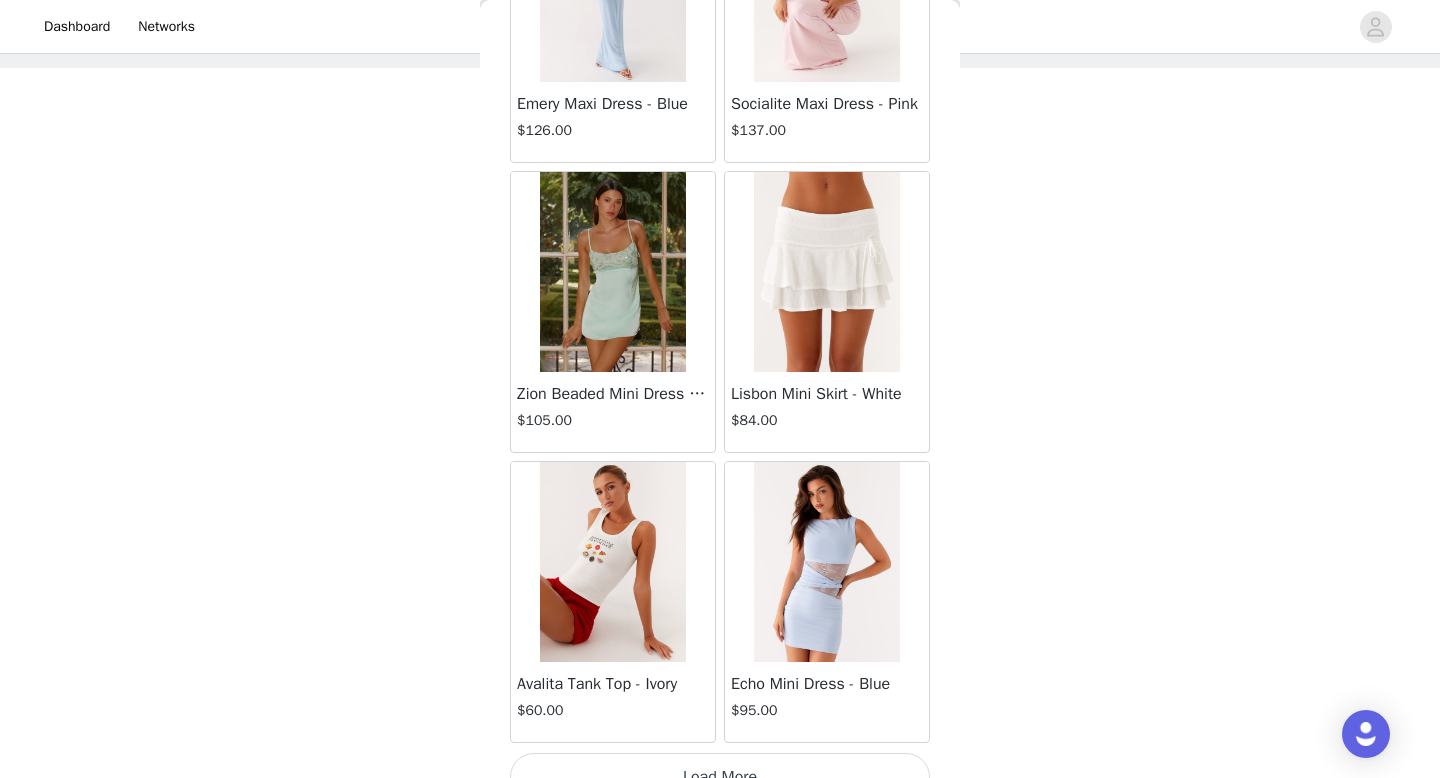 scroll, scrollTop: 57382, scrollLeft: 0, axis: vertical 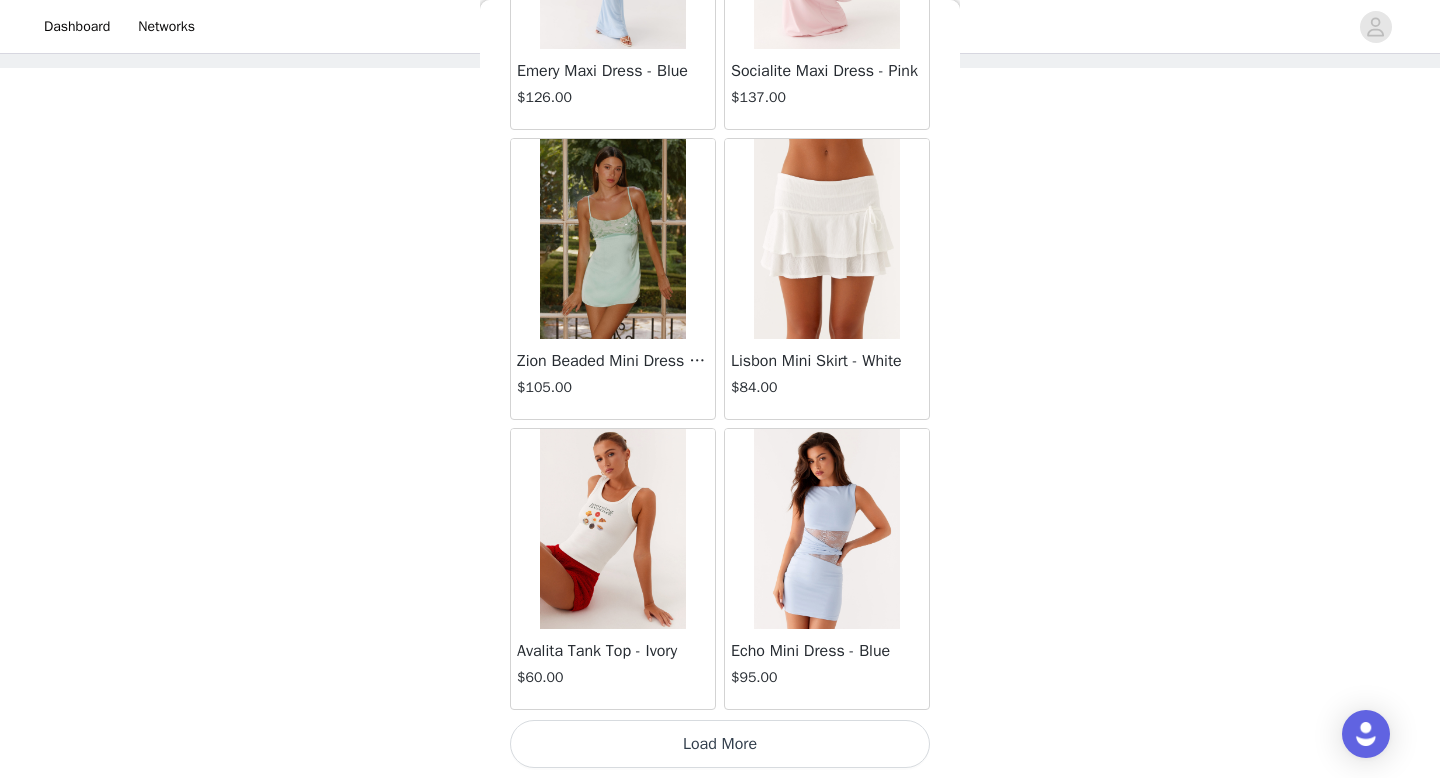 click on "Load More" at bounding box center (720, 744) 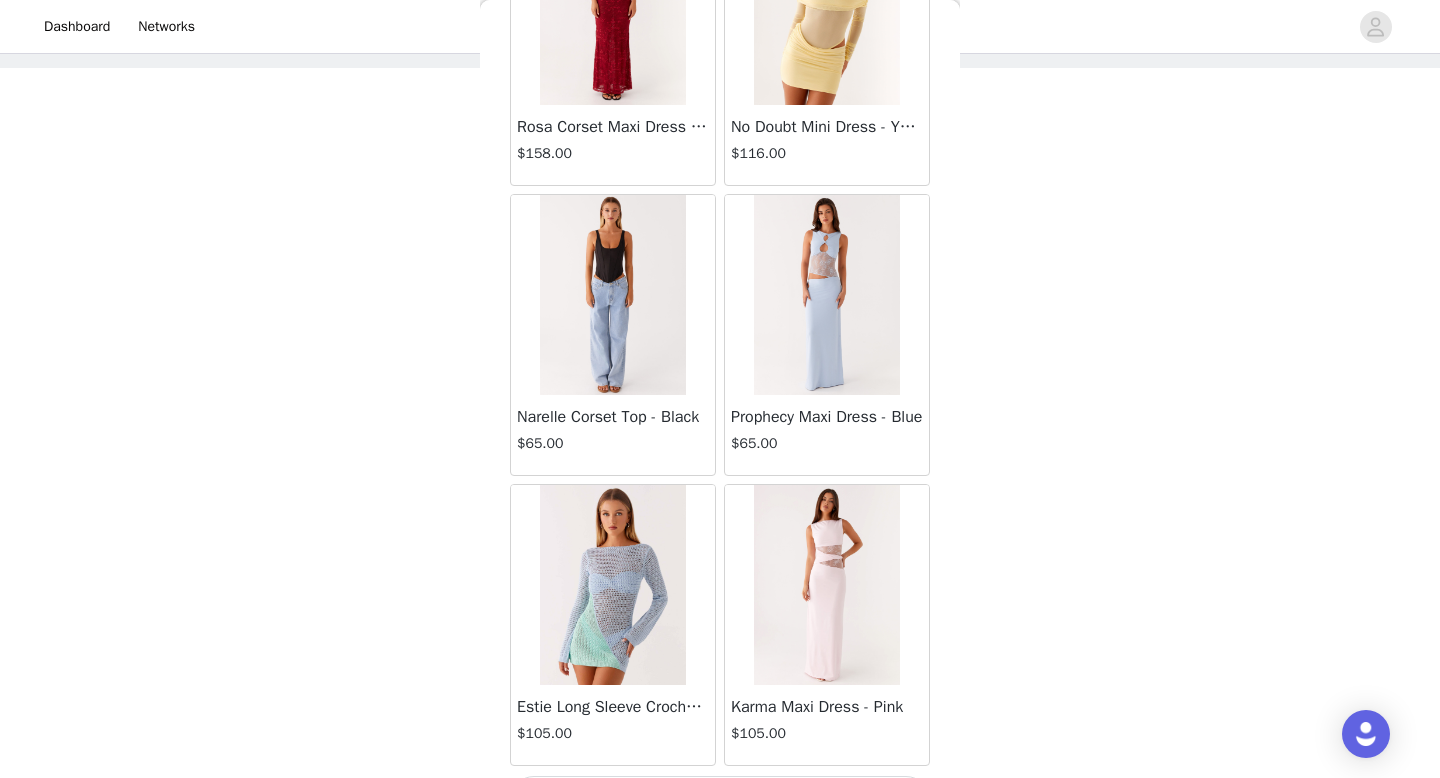 scroll, scrollTop: 60282, scrollLeft: 0, axis: vertical 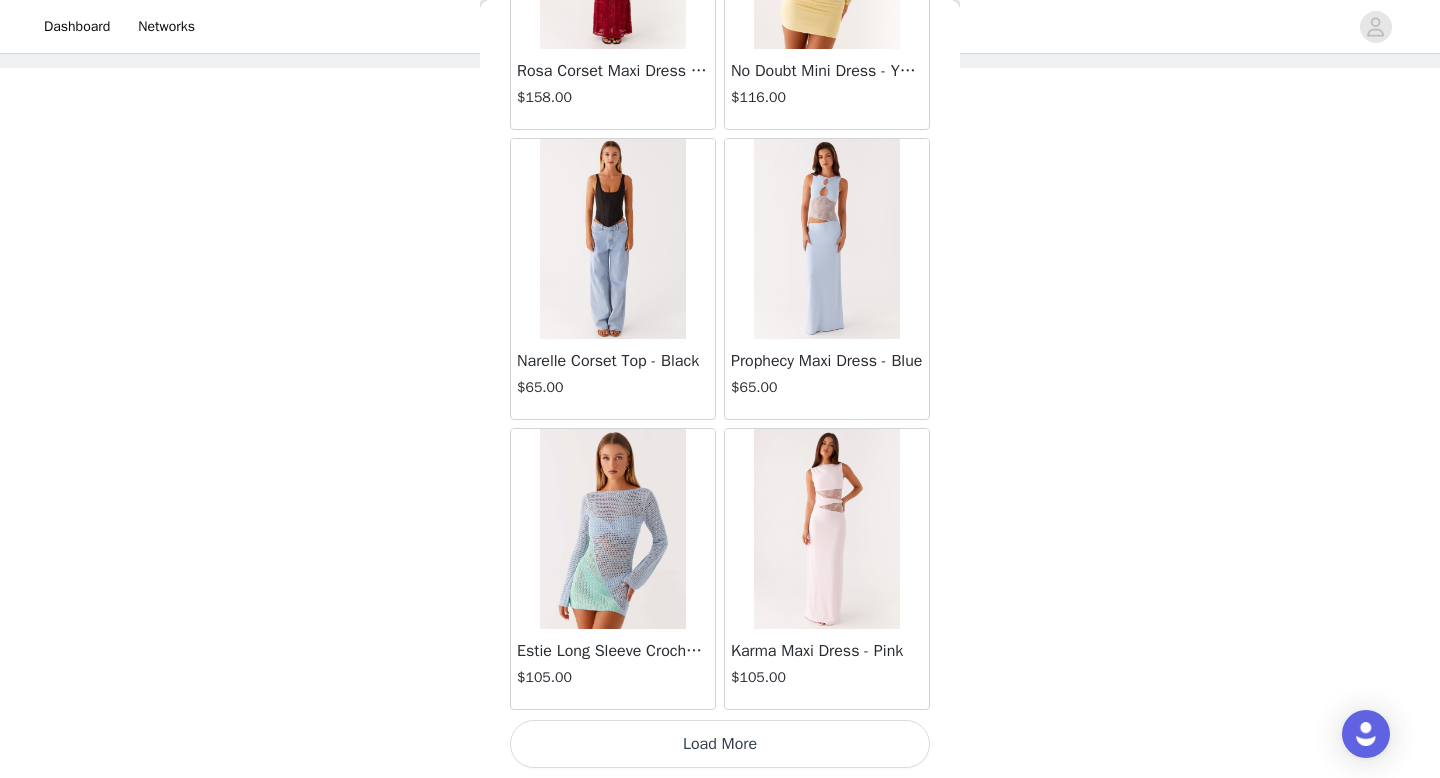click on "Load More" at bounding box center (720, 744) 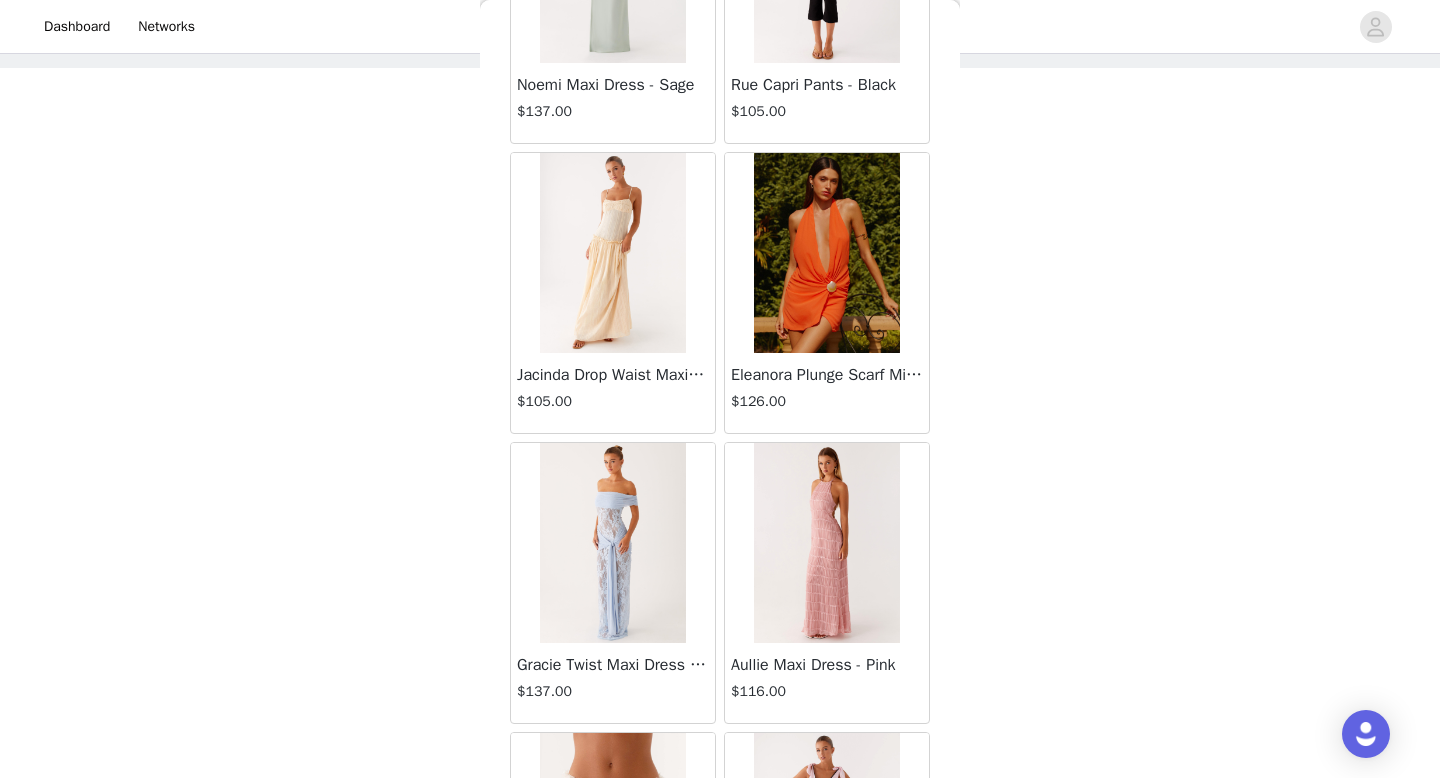 scroll, scrollTop: 63182, scrollLeft: 0, axis: vertical 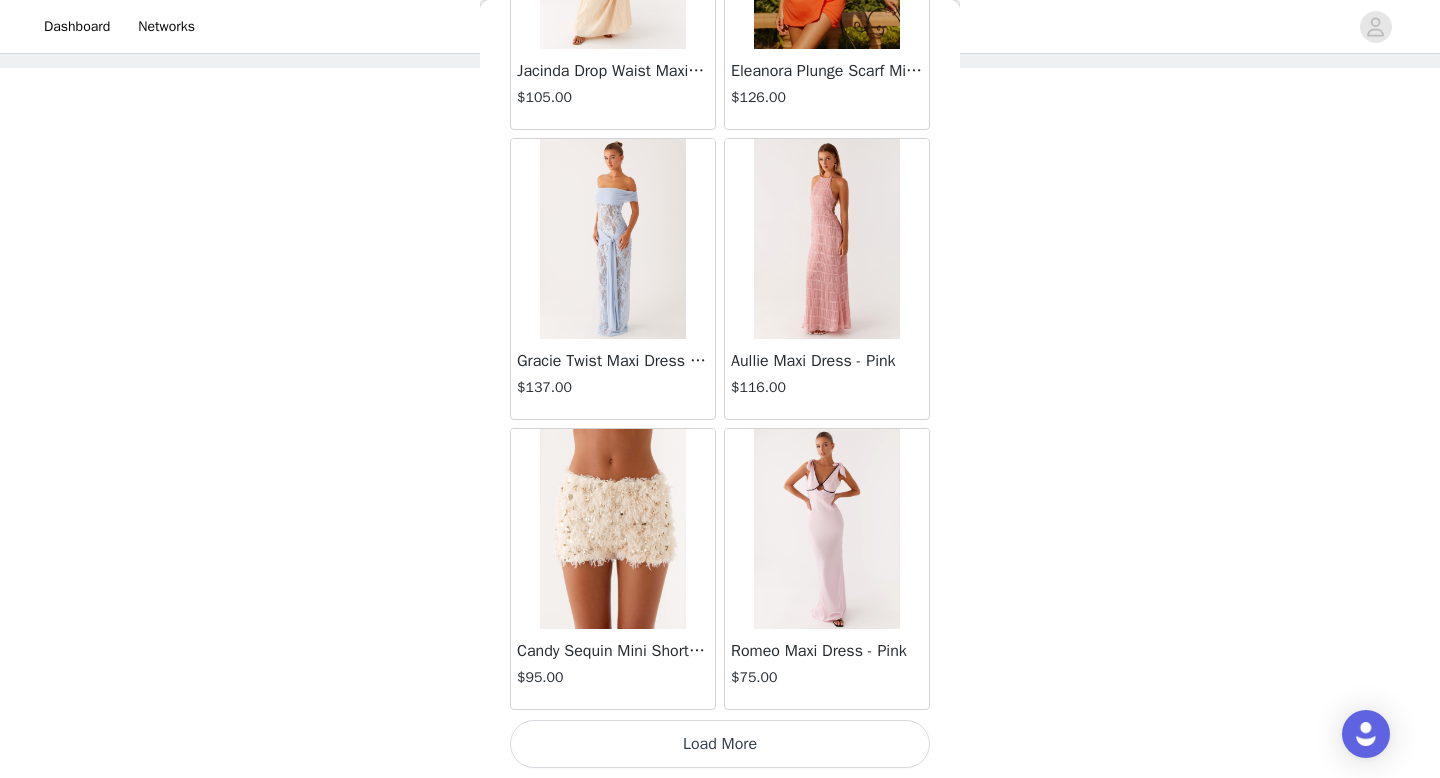 click on "Load More" at bounding box center (720, 744) 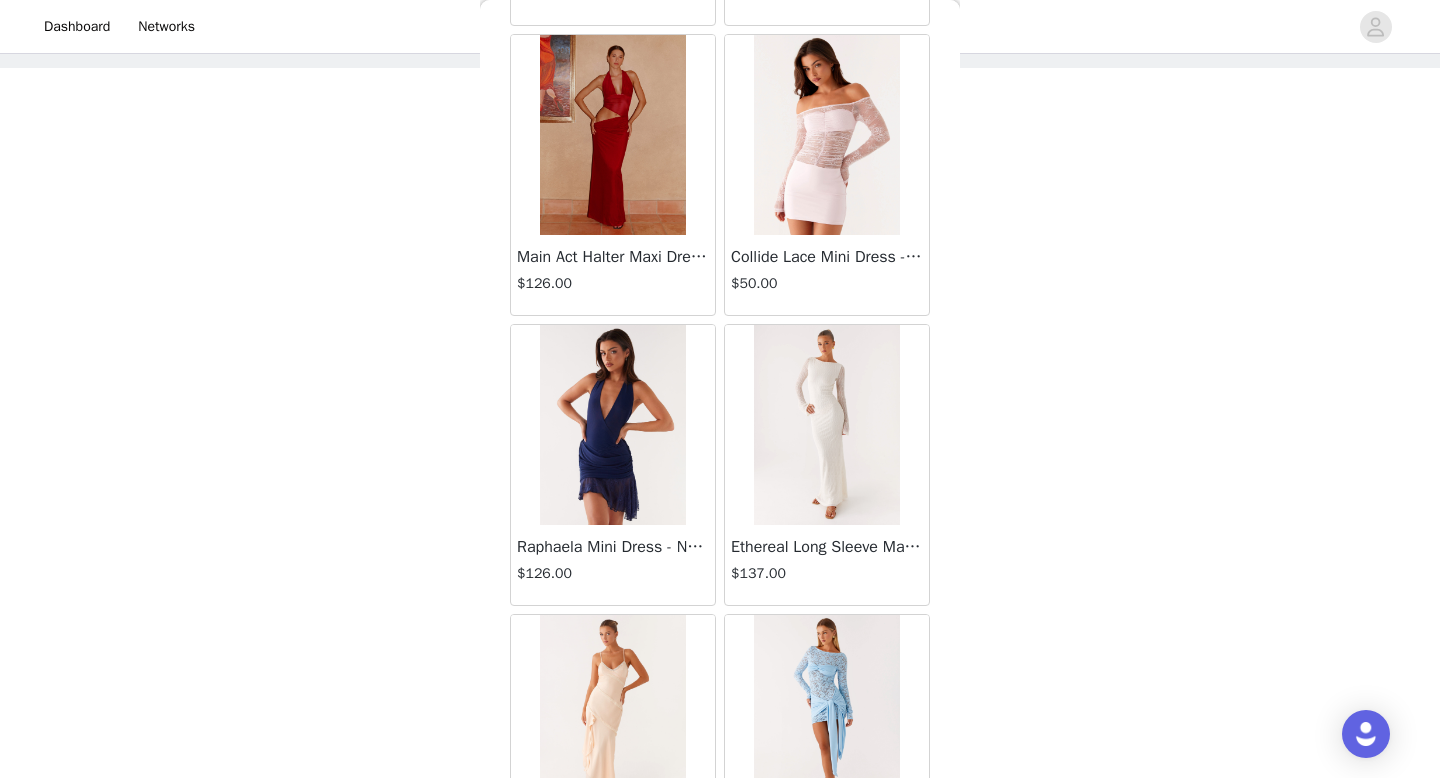 scroll, scrollTop: 66082, scrollLeft: 0, axis: vertical 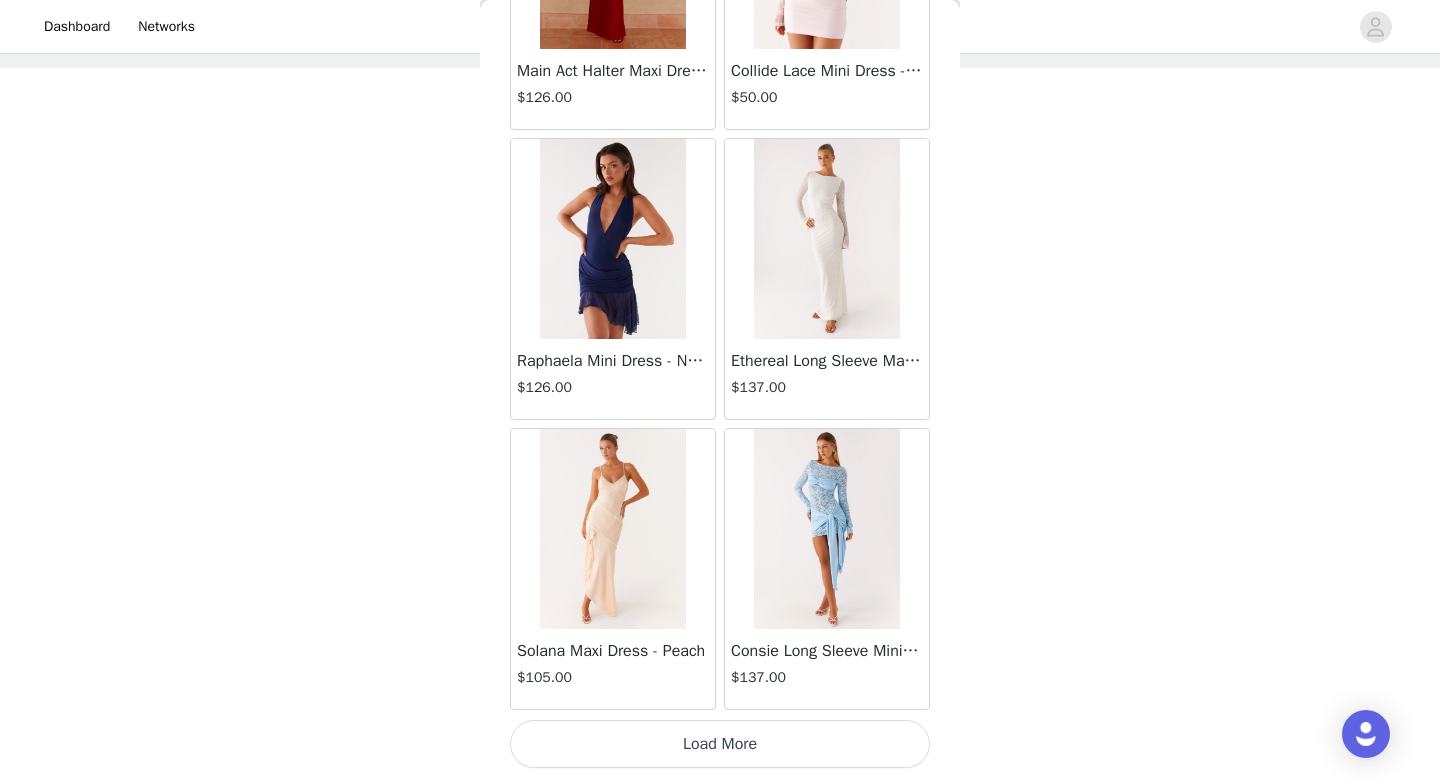 click on "Load More" at bounding box center [720, 744] 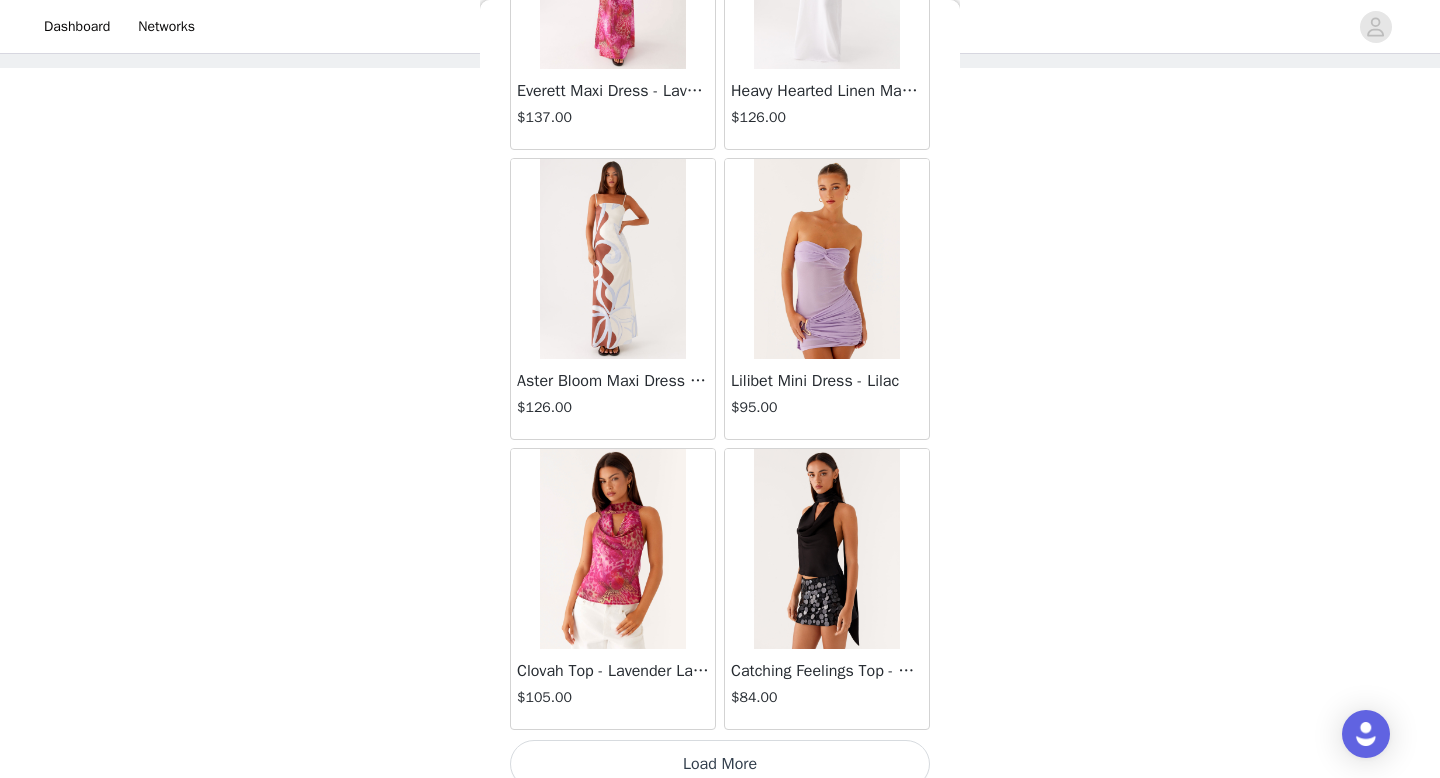 scroll, scrollTop: 68982, scrollLeft: 0, axis: vertical 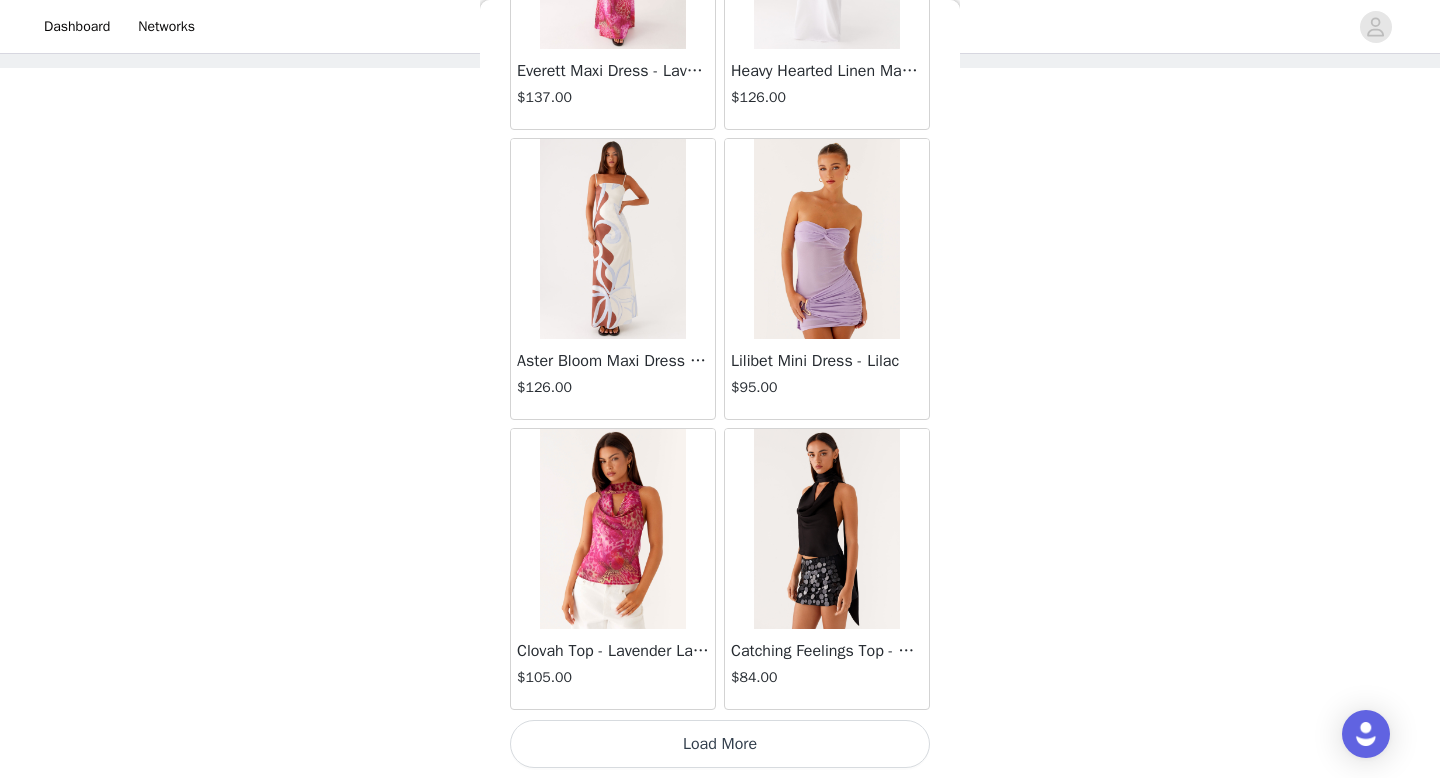 click on "Load More" at bounding box center [720, 744] 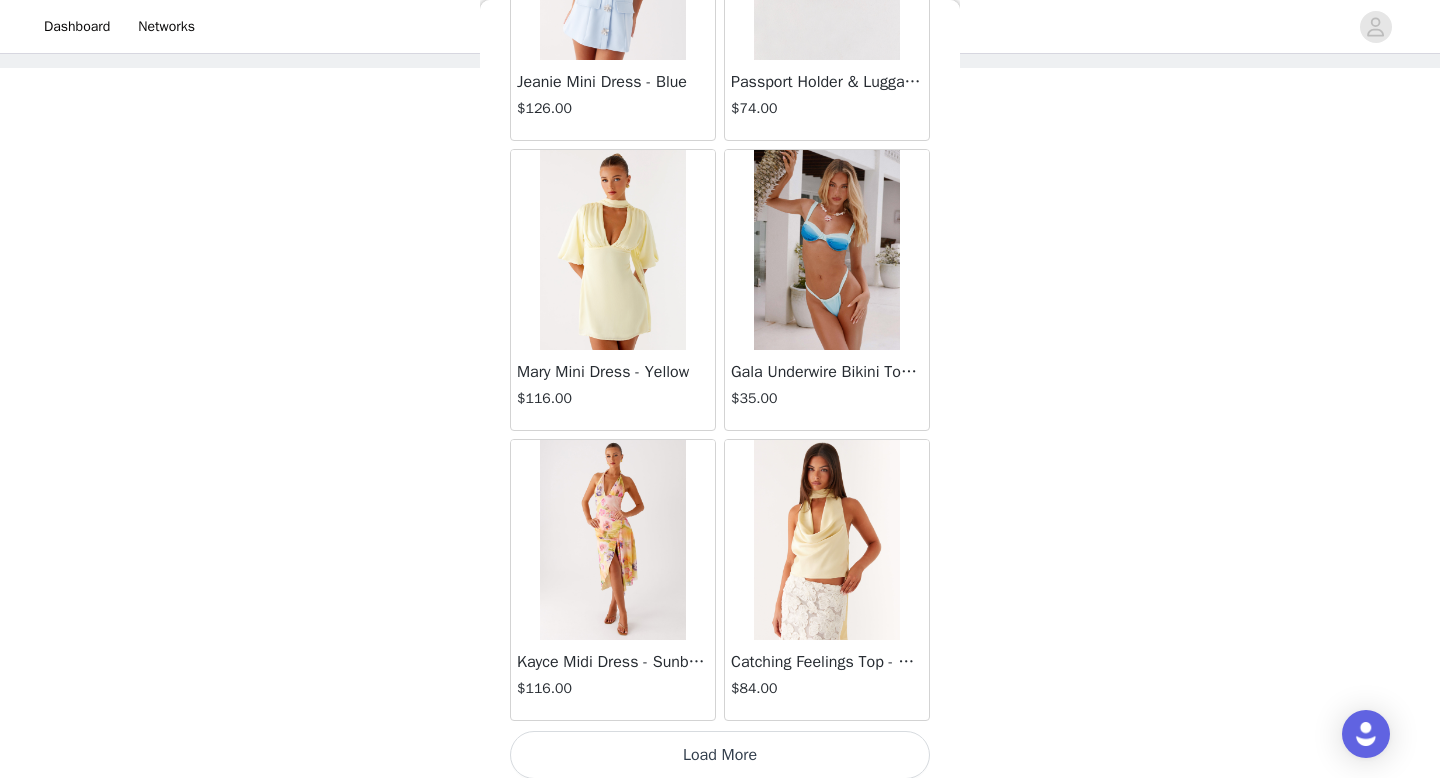 scroll, scrollTop: 71882, scrollLeft: 0, axis: vertical 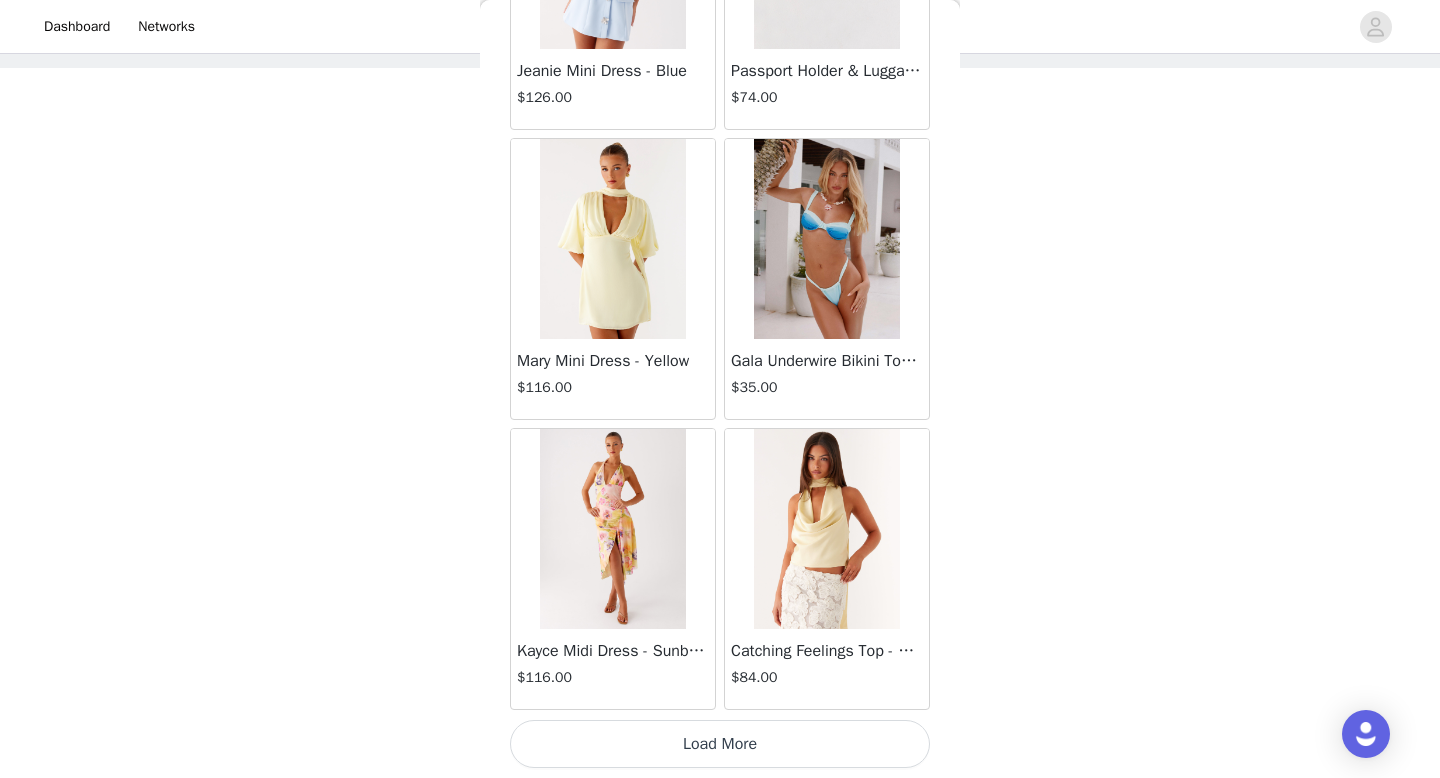 click on "Load More" at bounding box center [720, 744] 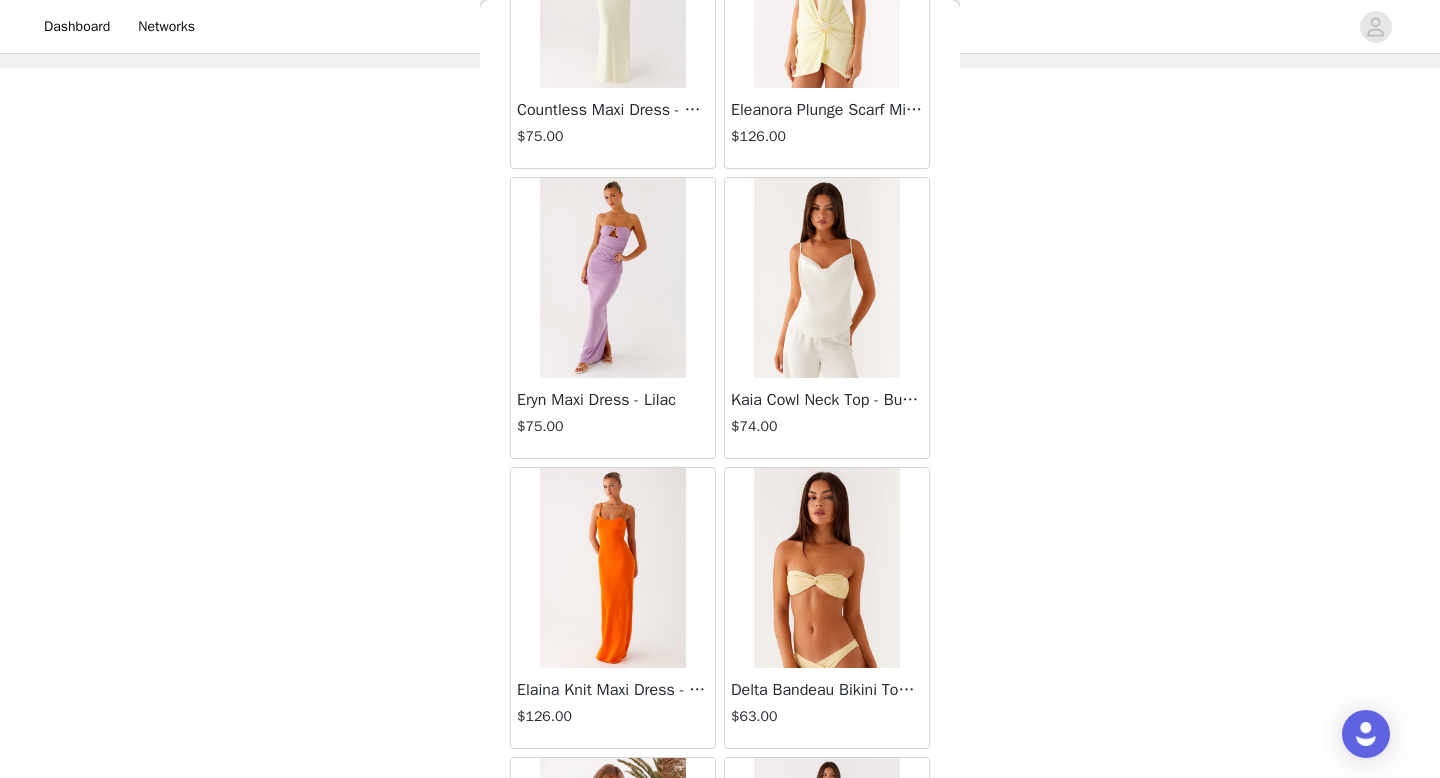 scroll, scrollTop: 74782, scrollLeft: 0, axis: vertical 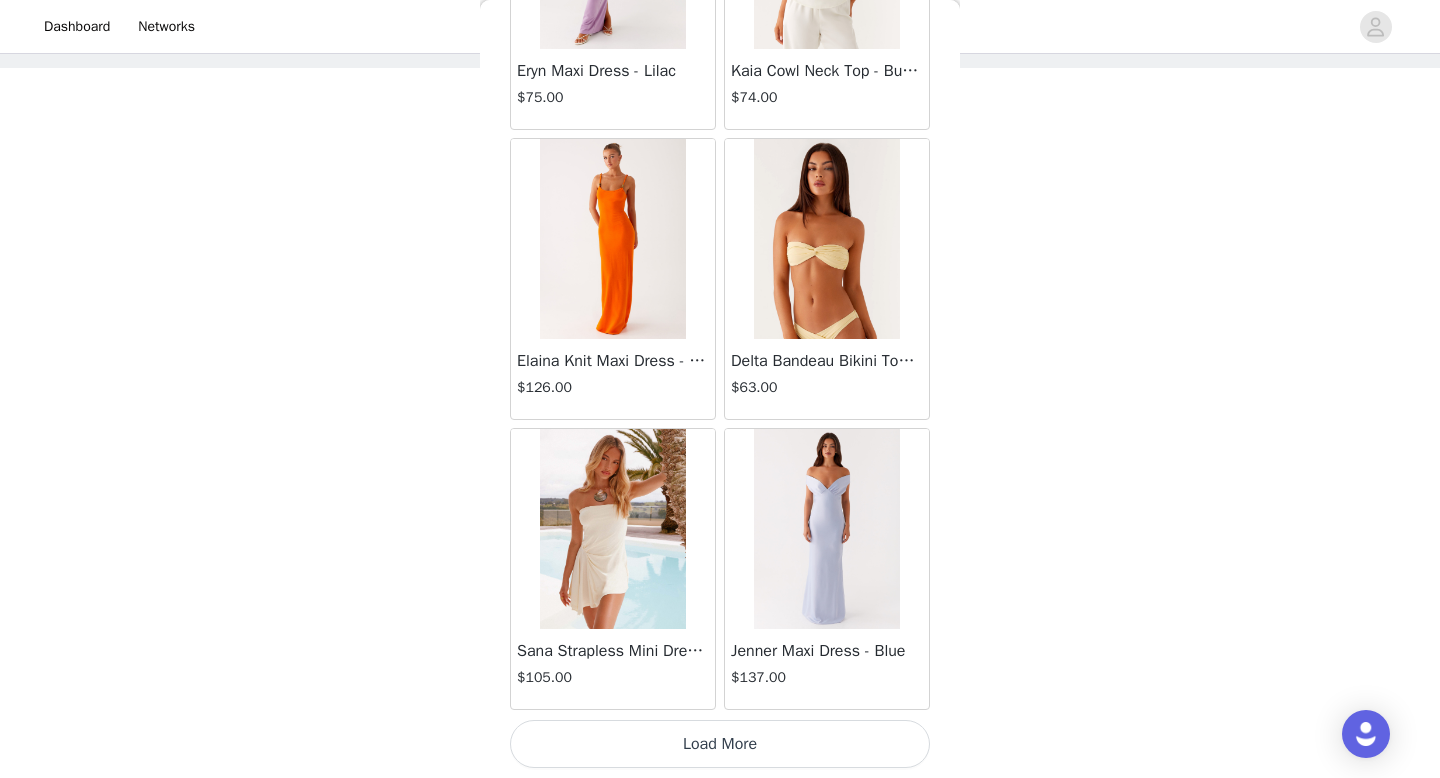 click on "Load More" at bounding box center (720, 744) 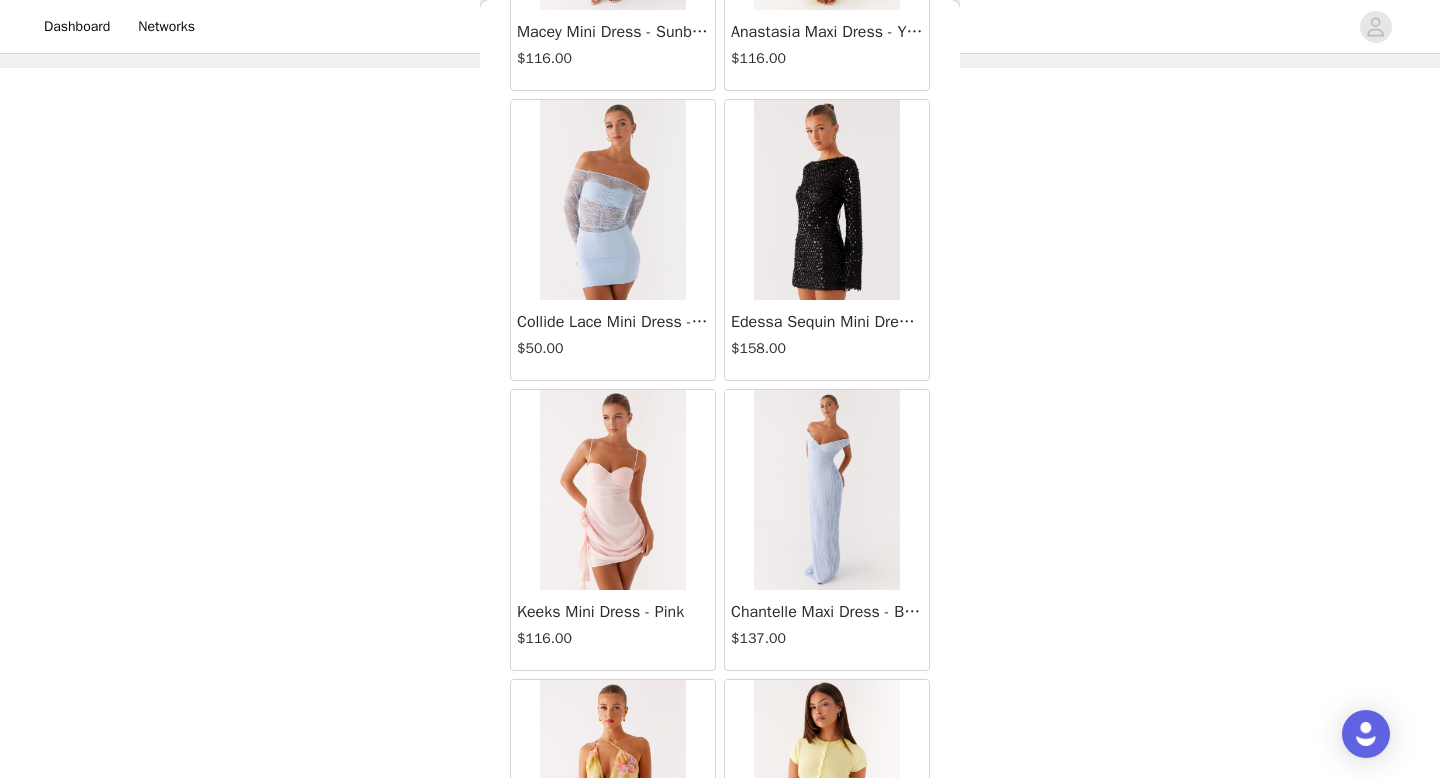 scroll, scrollTop: 77682, scrollLeft: 0, axis: vertical 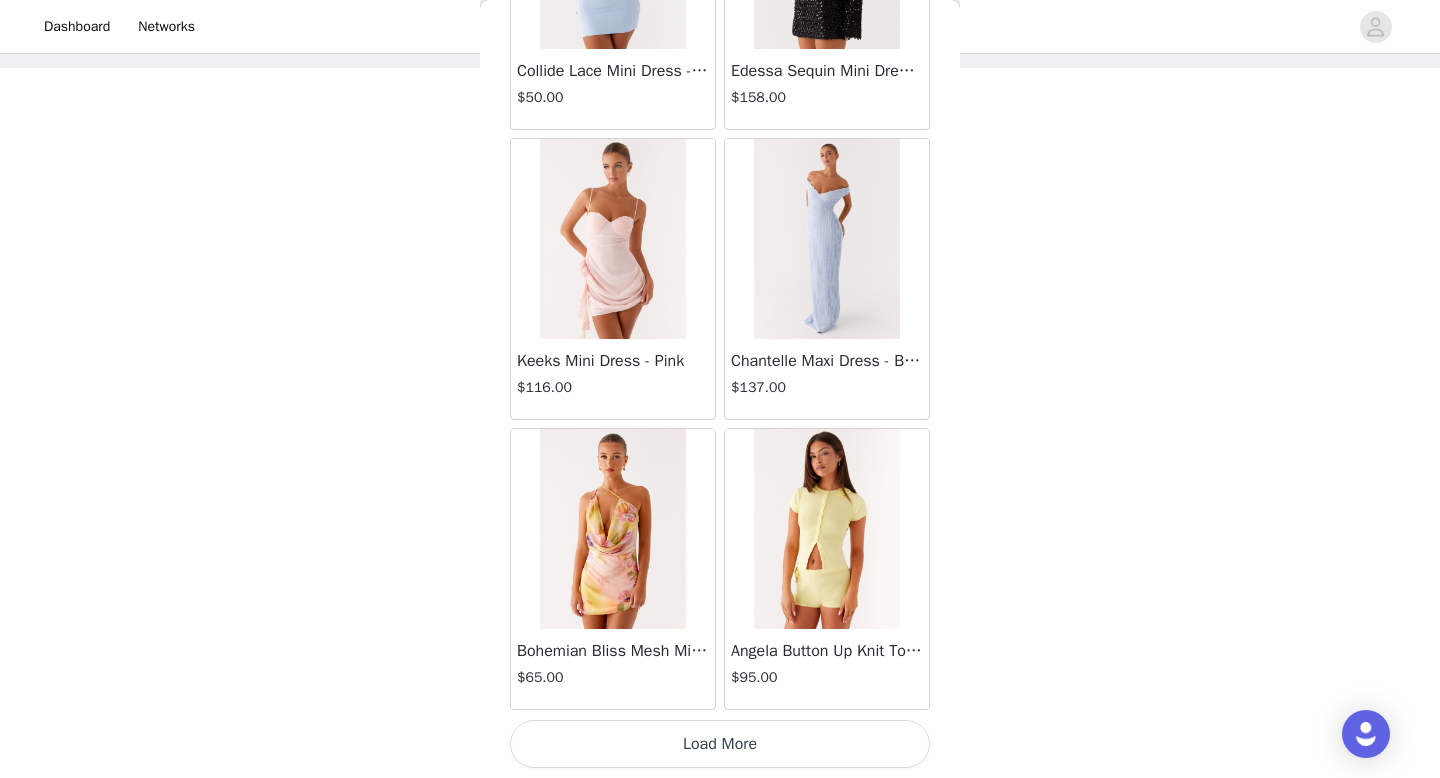click on "Load More" at bounding box center (720, 744) 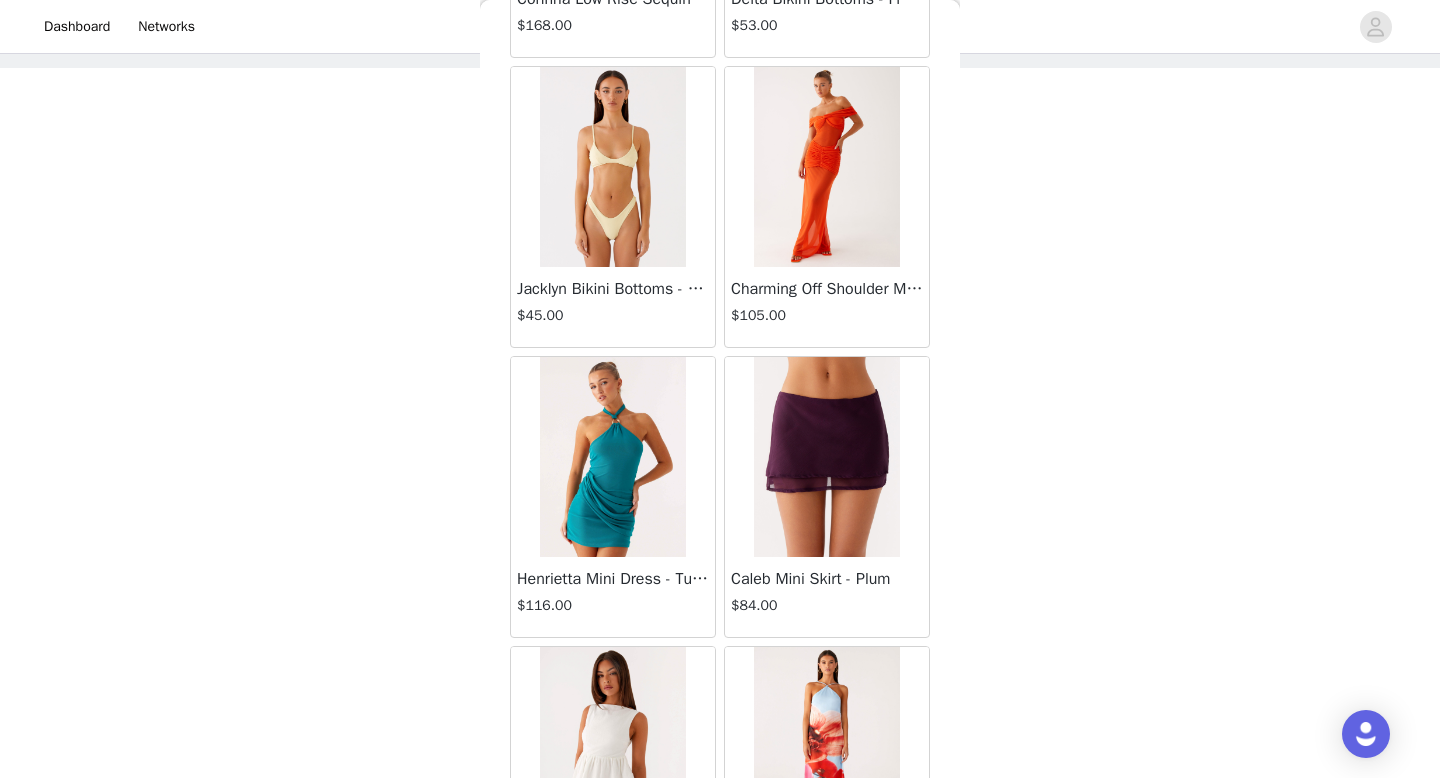 scroll, scrollTop: 80582, scrollLeft: 0, axis: vertical 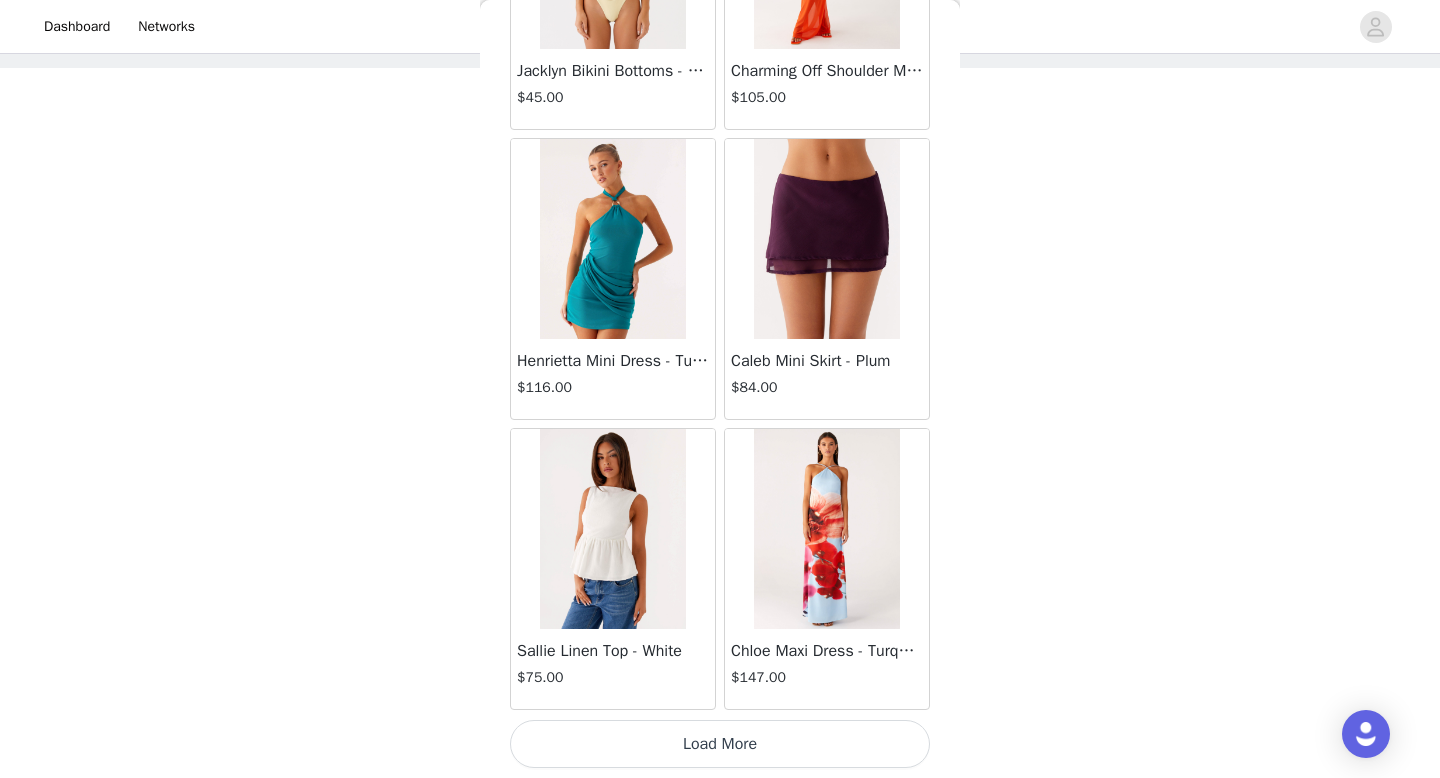 click on "Load More" at bounding box center [720, 744] 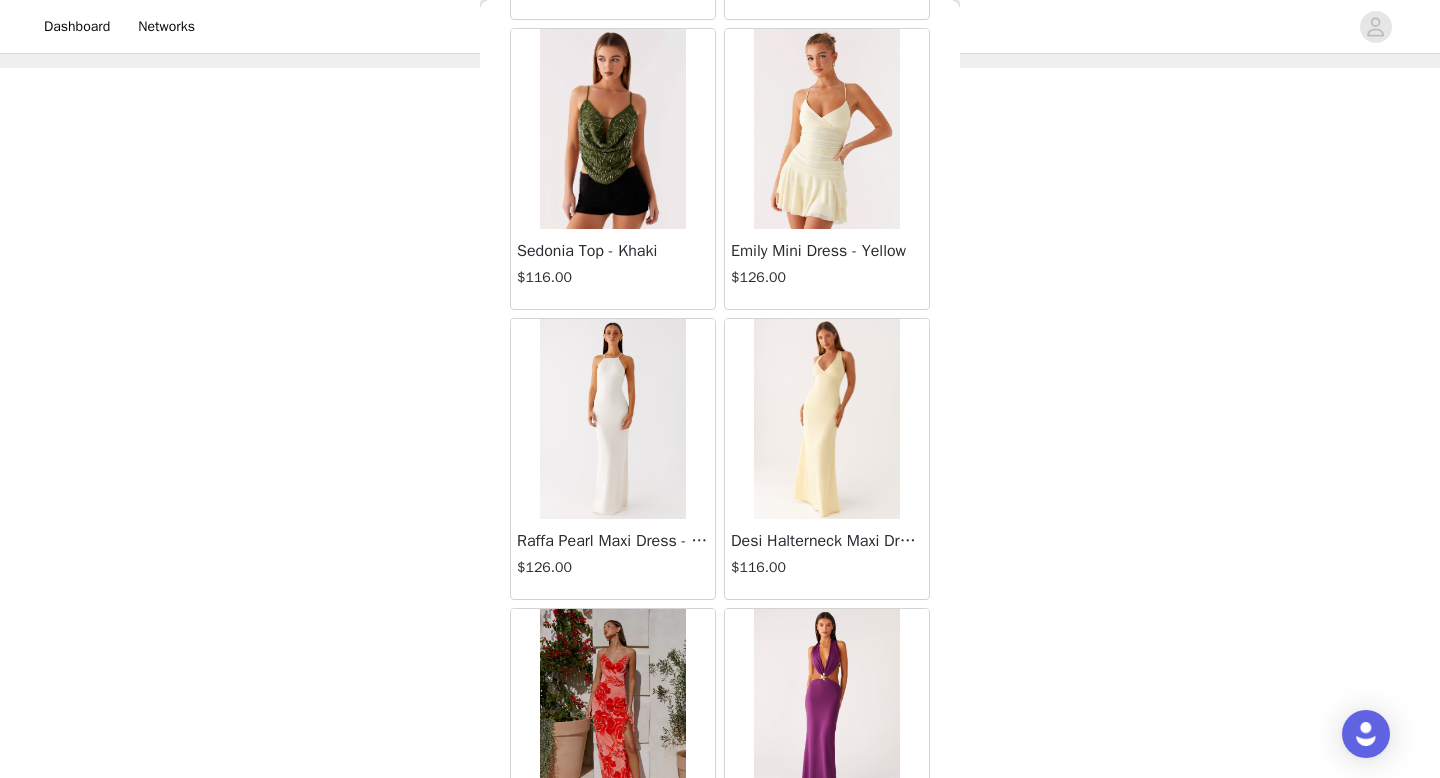 scroll, scrollTop: 83482, scrollLeft: 0, axis: vertical 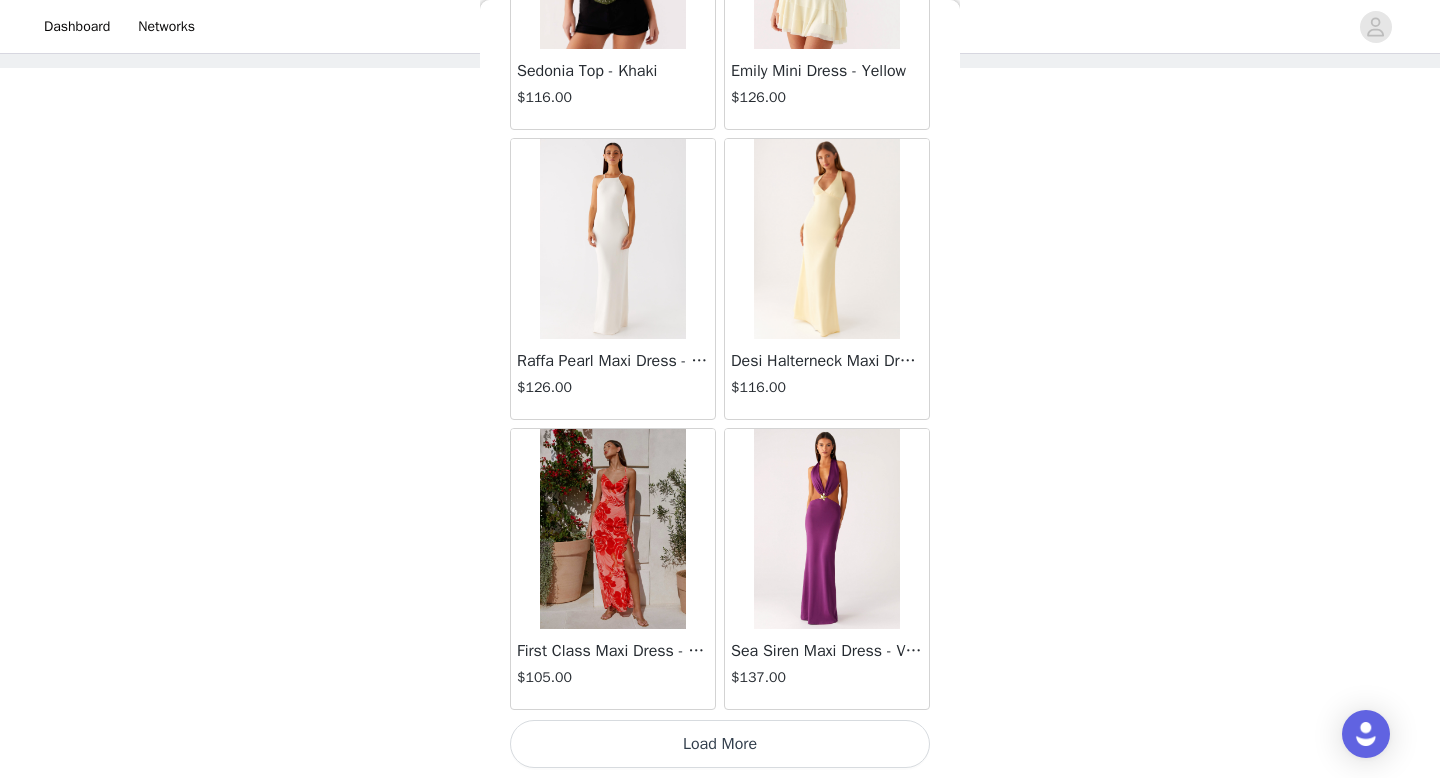 click on "Load More" at bounding box center [720, 744] 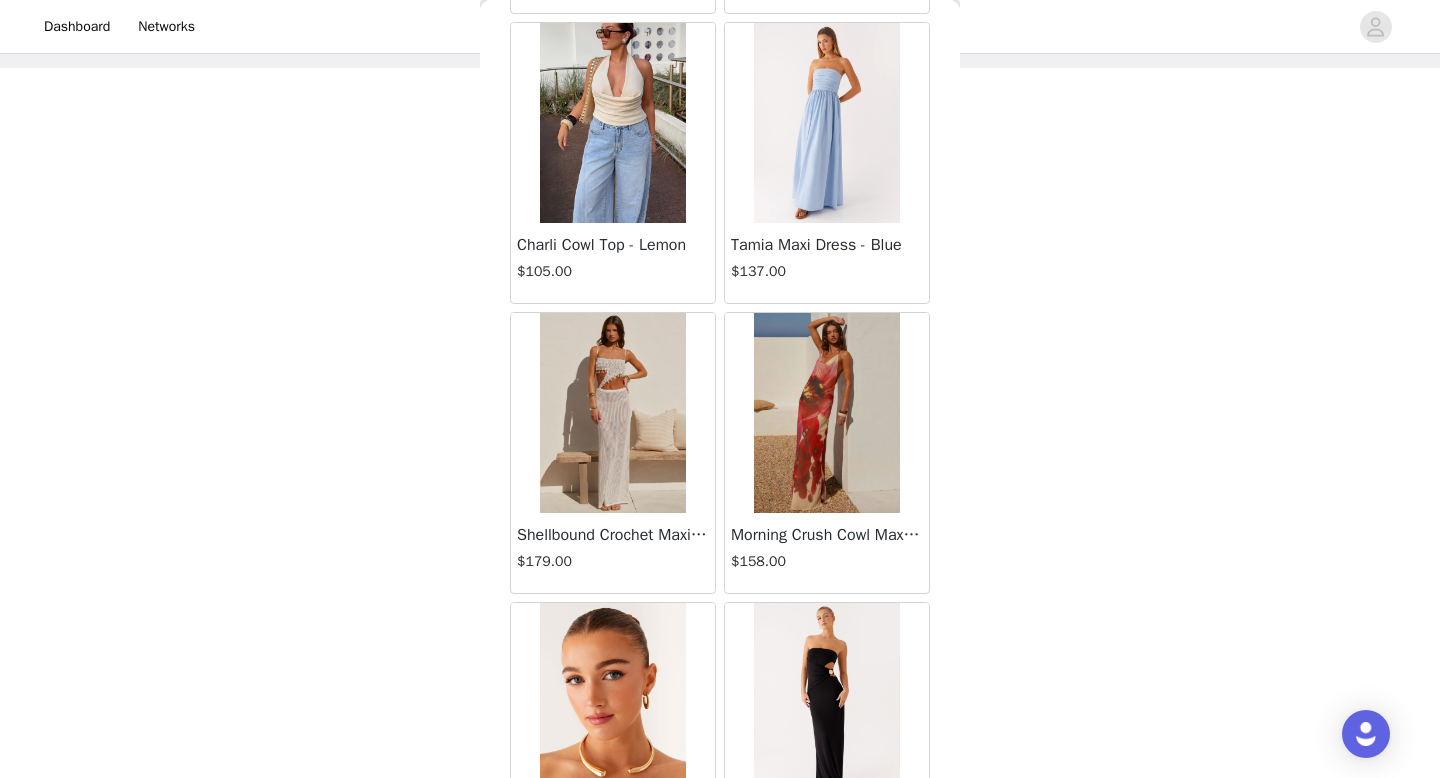 scroll, scrollTop: 86382, scrollLeft: 0, axis: vertical 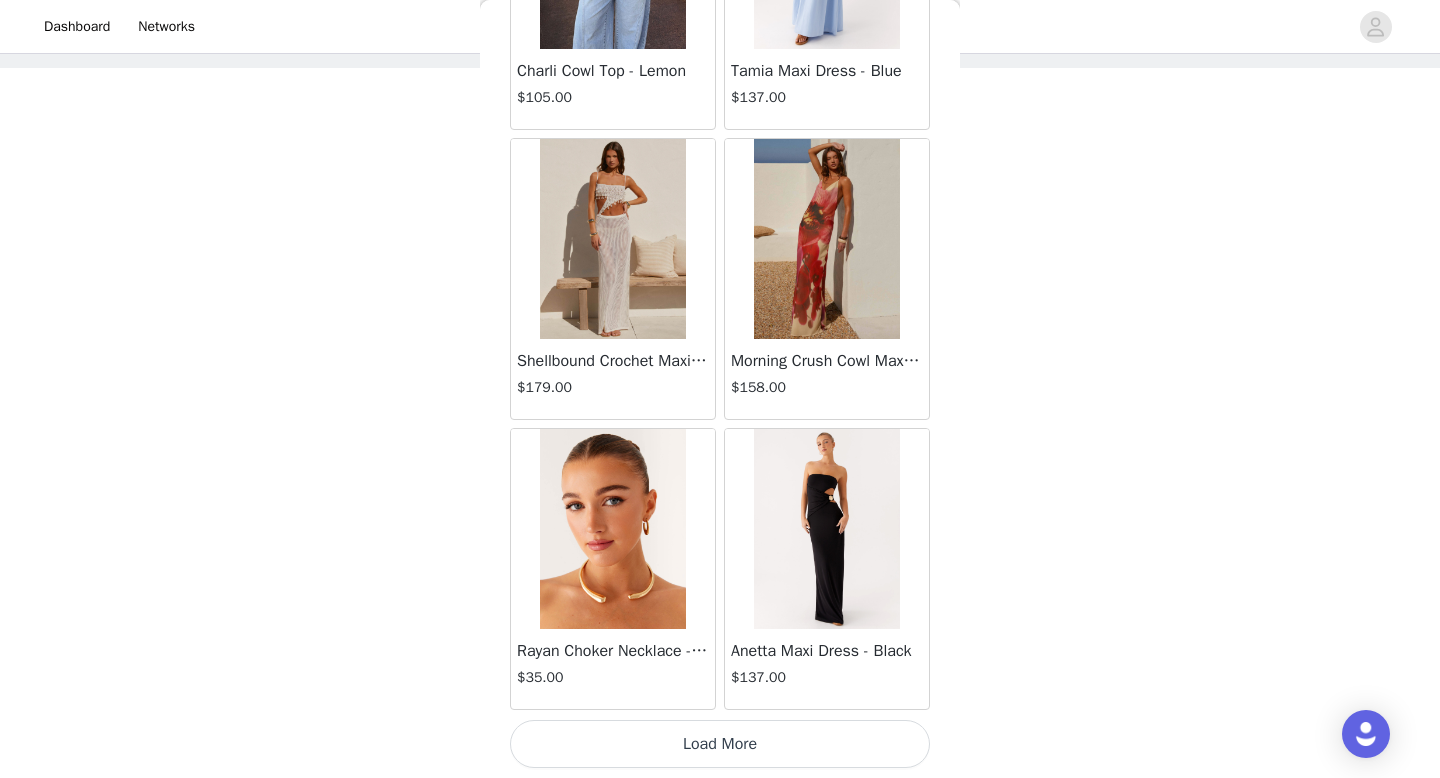 click on "Load More" at bounding box center (720, 744) 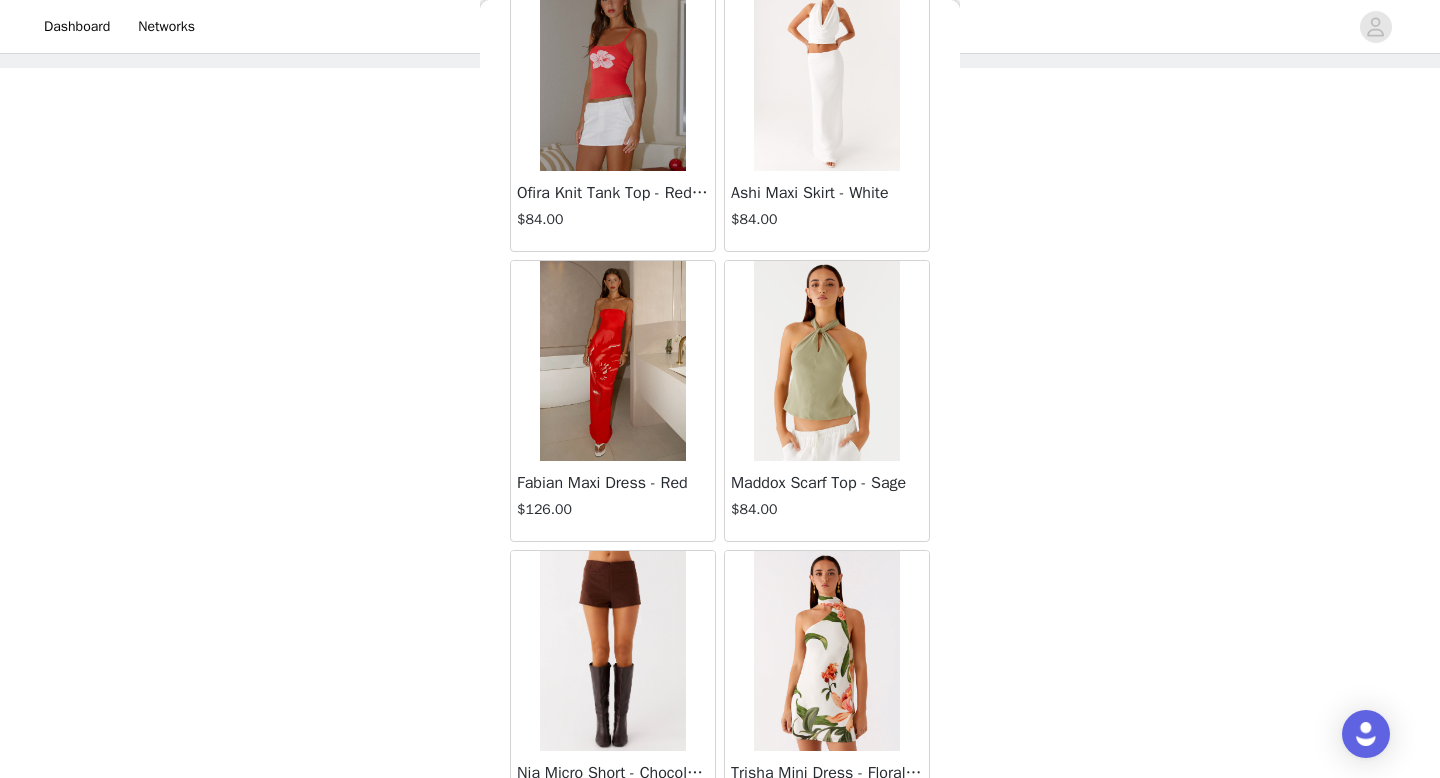 scroll, scrollTop: 89282, scrollLeft: 0, axis: vertical 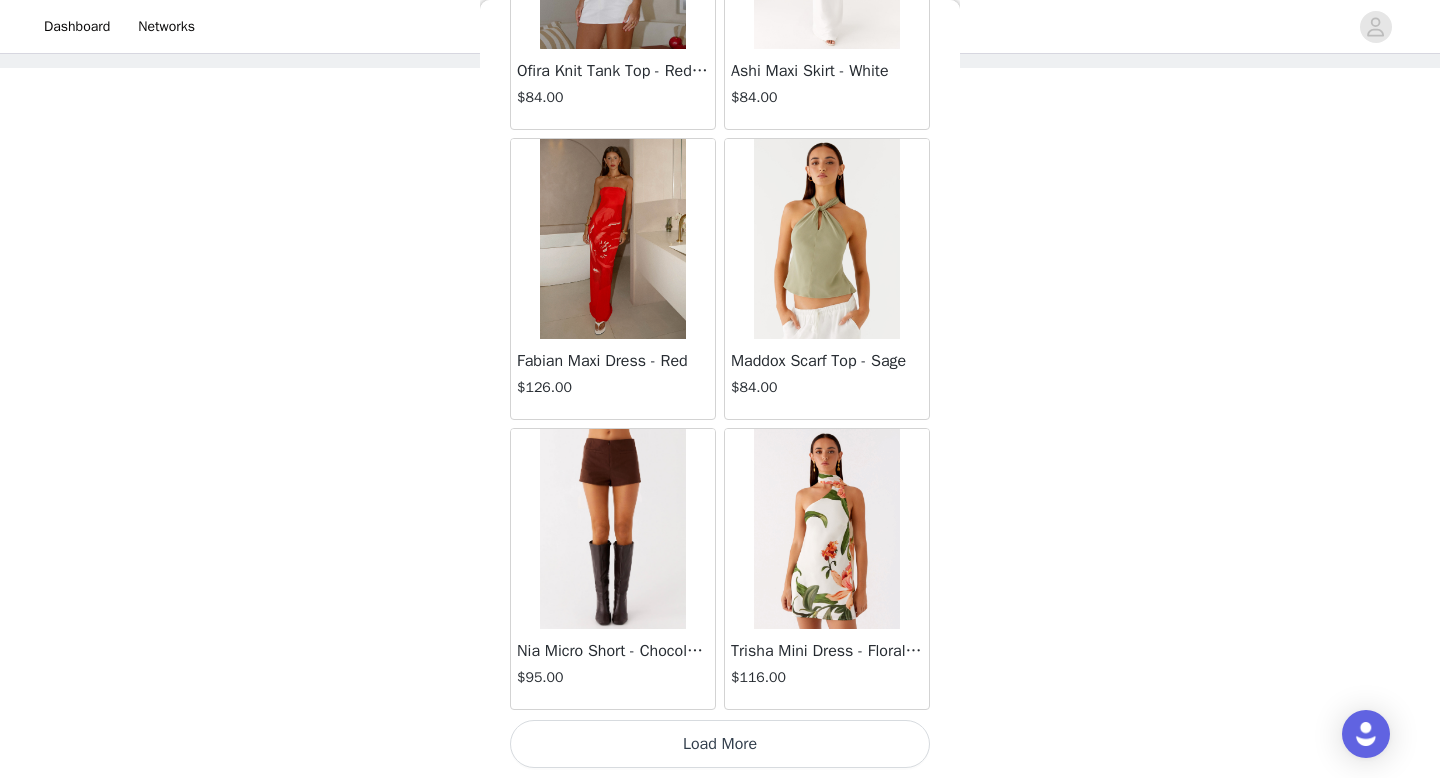 click on "Load More" at bounding box center [720, 744] 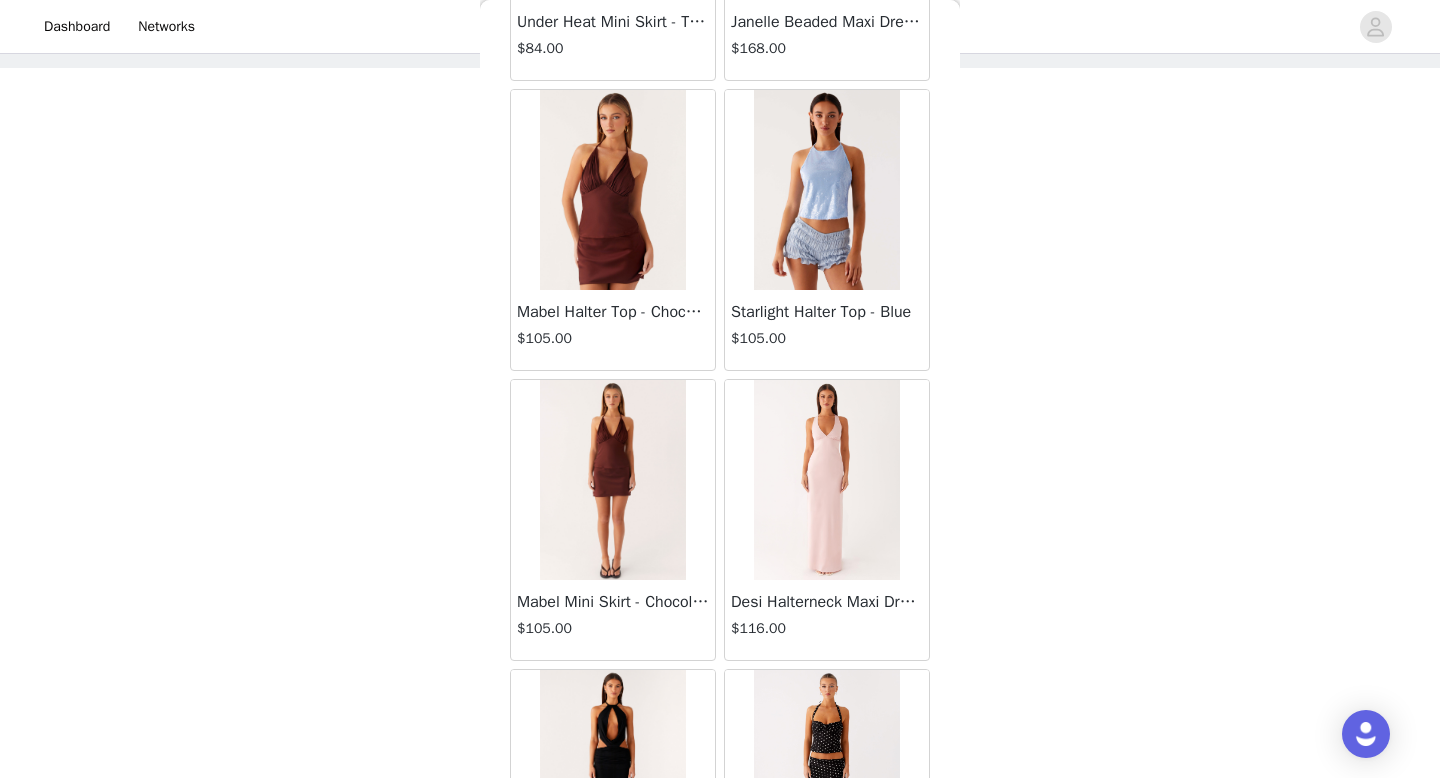scroll, scrollTop: 92182, scrollLeft: 0, axis: vertical 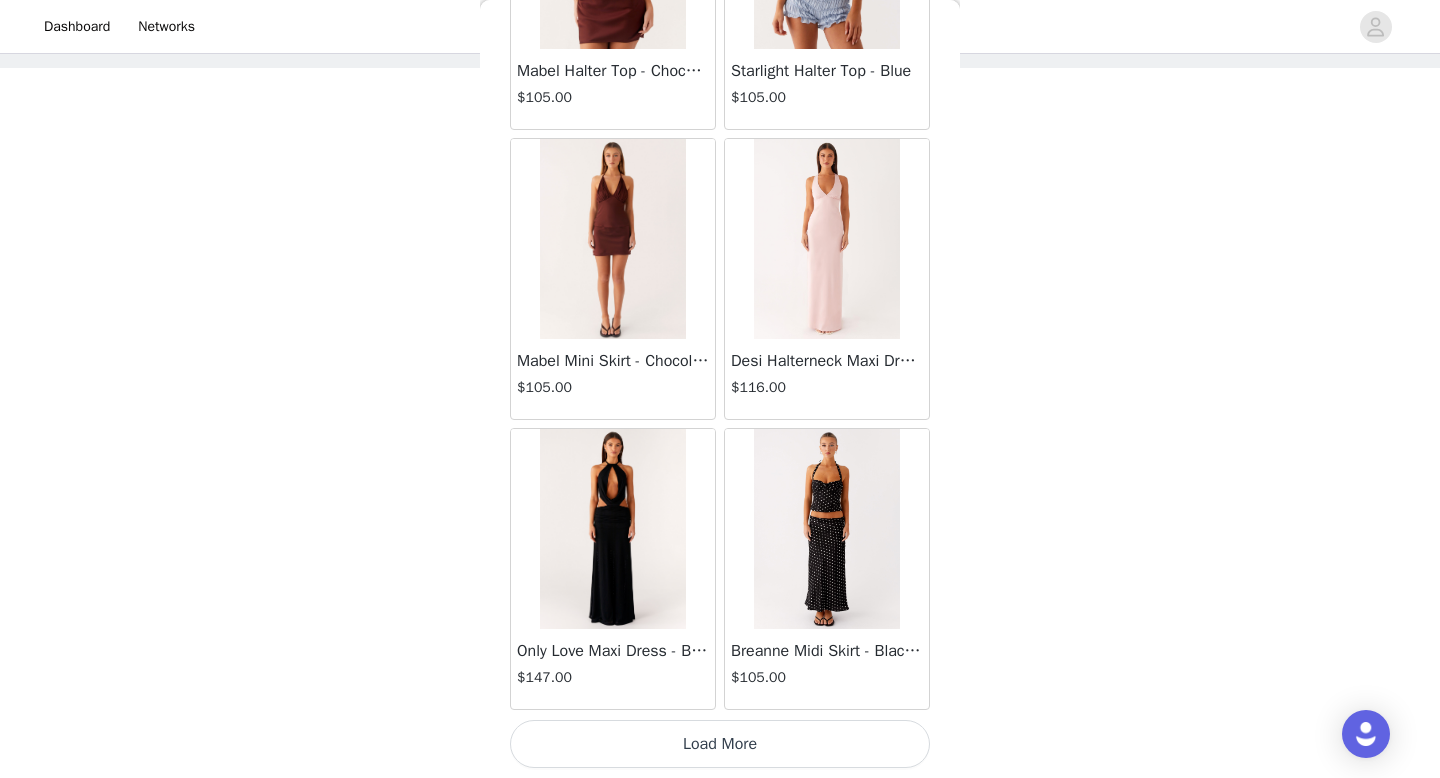 click on "Load More" at bounding box center [720, 744] 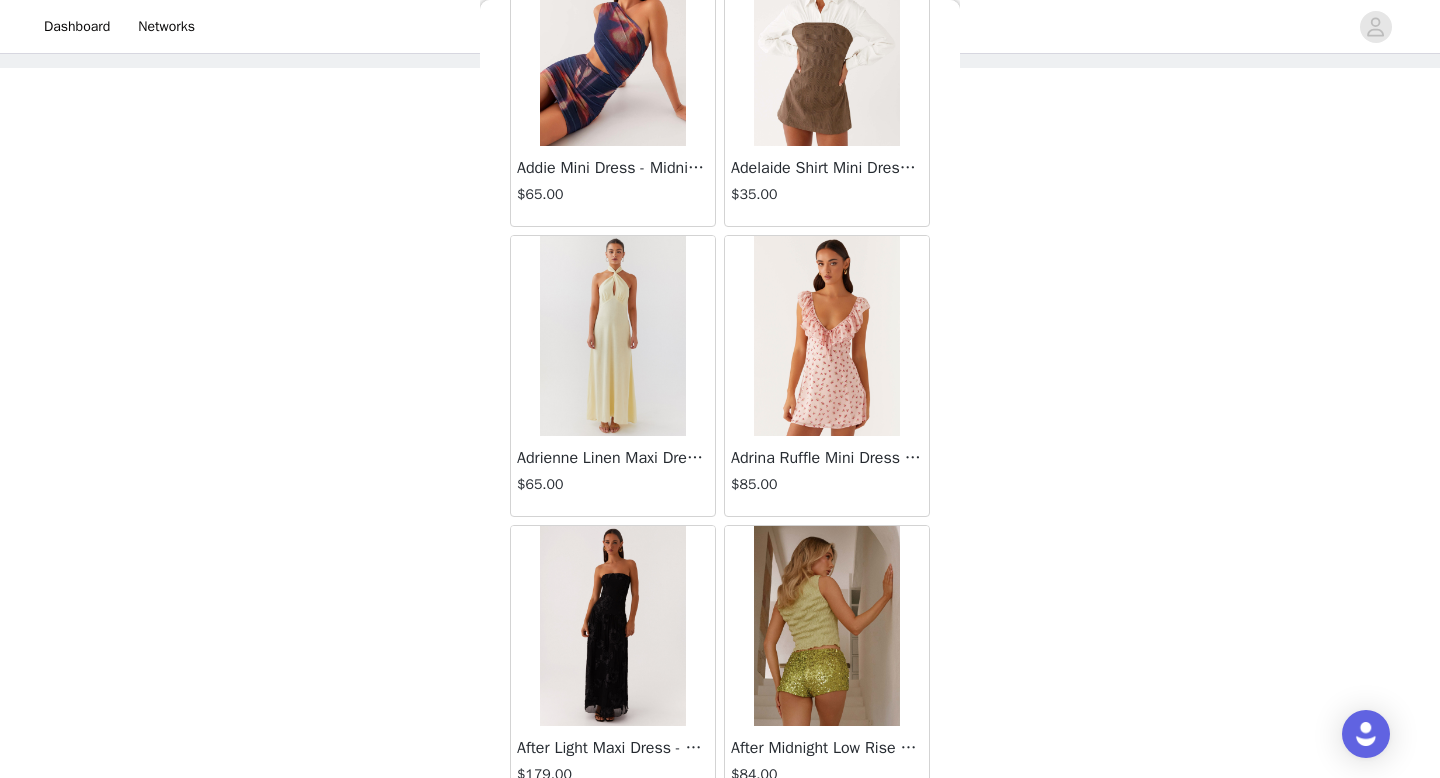 scroll, scrollTop: 95082, scrollLeft: 0, axis: vertical 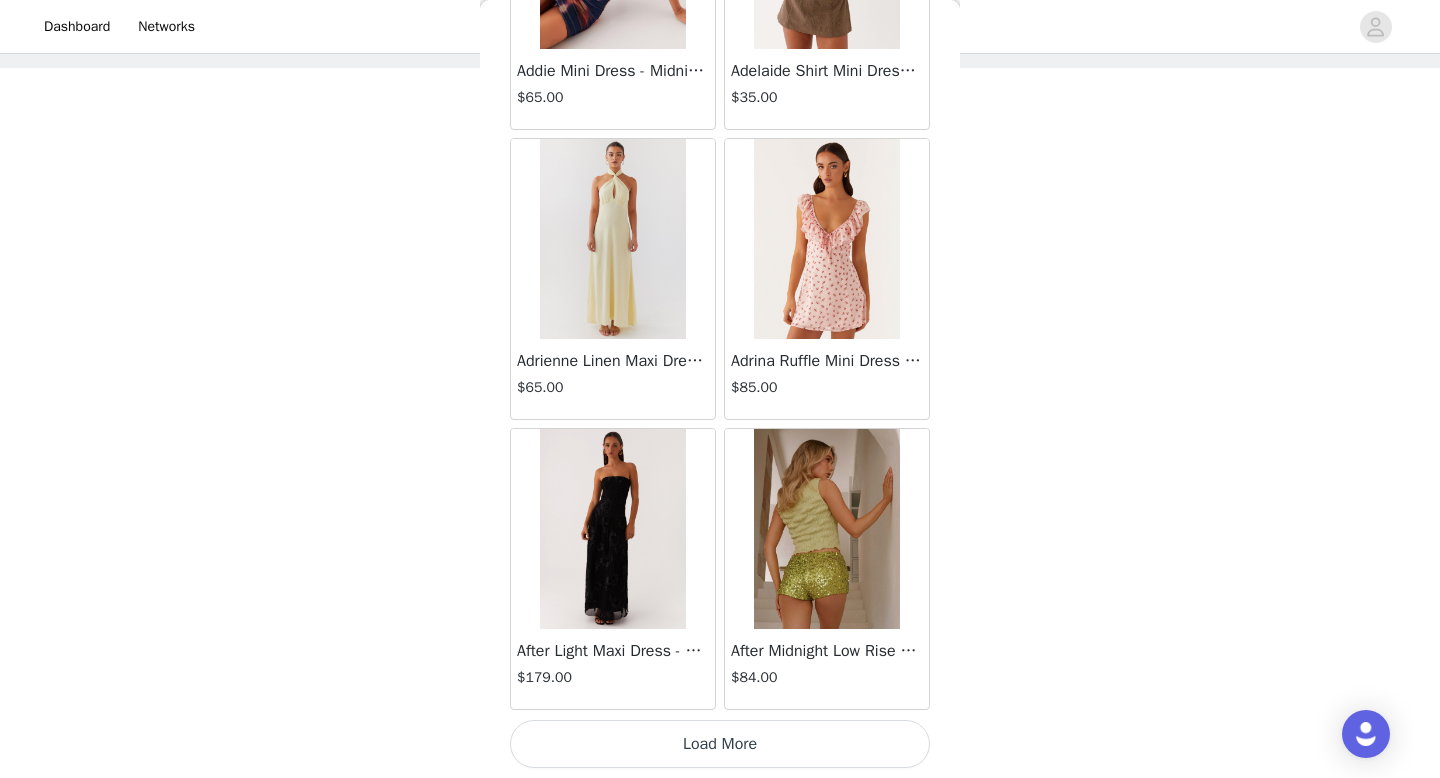 click on "Load More" at bounding box center [720, 744] 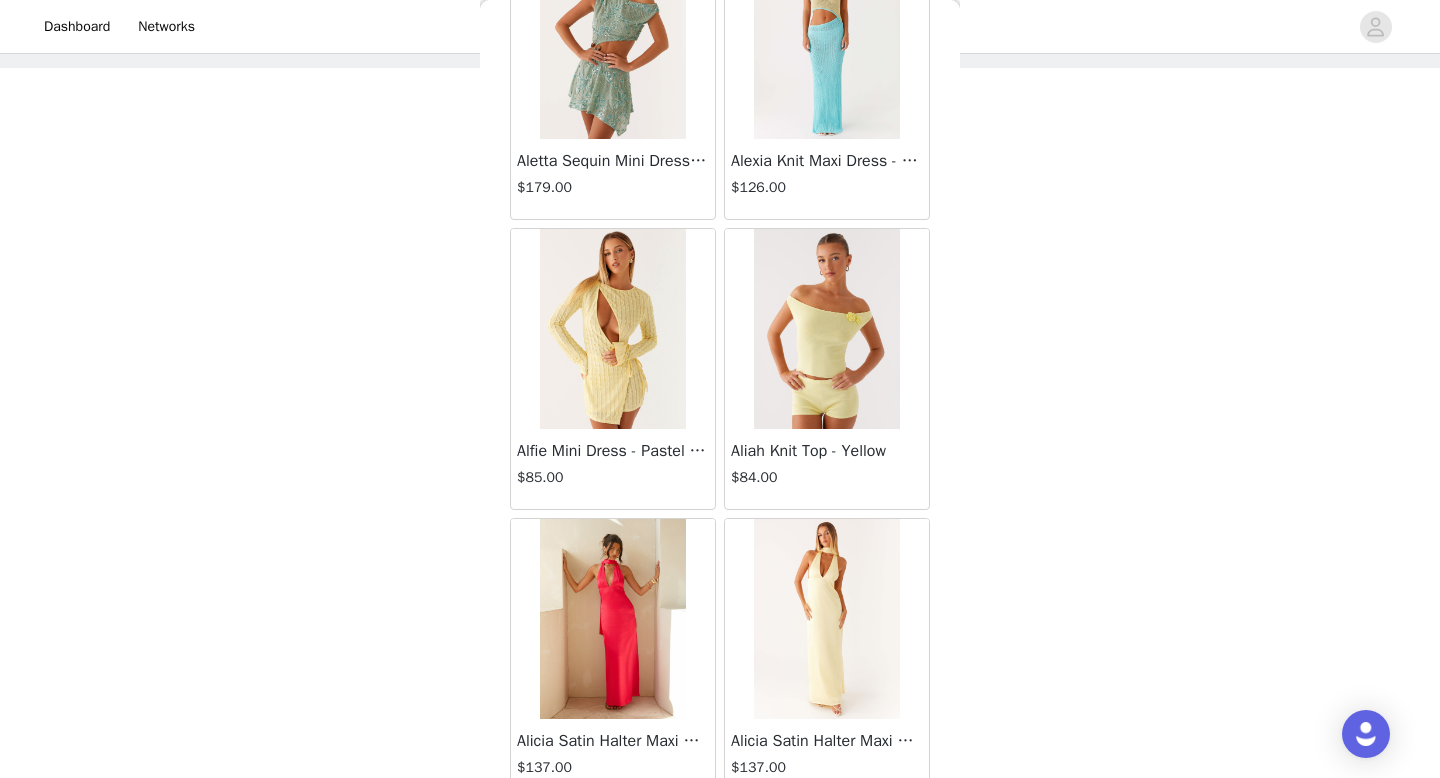 scroll, scrollTop: 97982, scrollLeft: 0, axis: vertical 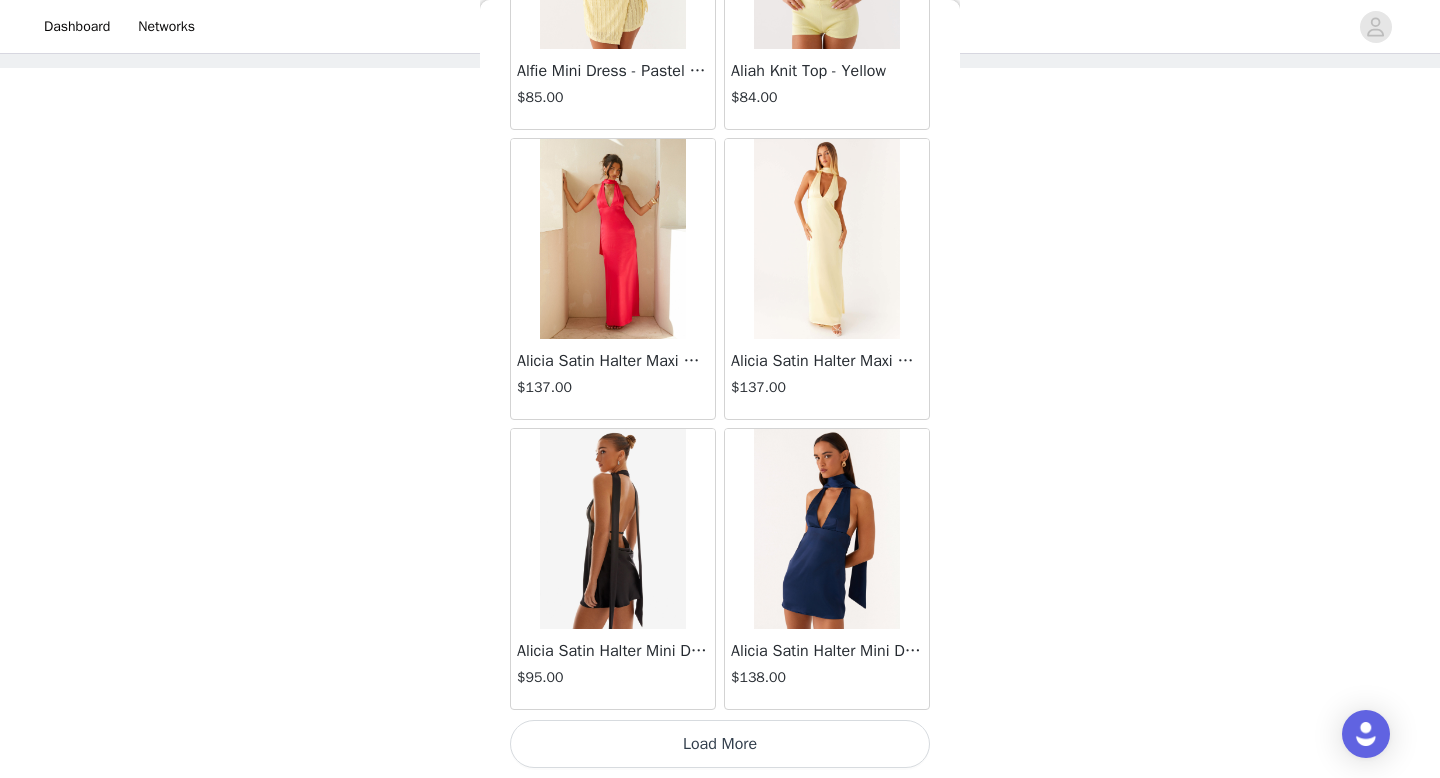 click on "Load More" at bounding box center [720, 744] 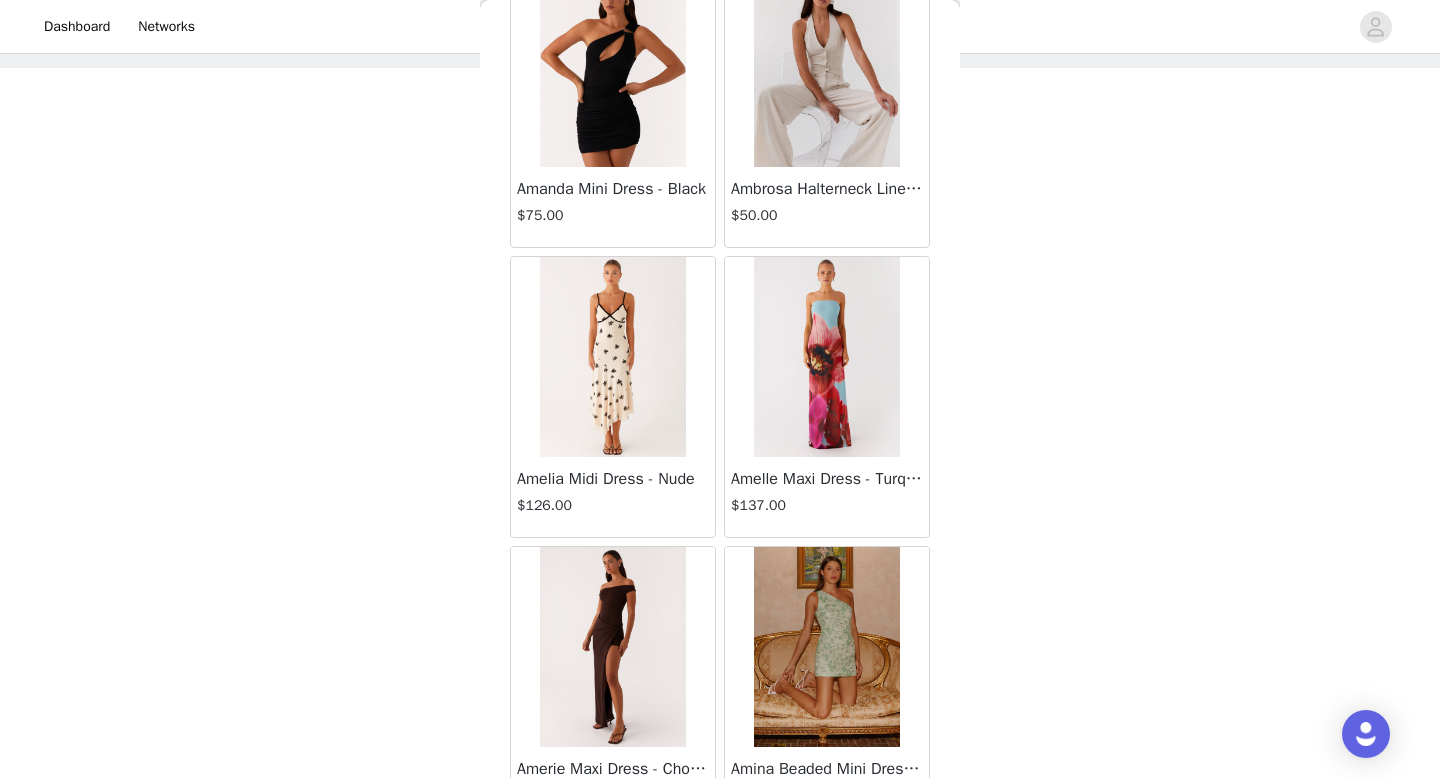 scroll, scrollTop: 100882, scrollLeft: 0, axis: vertical 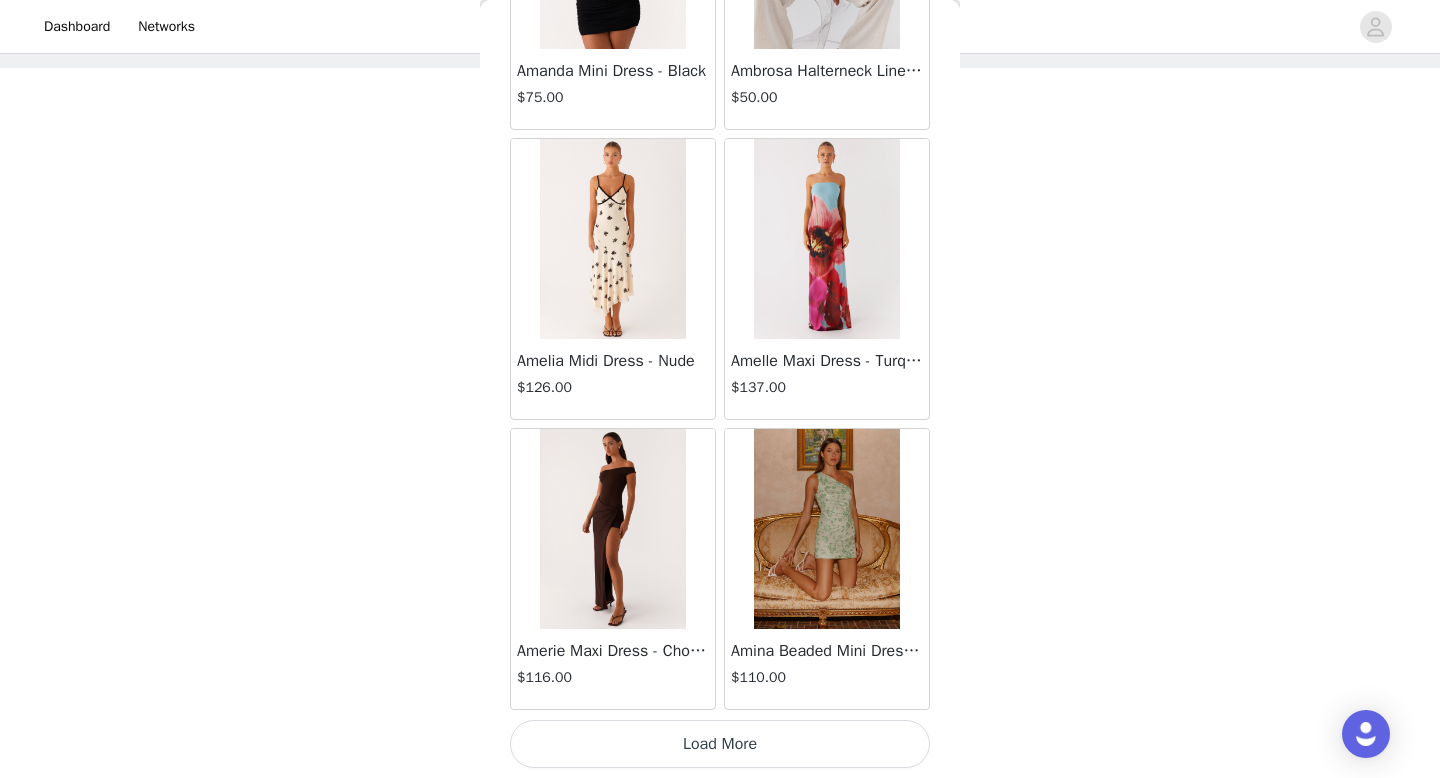 click on "Load More" at bounding box center [720, 744] 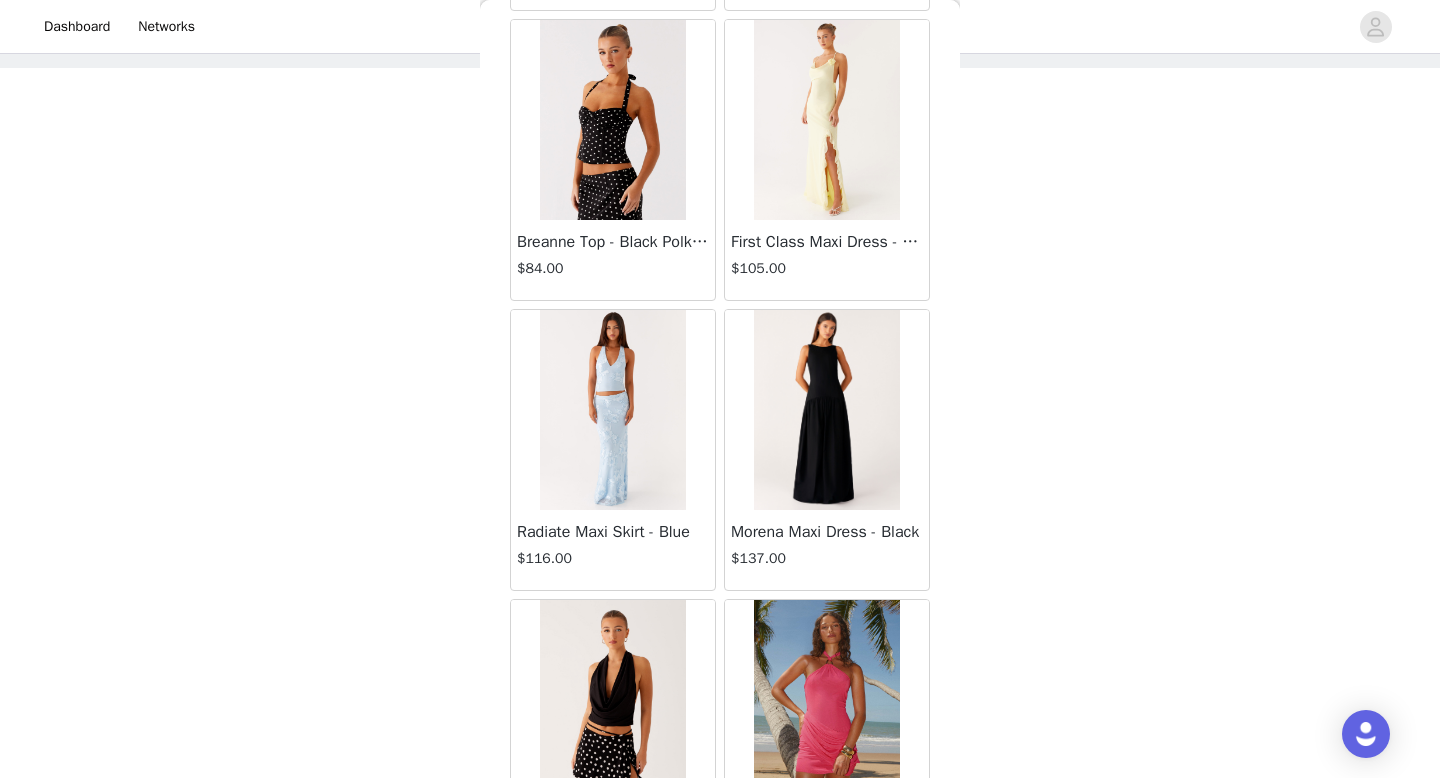 scroll, scrollTop: 85086, scrollLeft: 0, axis: vertical 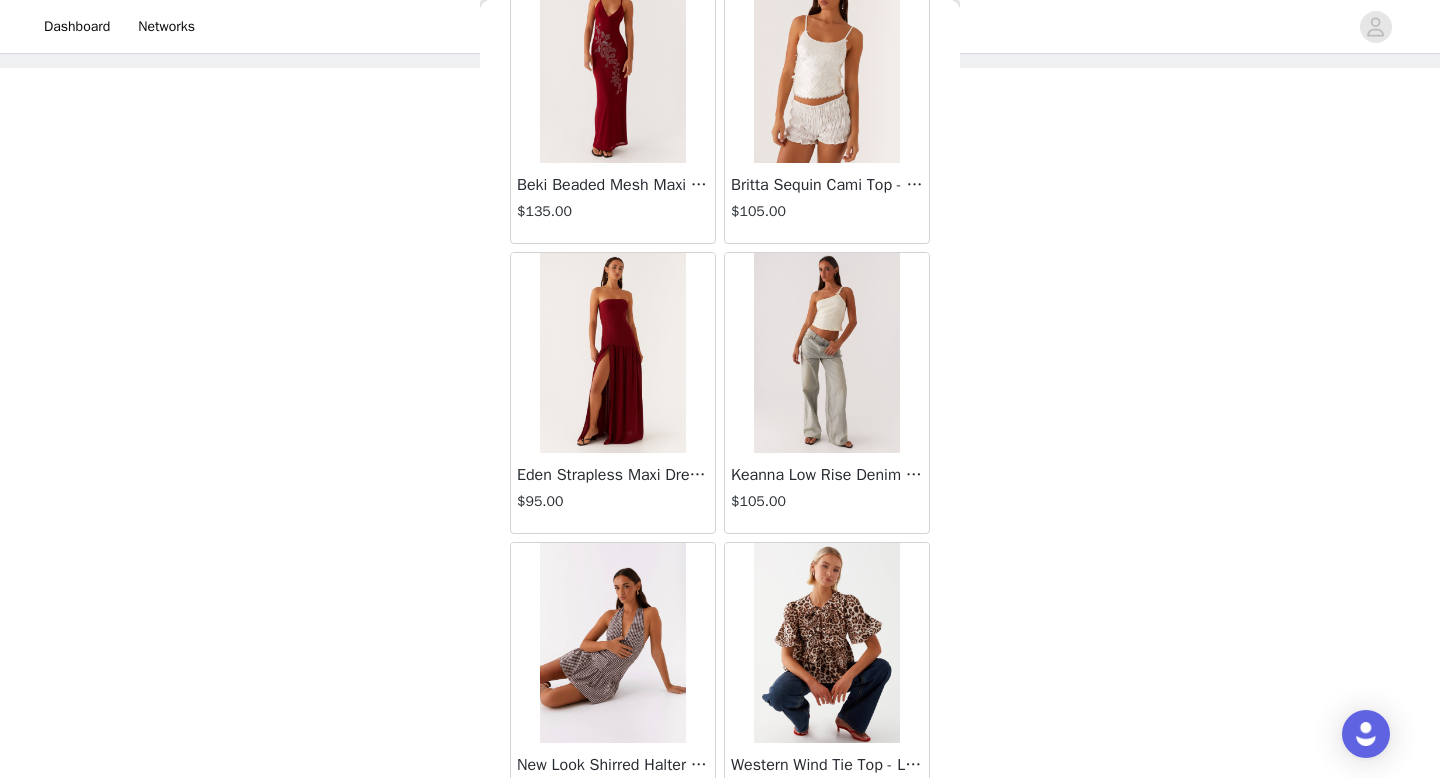 click at bounding box center [826, 353] 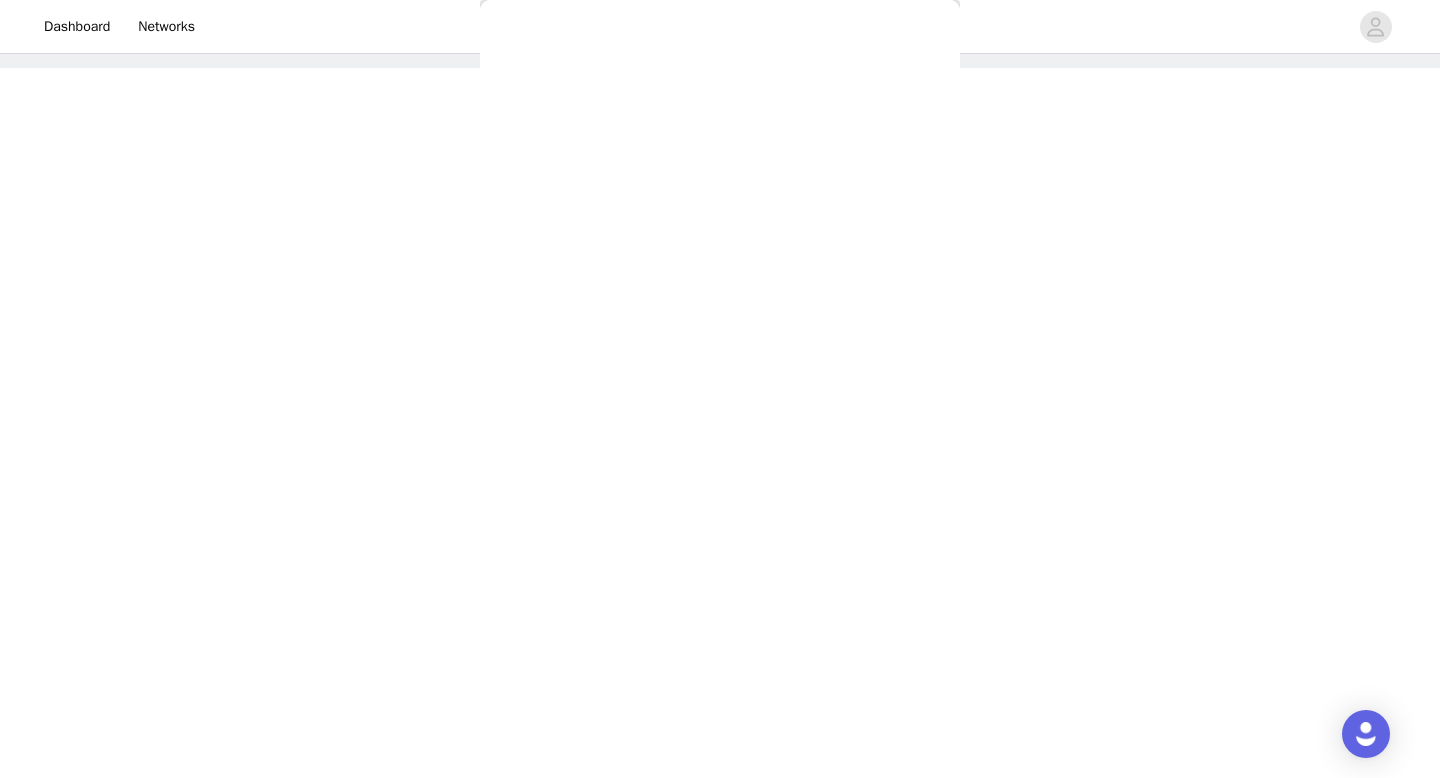 scroll, scrollTop: 327, scrollLeft: 0, axis: vertical 